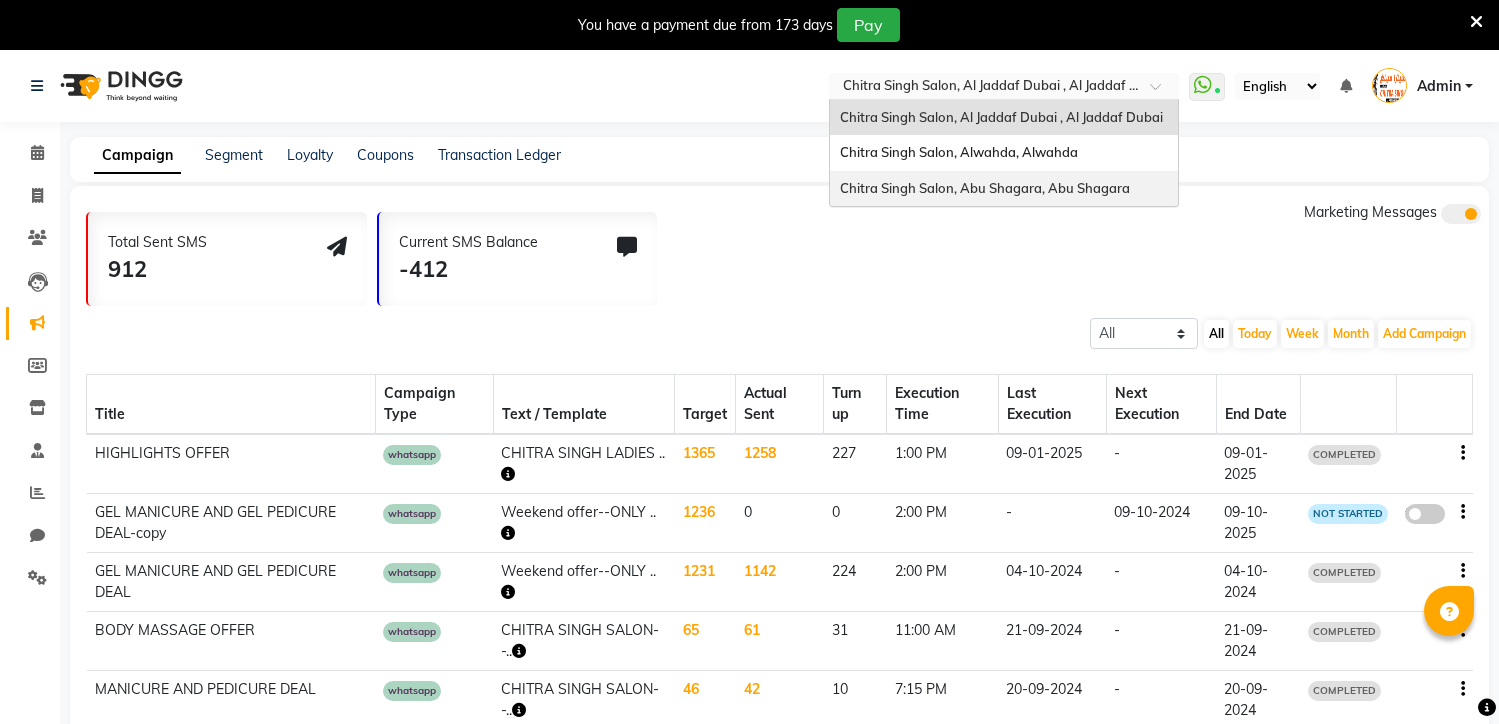 scroll, scrollTop: 0, scrollLeft: 0, axis: both 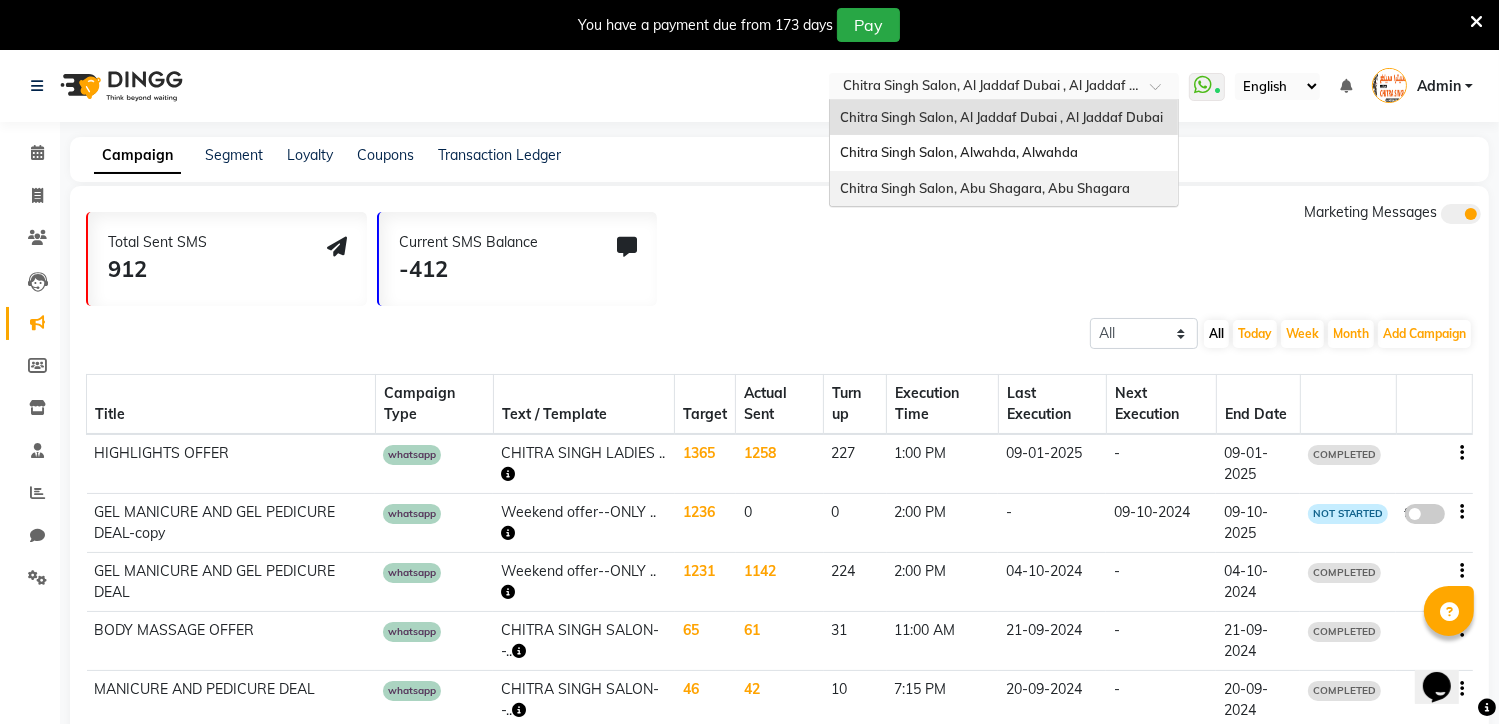 drag, startPoint x: 0, startPoint y: 0, endPoint x: 1066, endPoint y: 187, distance: 1082.2777 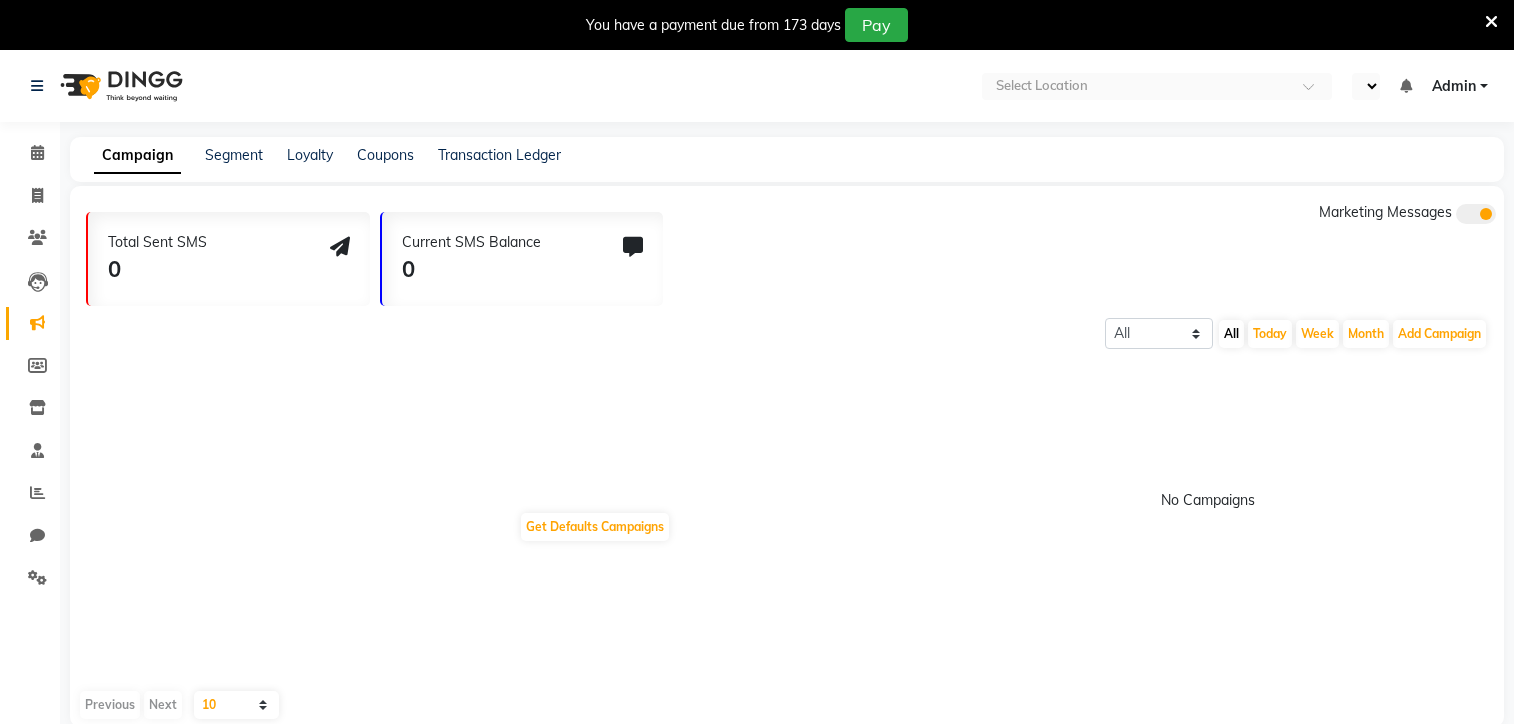 select on "en" 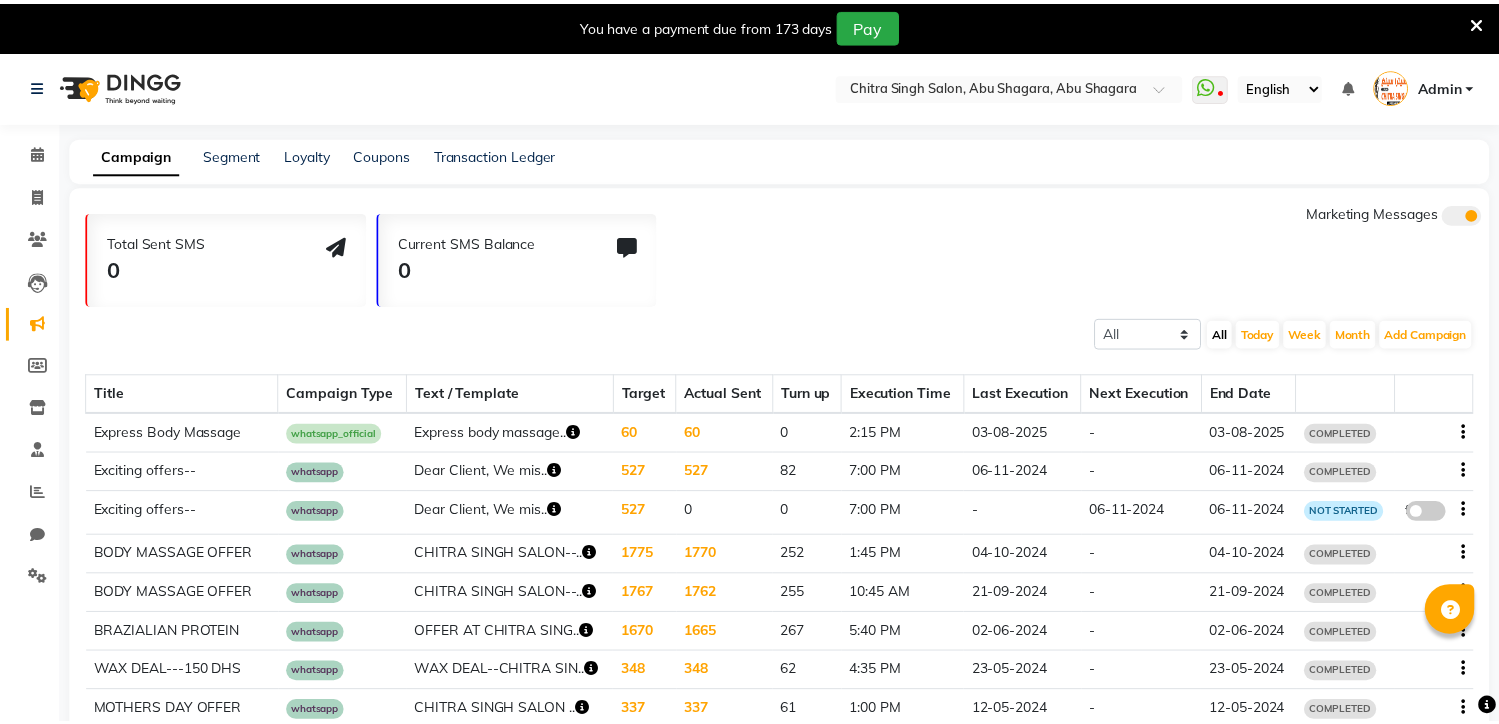 scroll, scrollTop: 0, scrollLeft: 0, axis: both 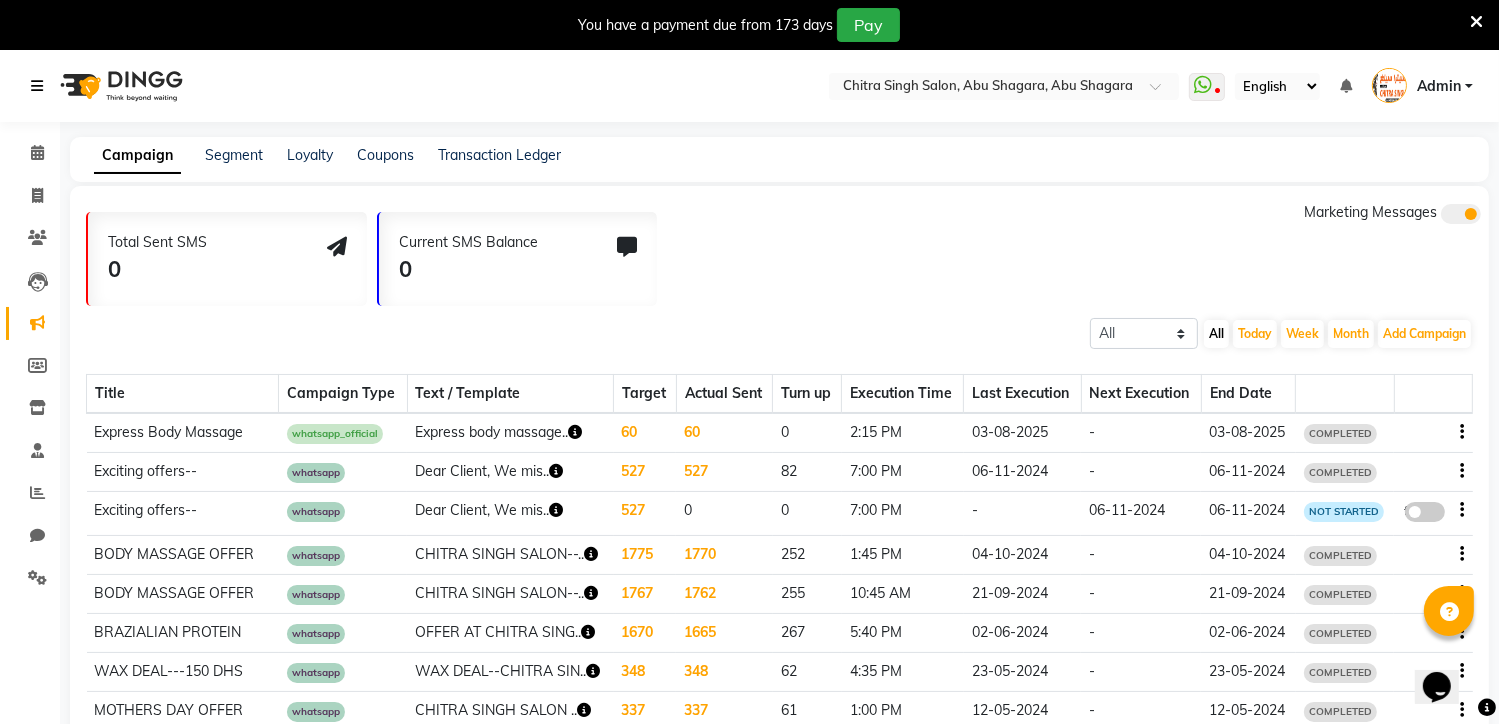 click at bounding box center [37, 86] 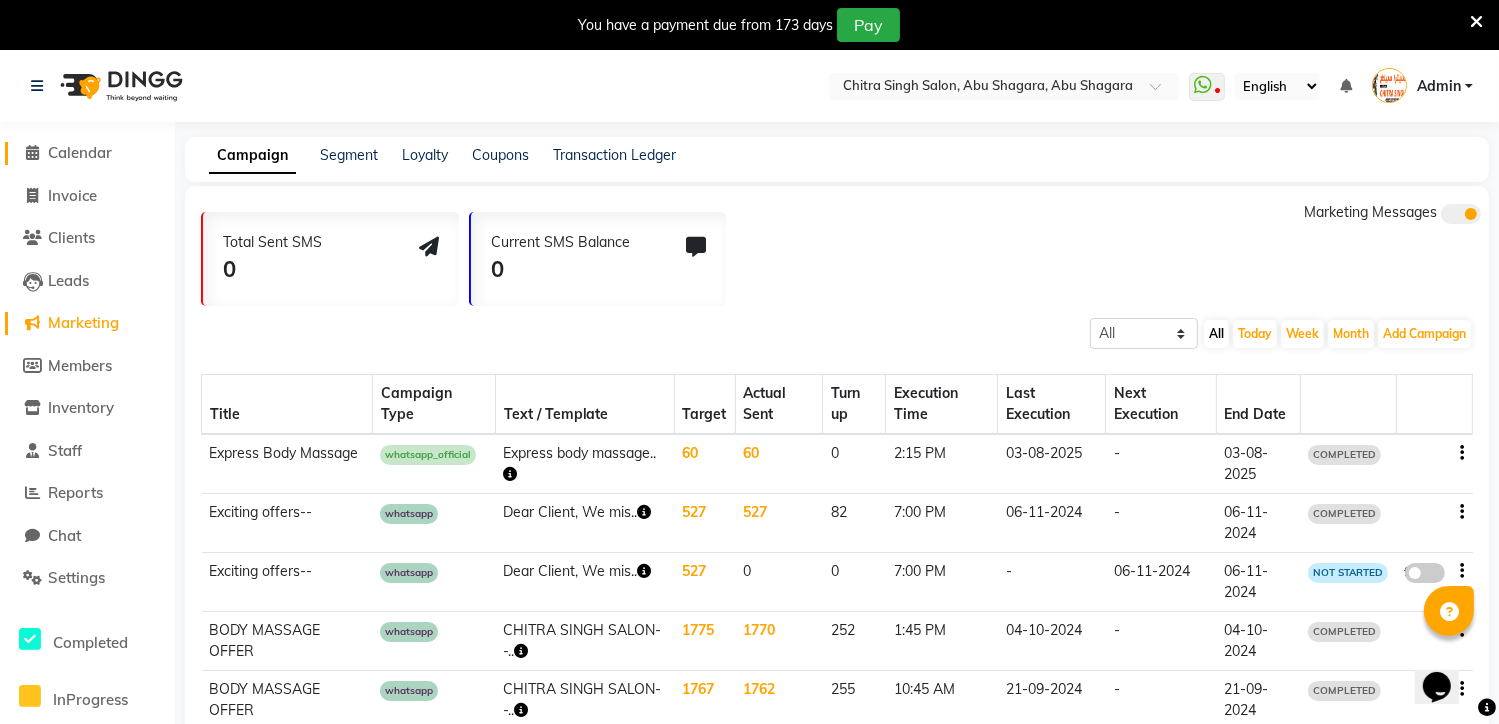 click 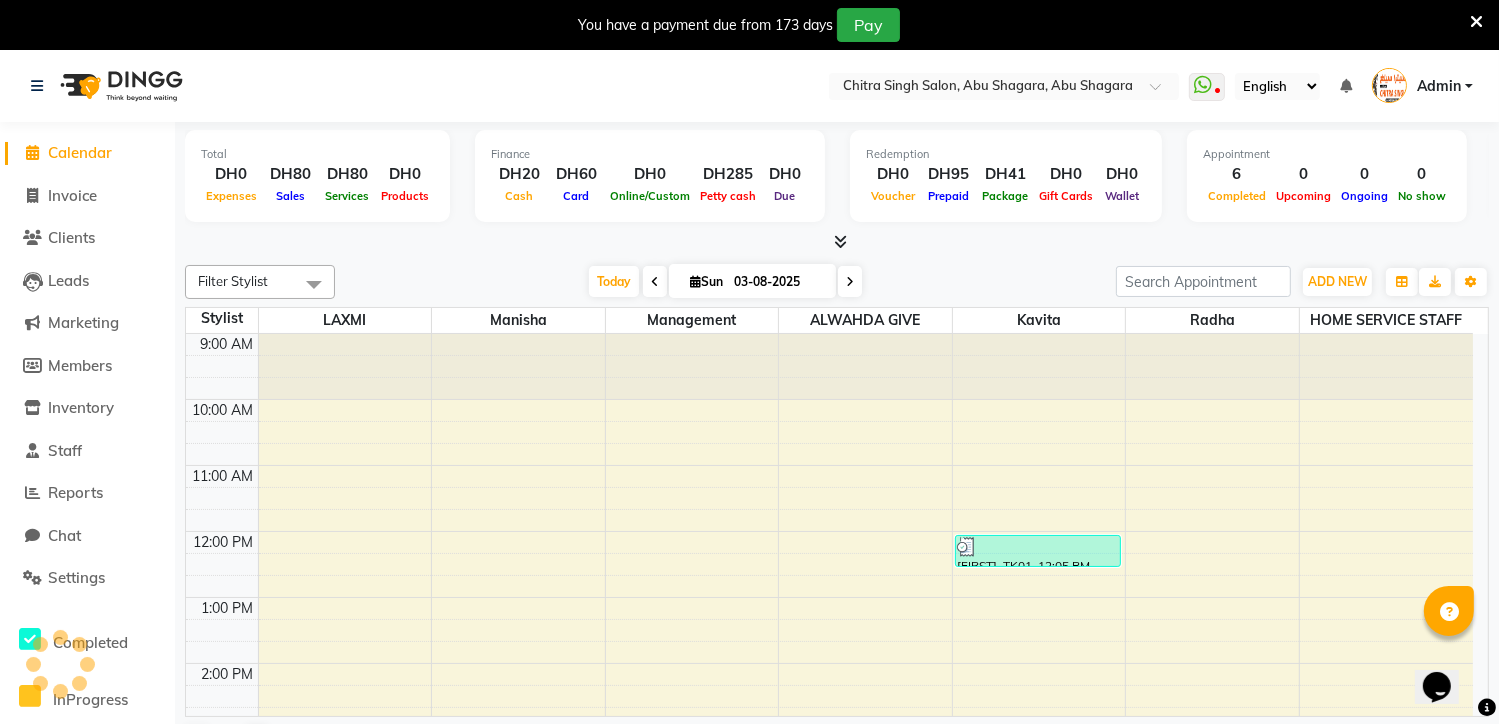 scroll, scrollTop: 494, scrollLeft: 0, axis: vertical 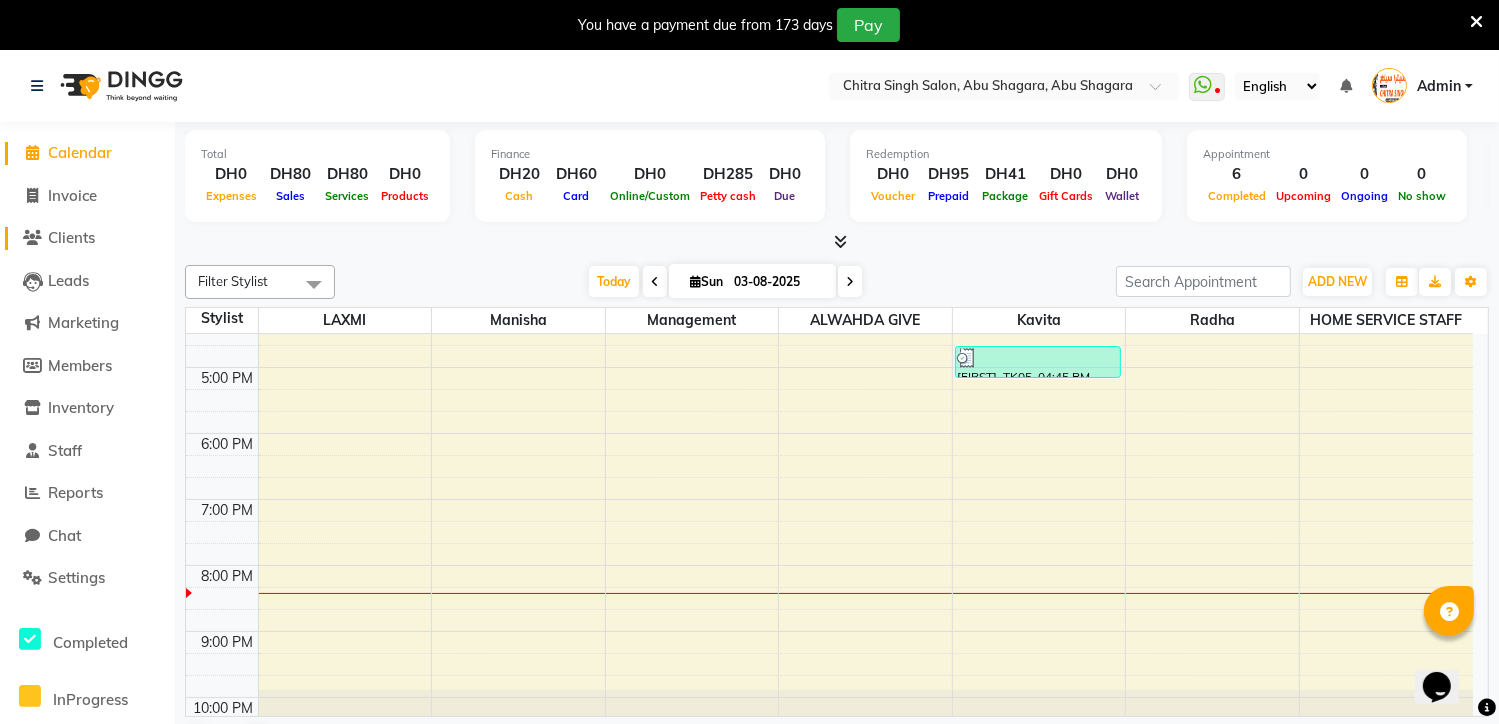 click on "Clients" 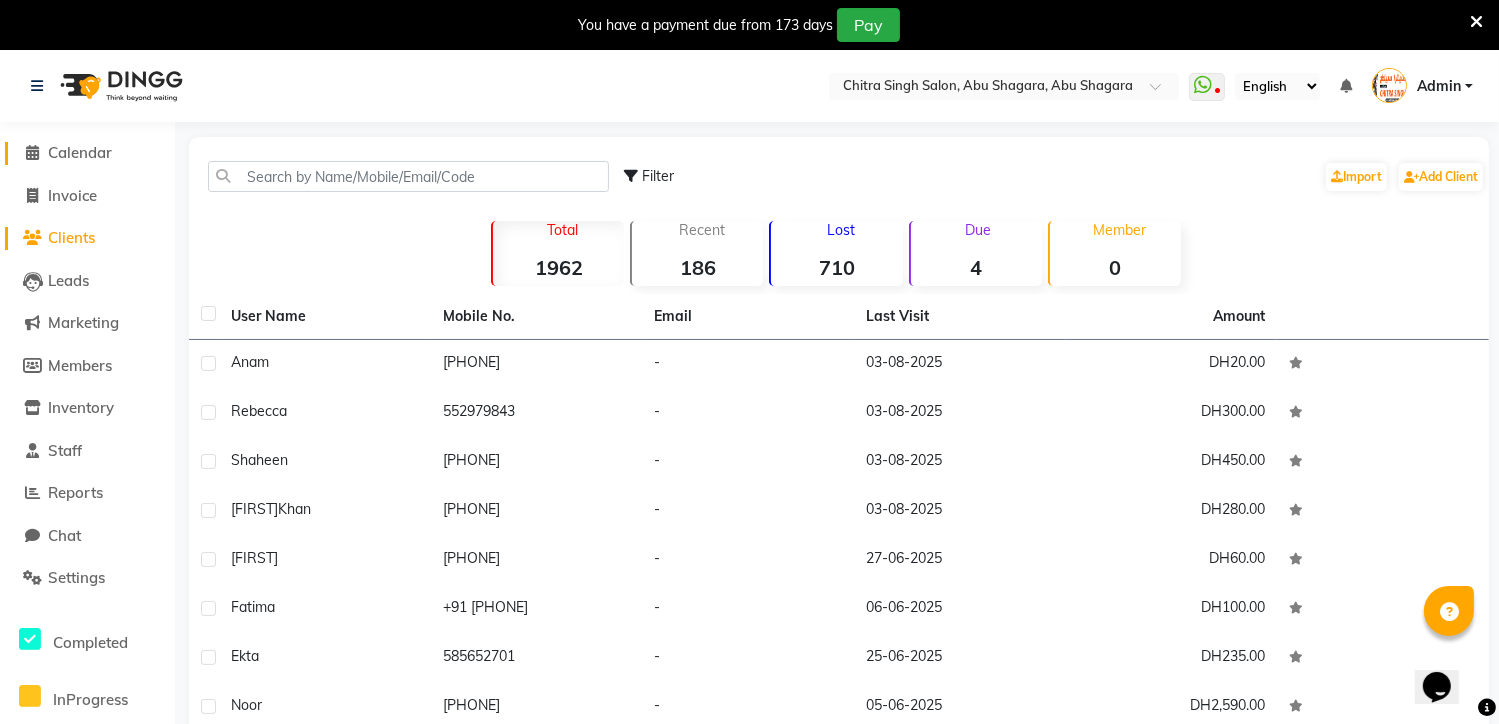 click 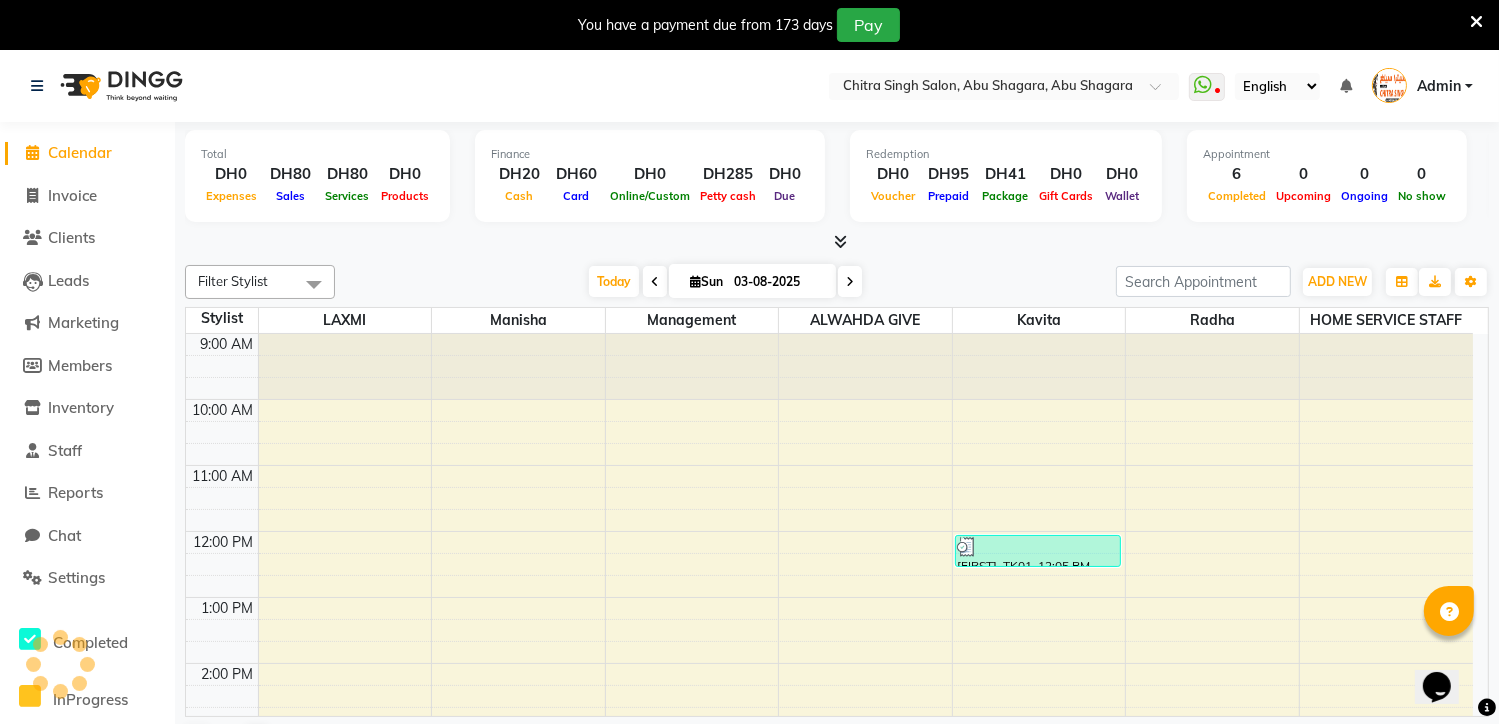 scroll, scrollTop: 0, scrollLeft: 0, axis: both 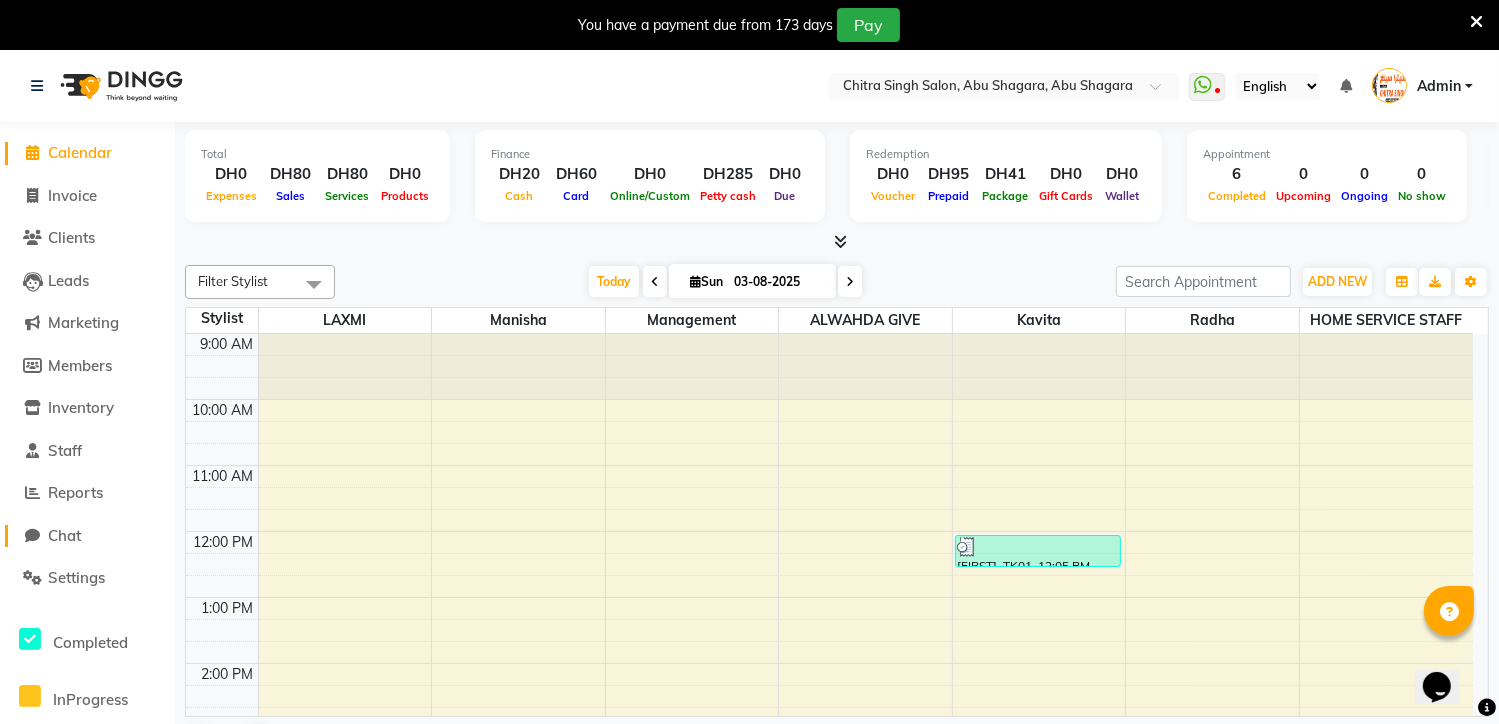 click on "Chat" 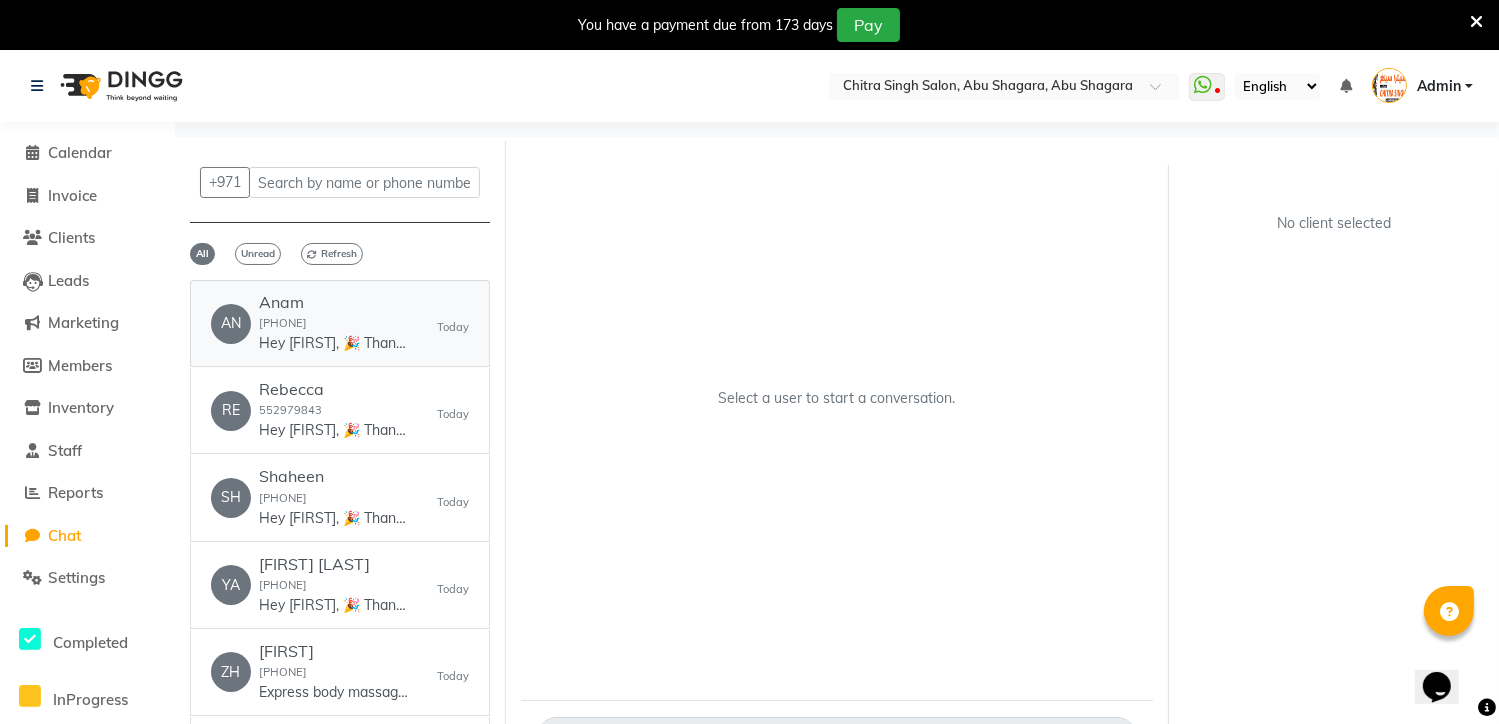 click on "508659428" 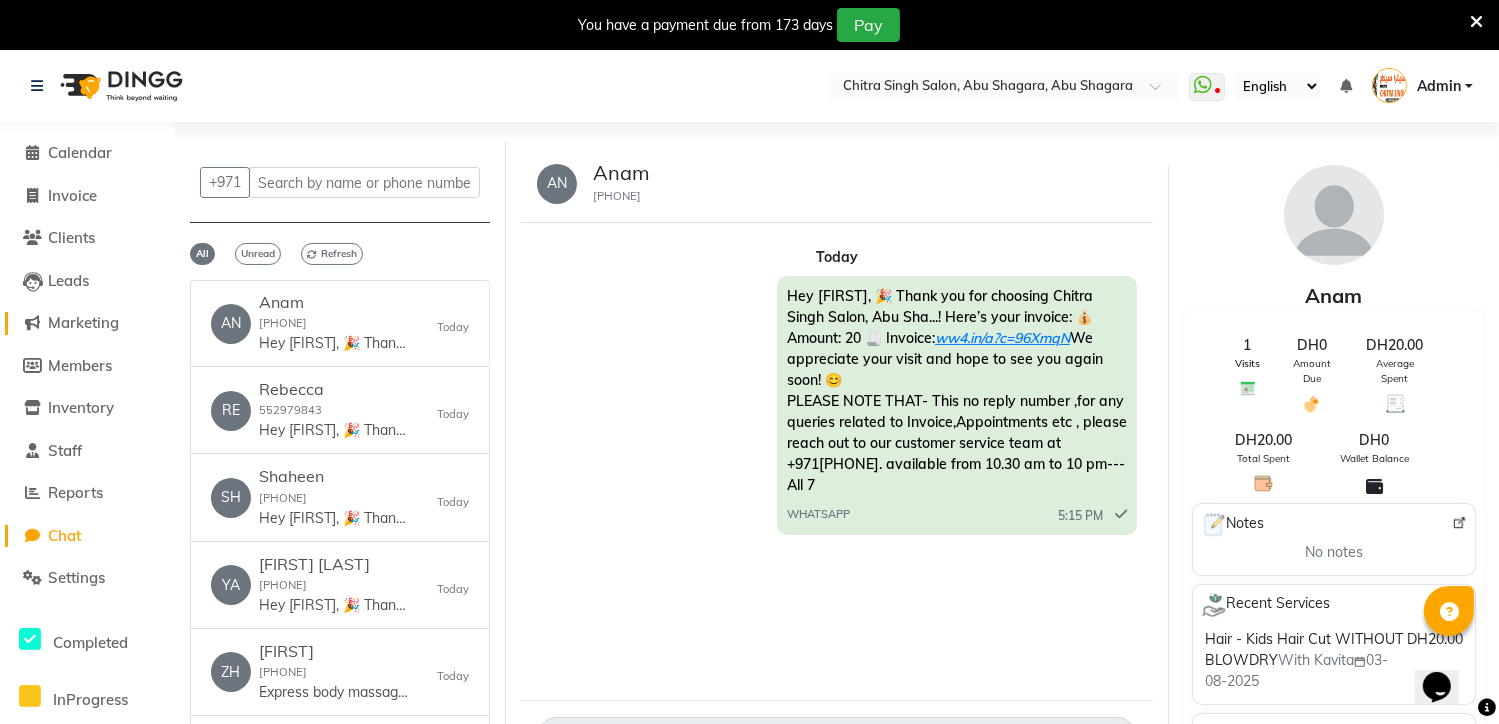 click on "Marketing" 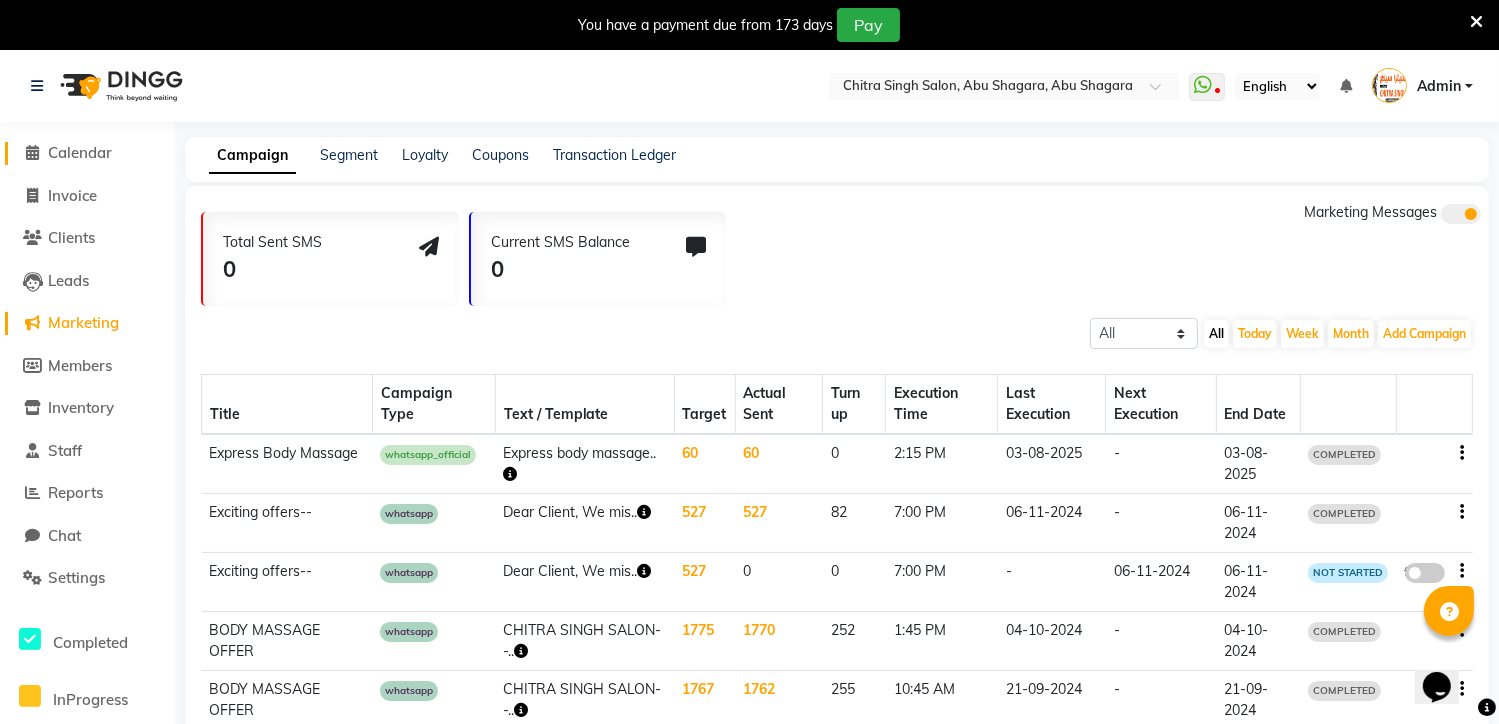 click 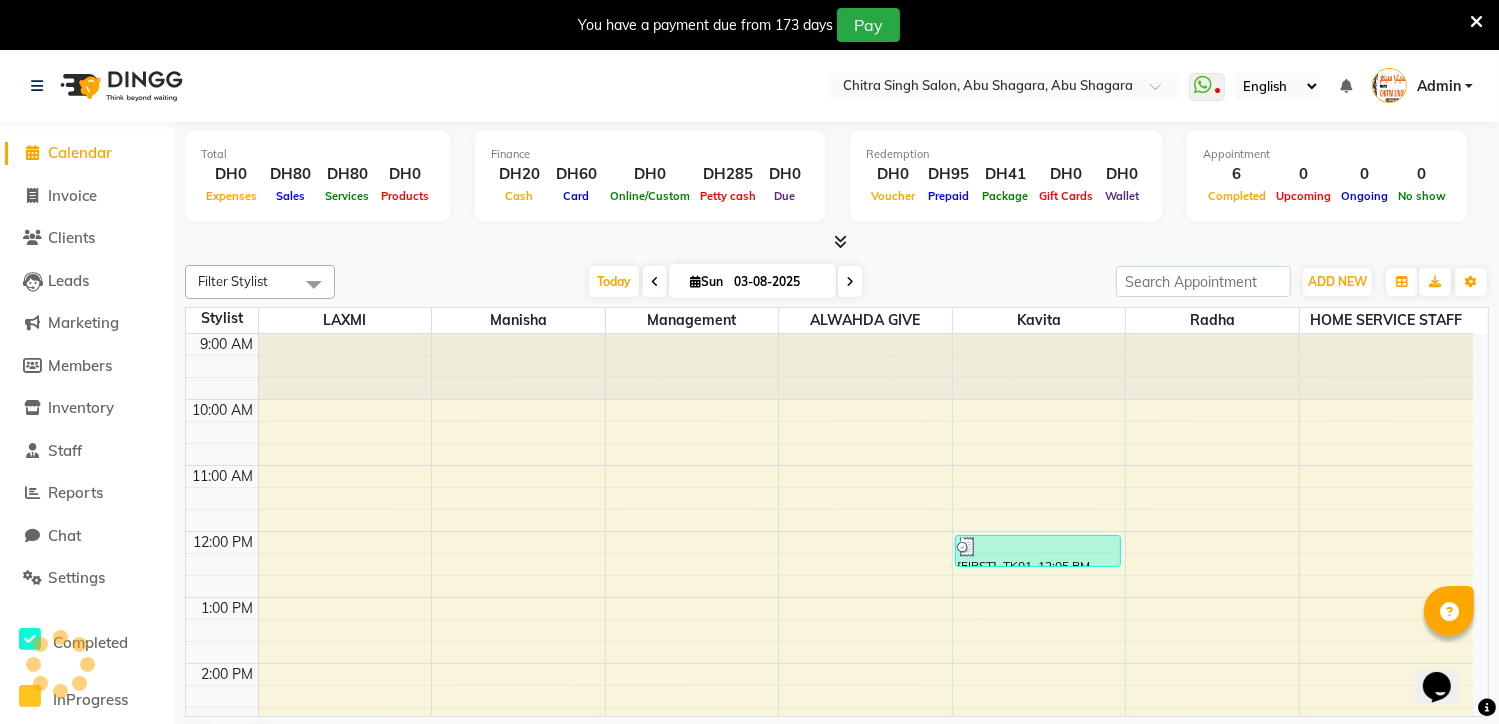 scroll, scrollTop: 0, scrollLeft: 0, axis: both 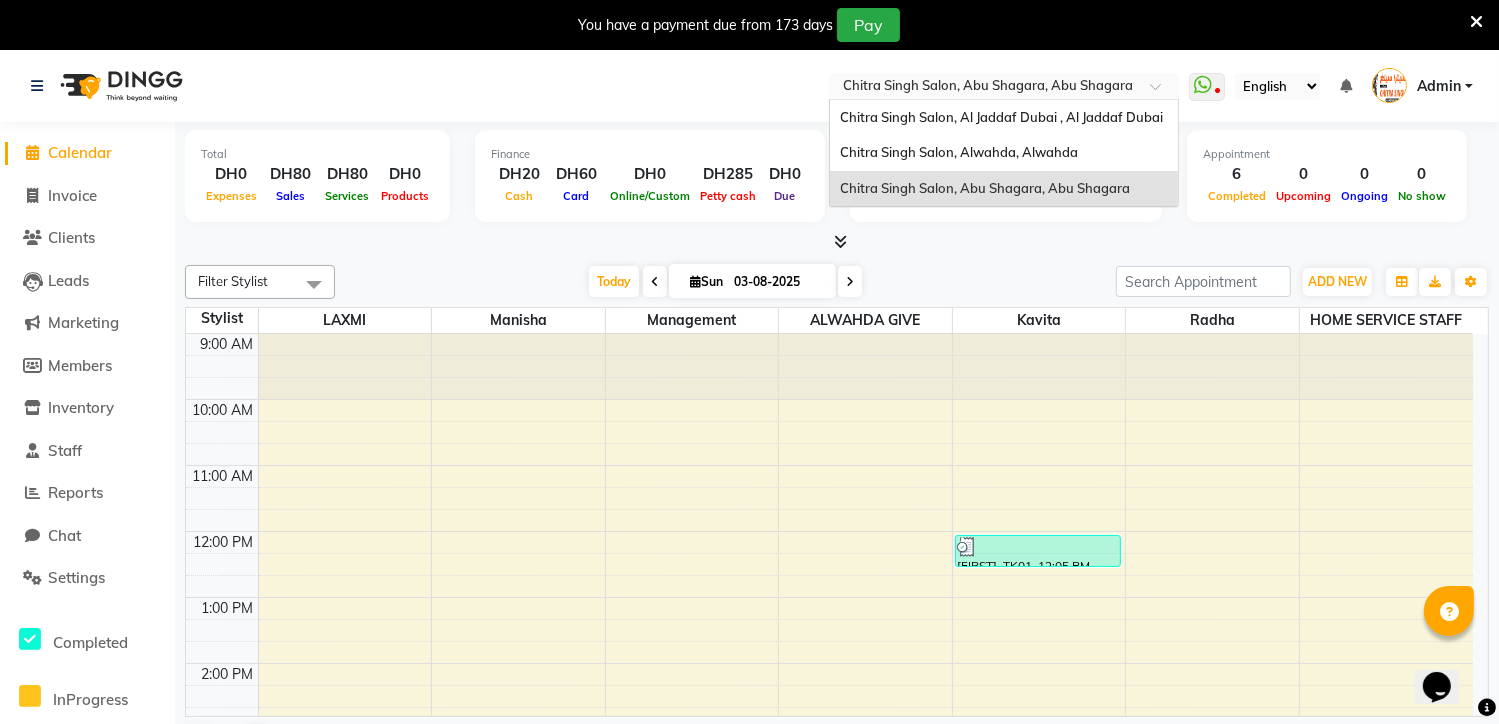 click at bounding box center (1162, 92) 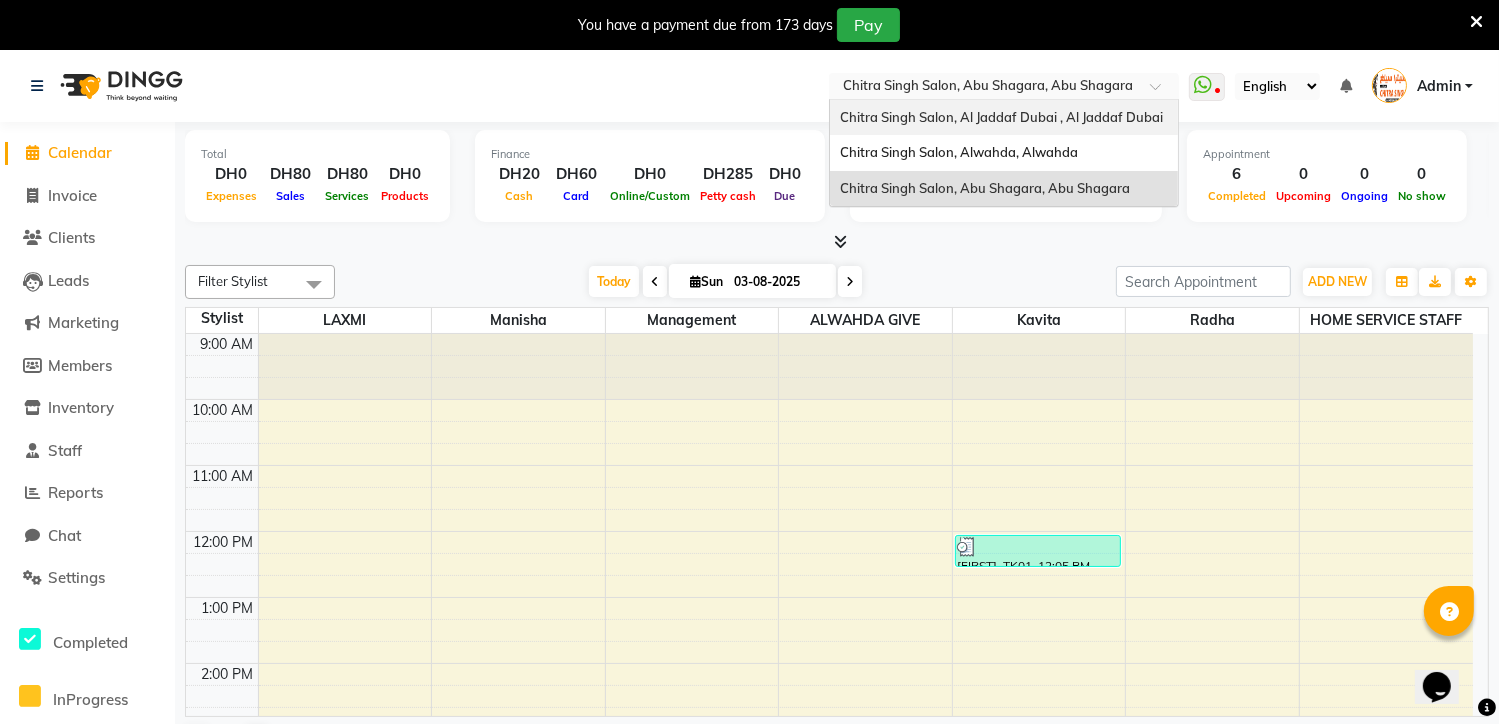 click on "Chitra Singh Salon, Al Jaddaf Dubai , Al Jaddaf Dubai" at bounding box center (1001, 117) 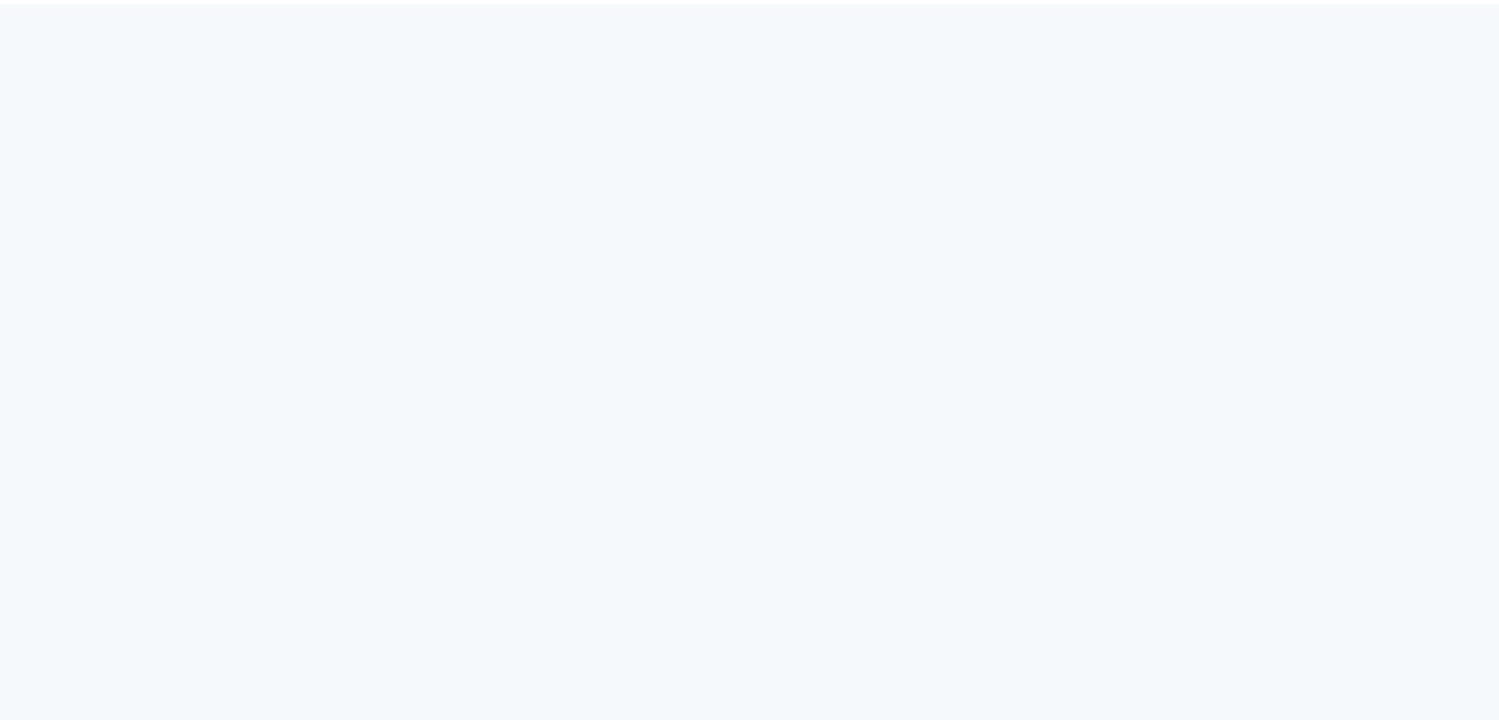 scroll, scrollTop: 0, scrollLeft: 0, axis: both 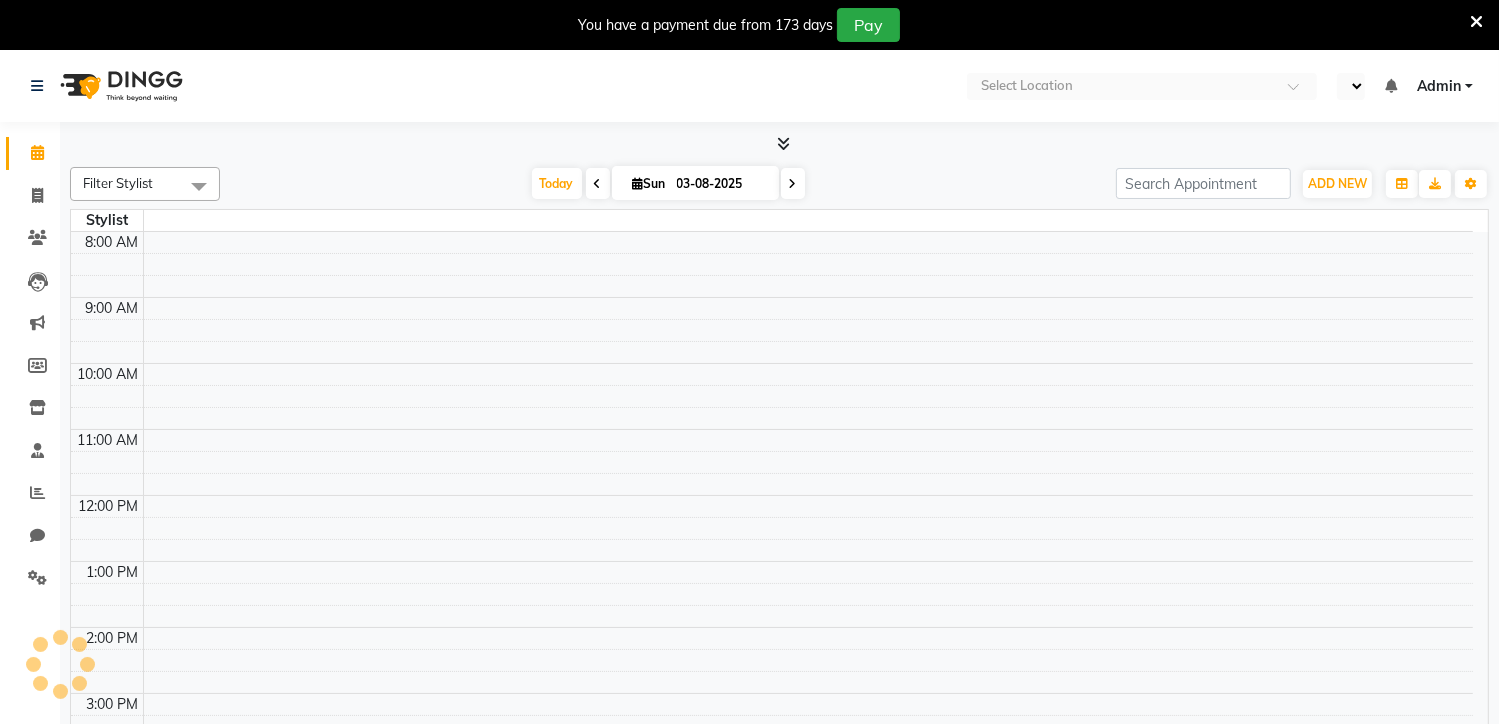 select on "en" 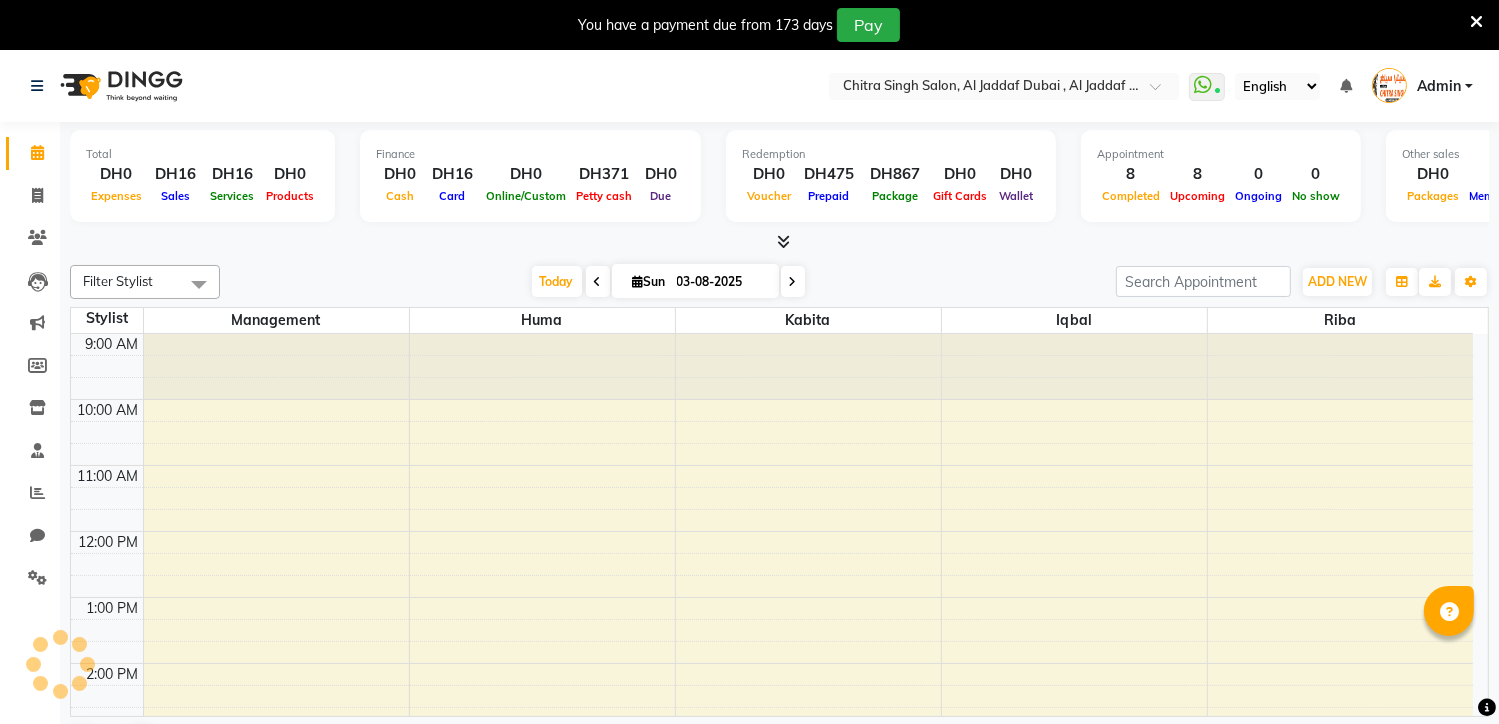 scroll, scrollTop: 0, scrollLeft: 0, axis: both 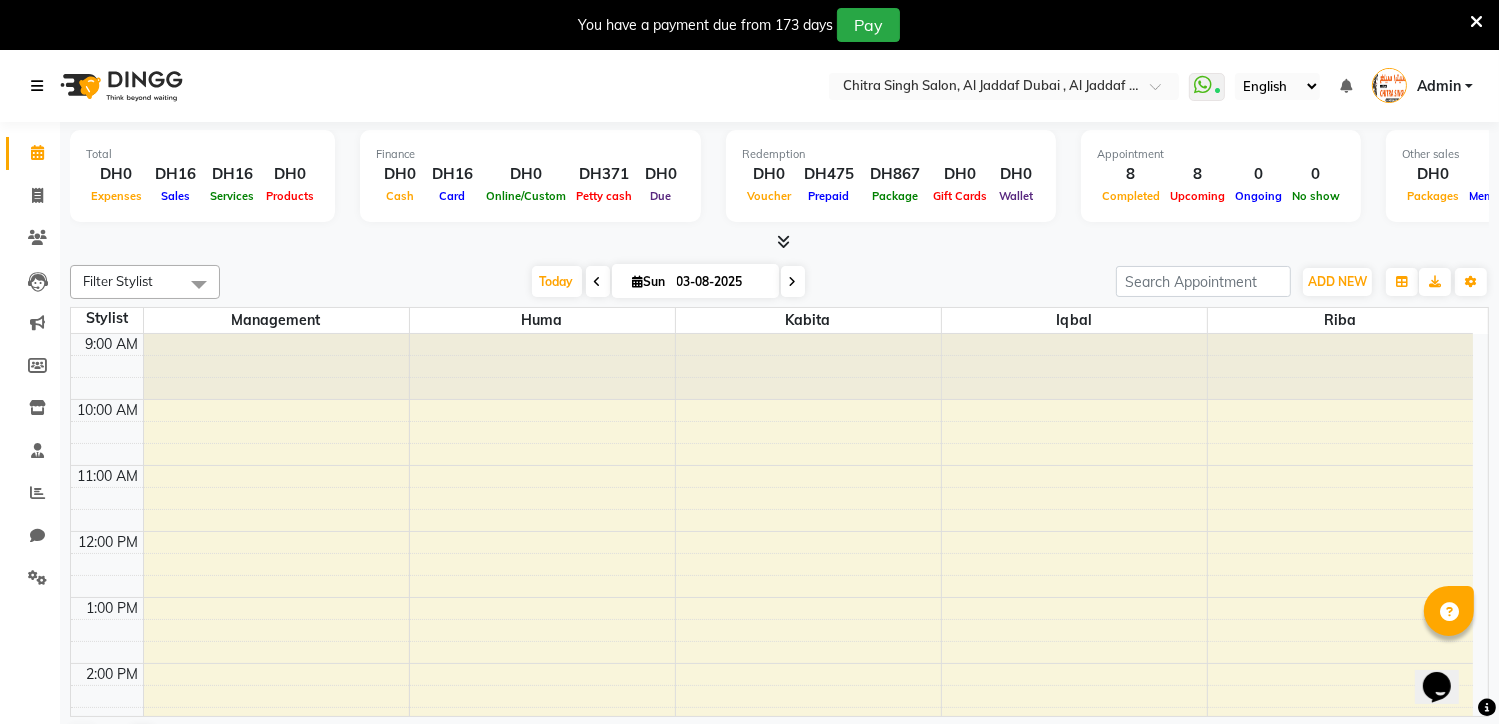 click at bounding box center (37, 86) 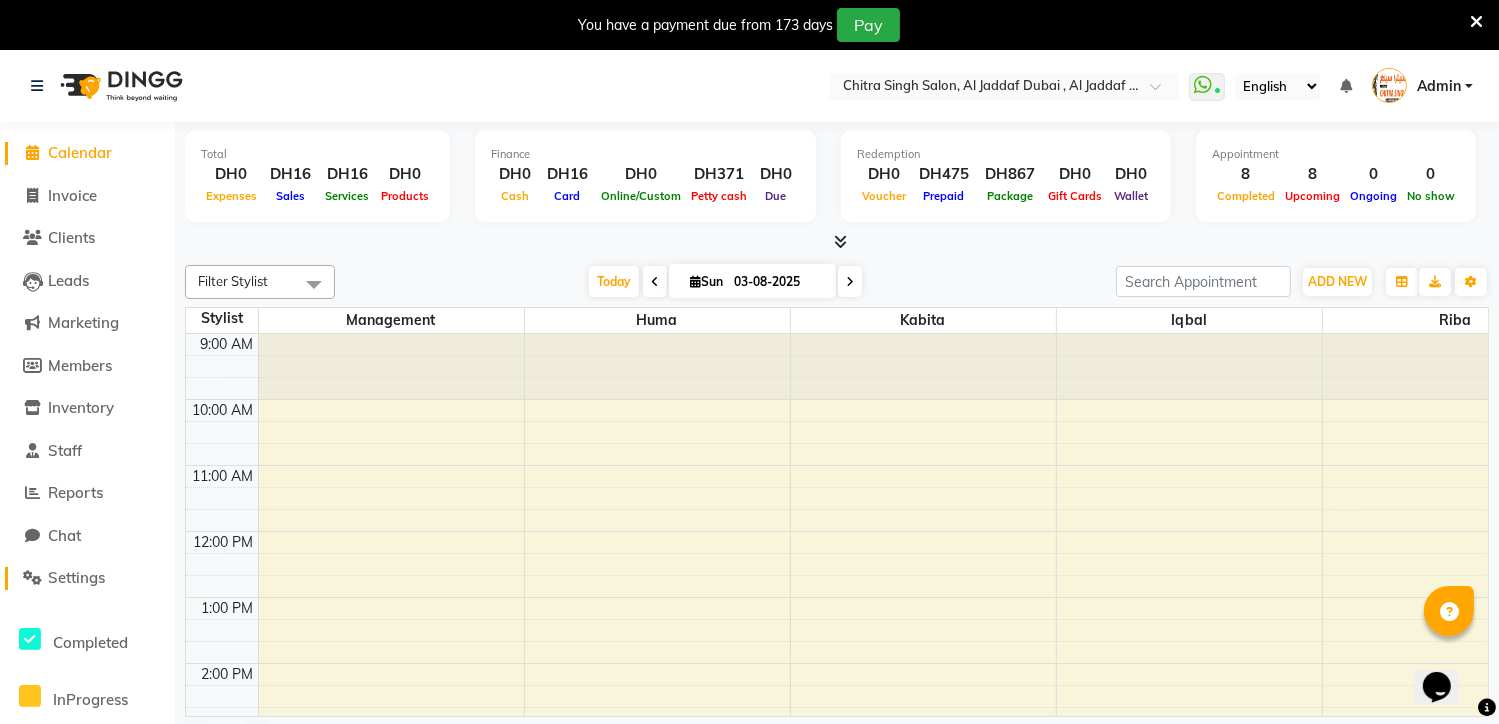 click on "Settings" 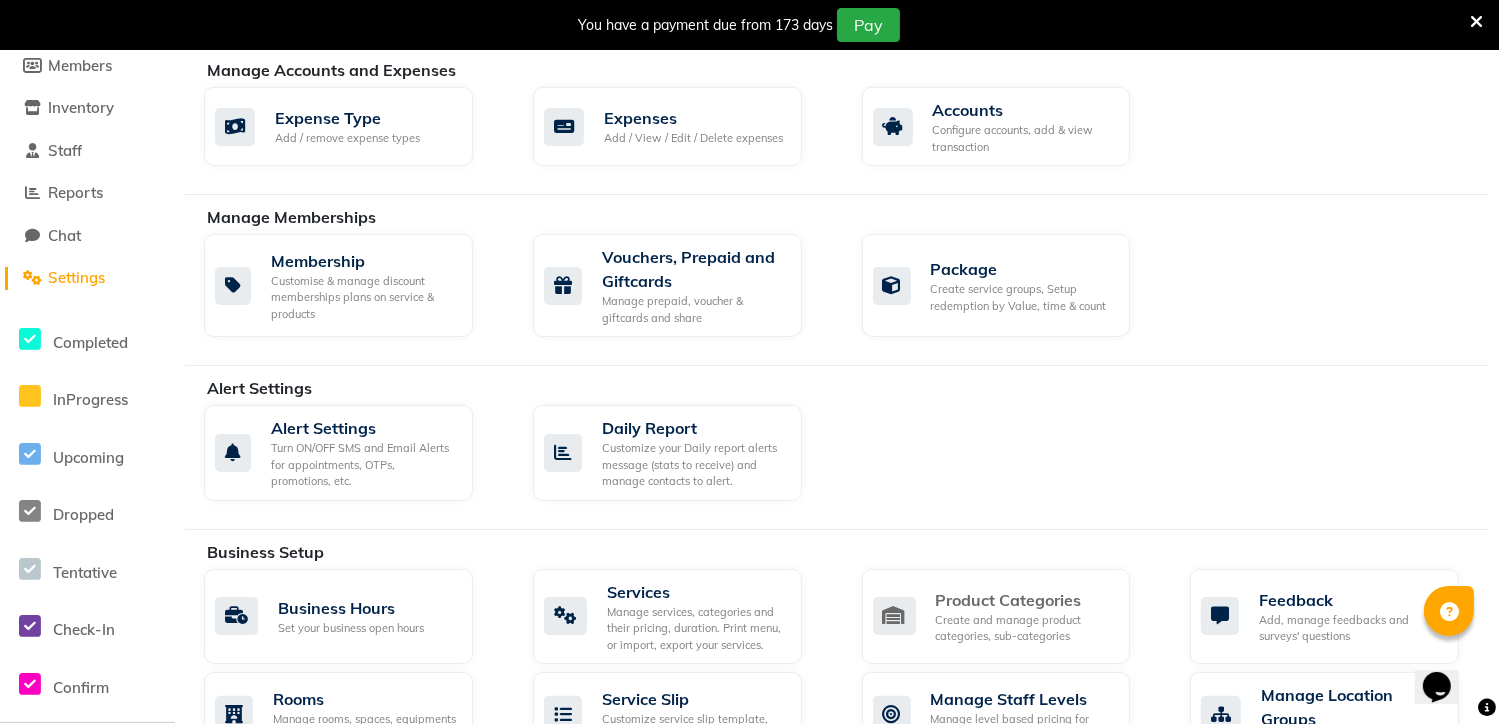 scroll, scrollTop: 306, scrollLeft: 0, axis: vertical 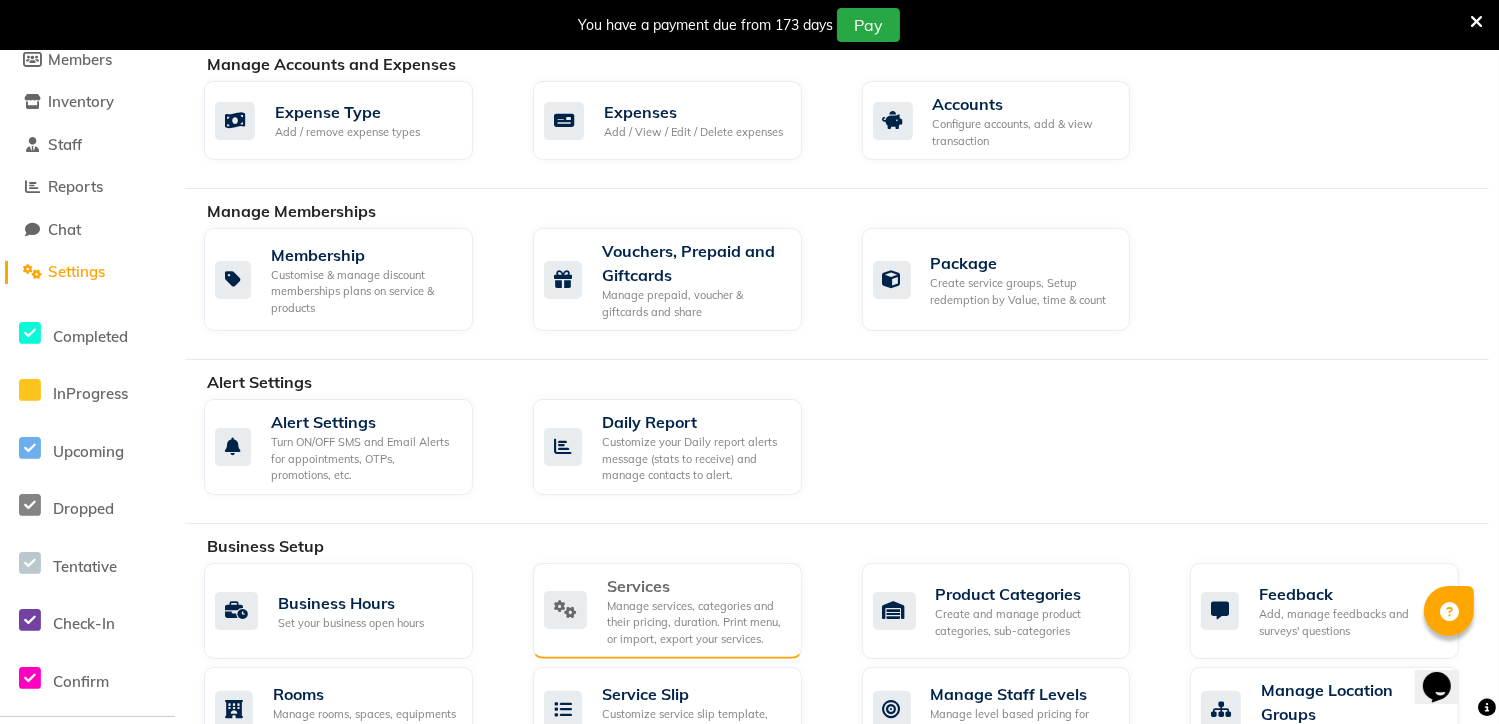 click on "Manage services, categories and their pricing, duration. Print menu, or import, export your services." 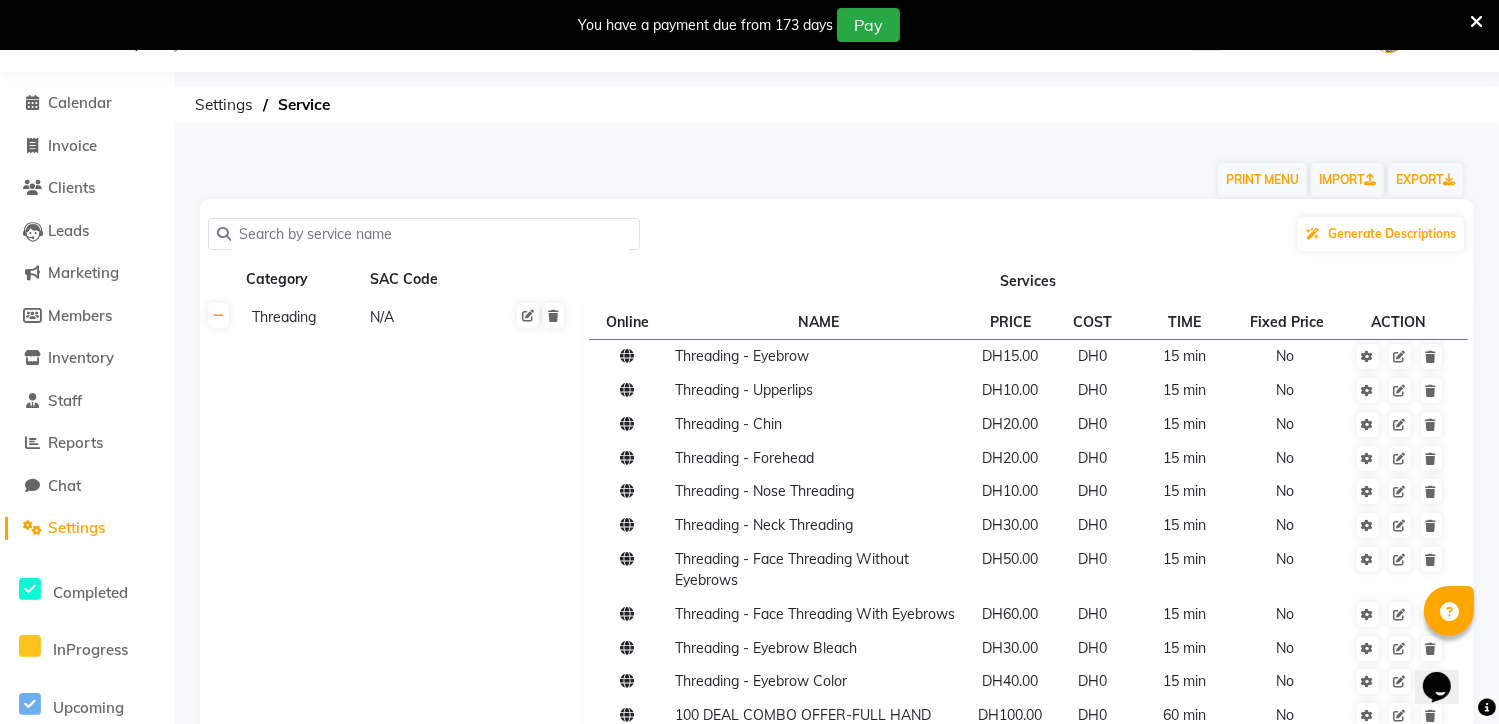 scroll, scrollTop: 306, scrollLeft: 0, axis: vertical 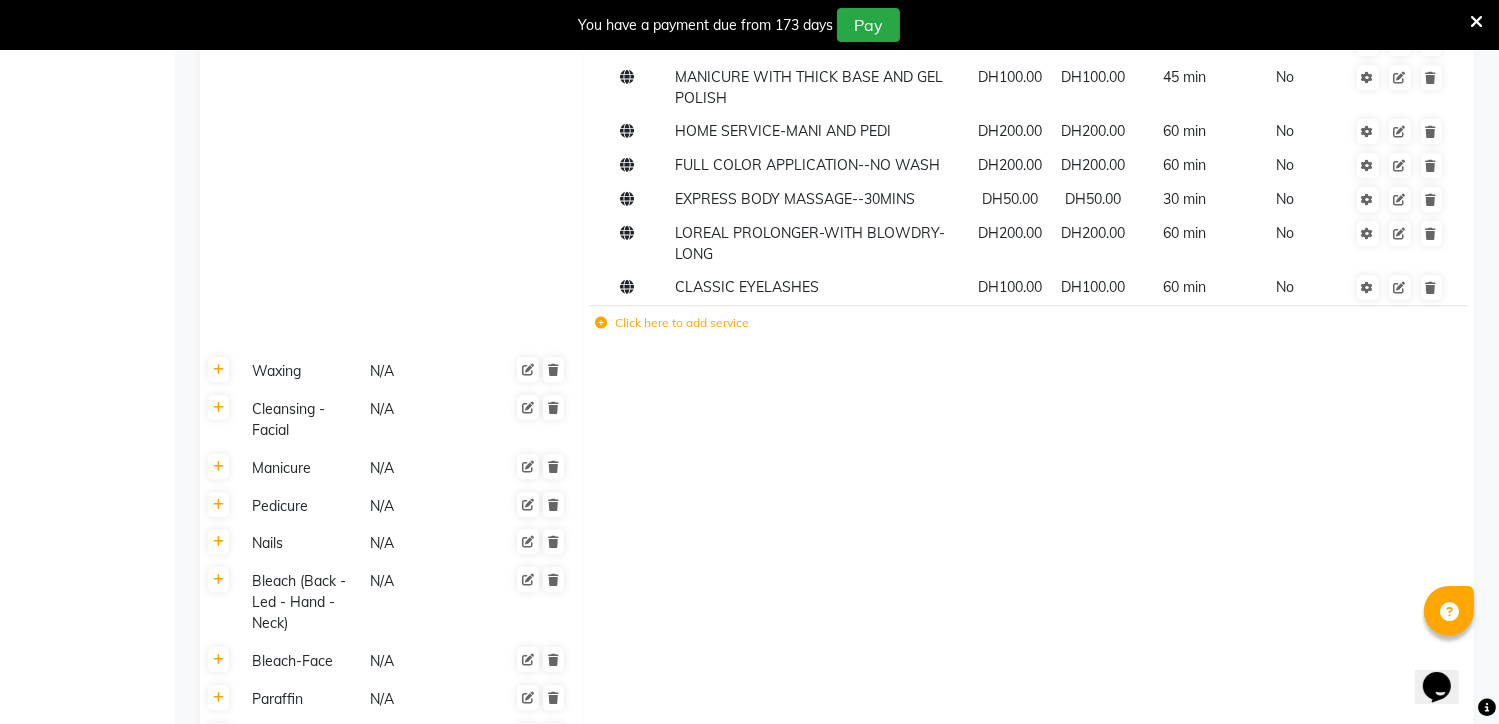 click 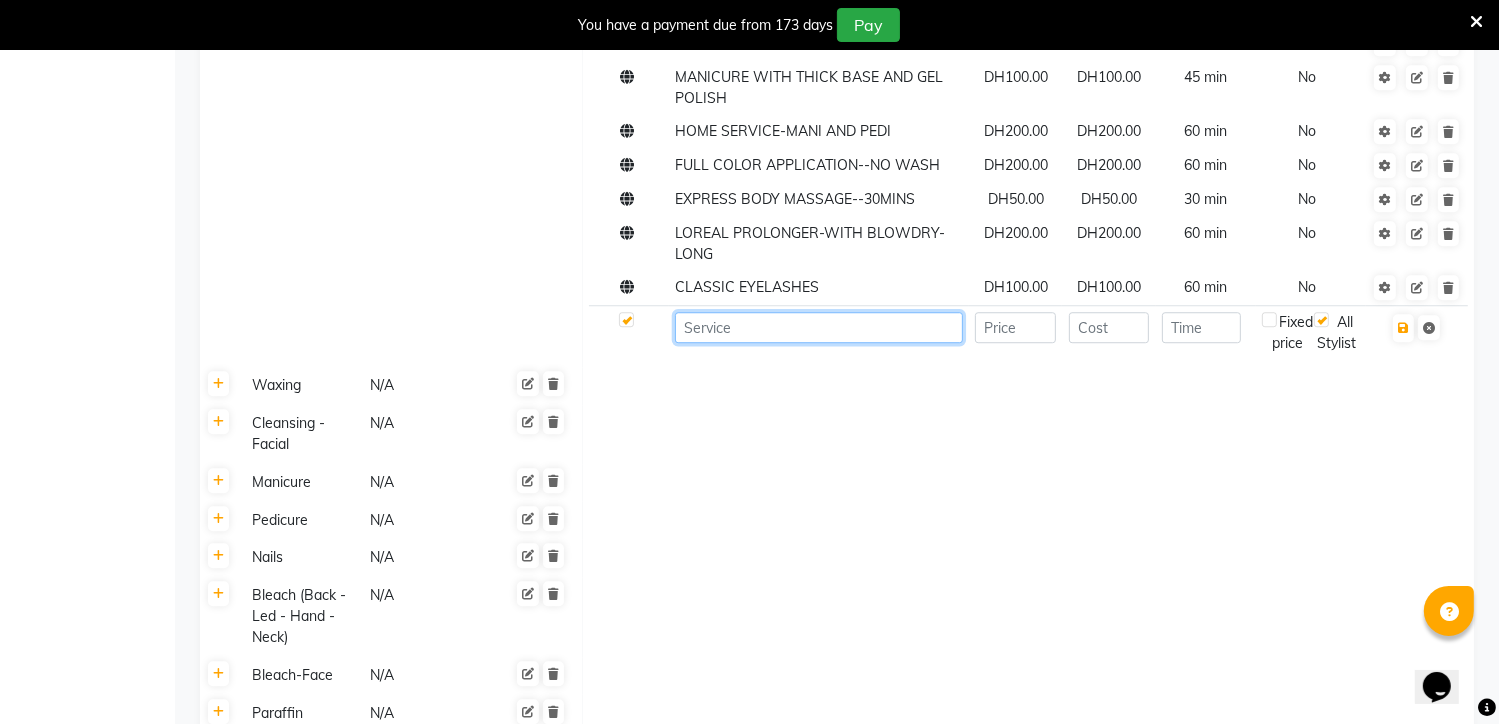 click 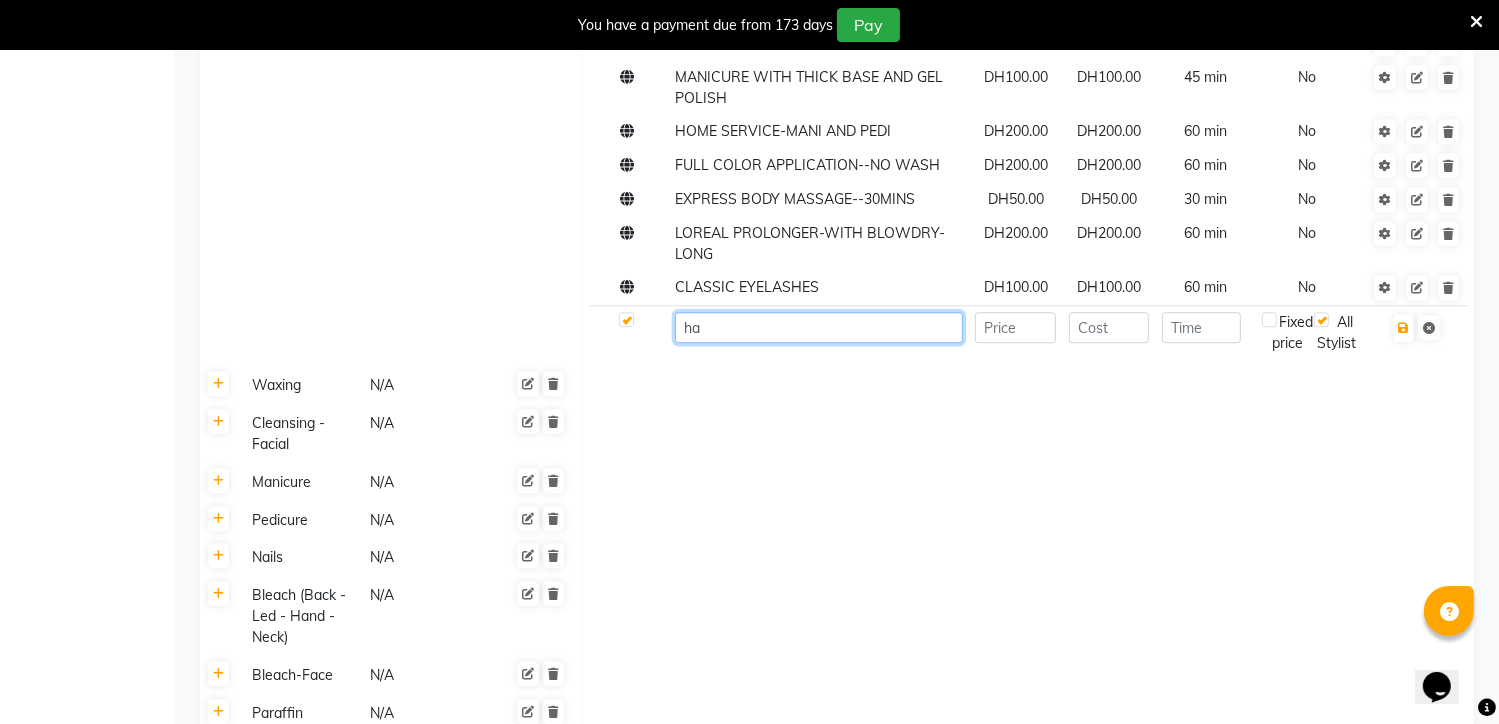 type on "h" 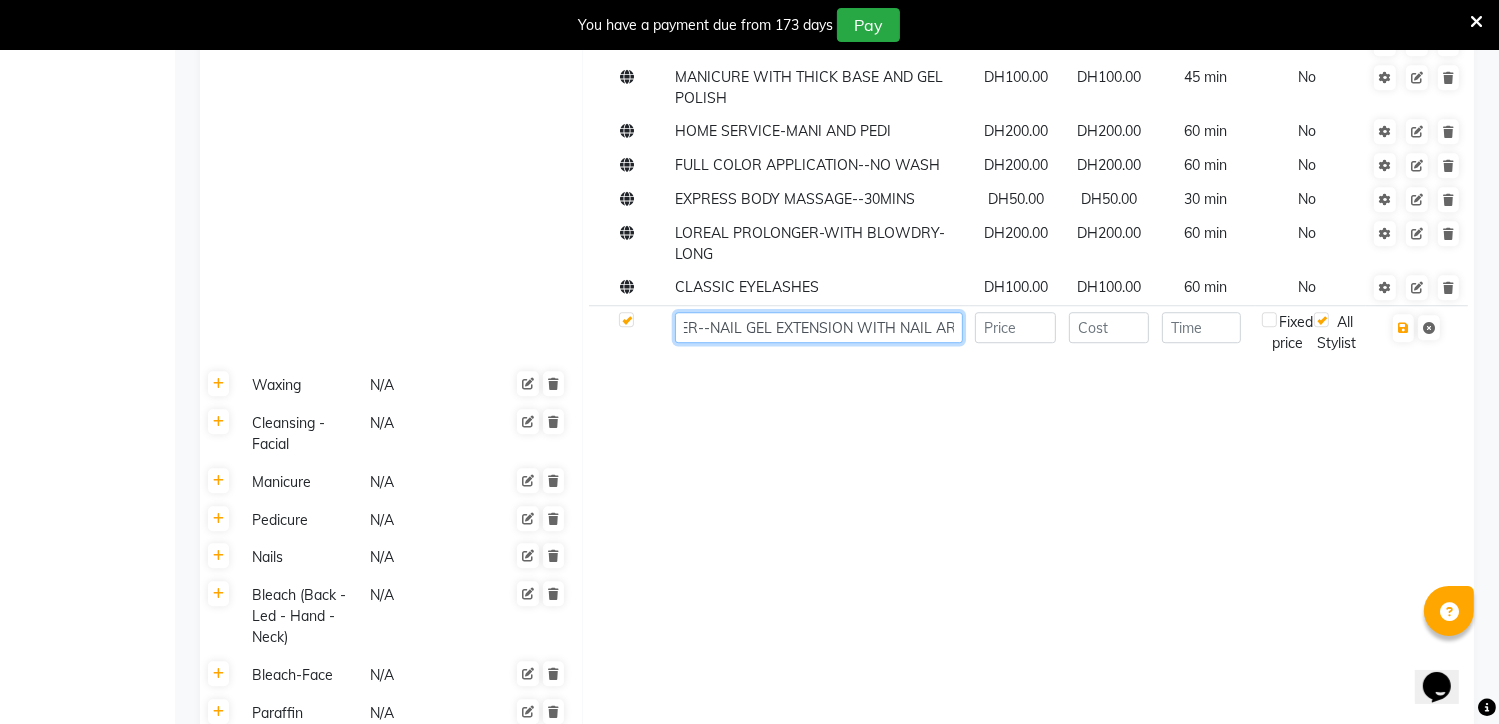 scroll, scrollTop: 0, scrollLeft: 39, axis: horizontal 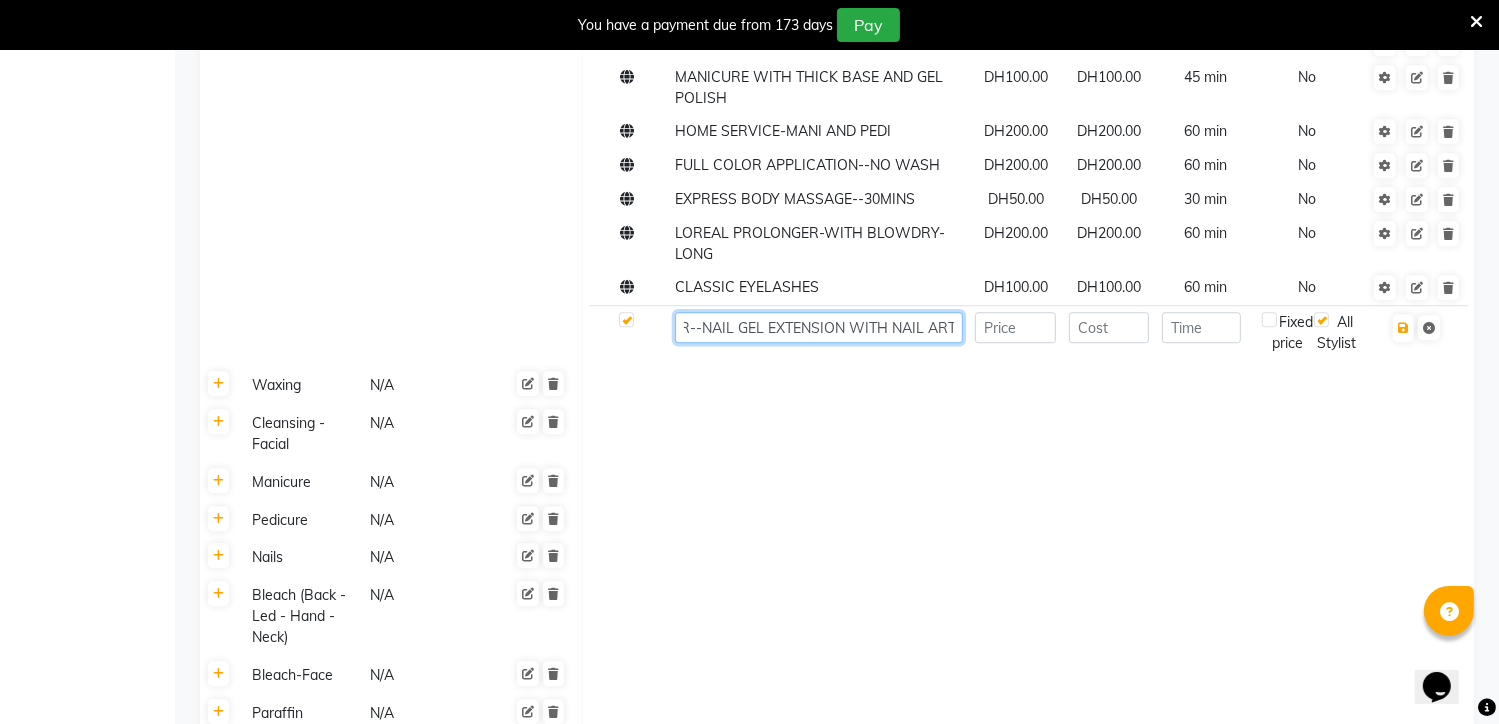 type on "OFFER--NAIL GEL EXTENSION WITH NAIL ART" 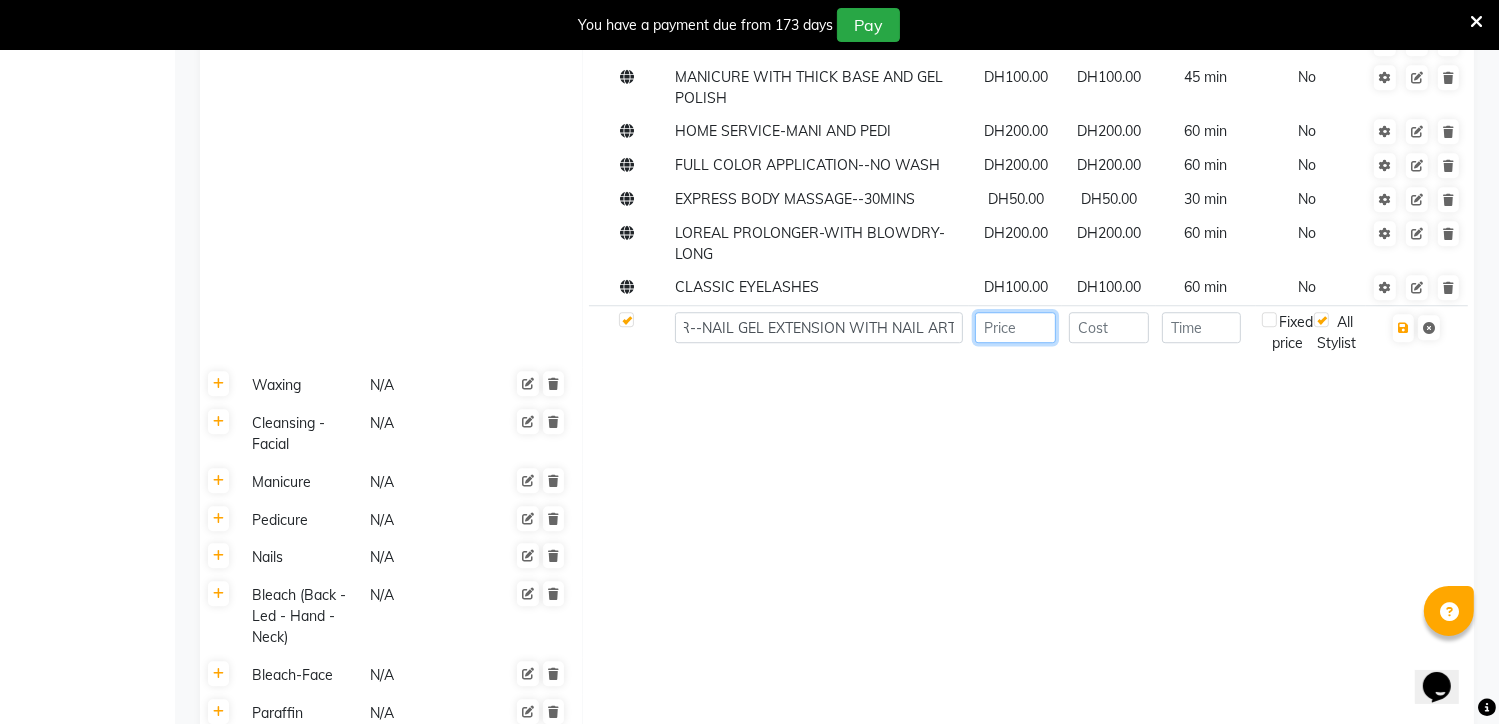 scroll, scrollTop: 0, scrollLeft: 0, axis: both 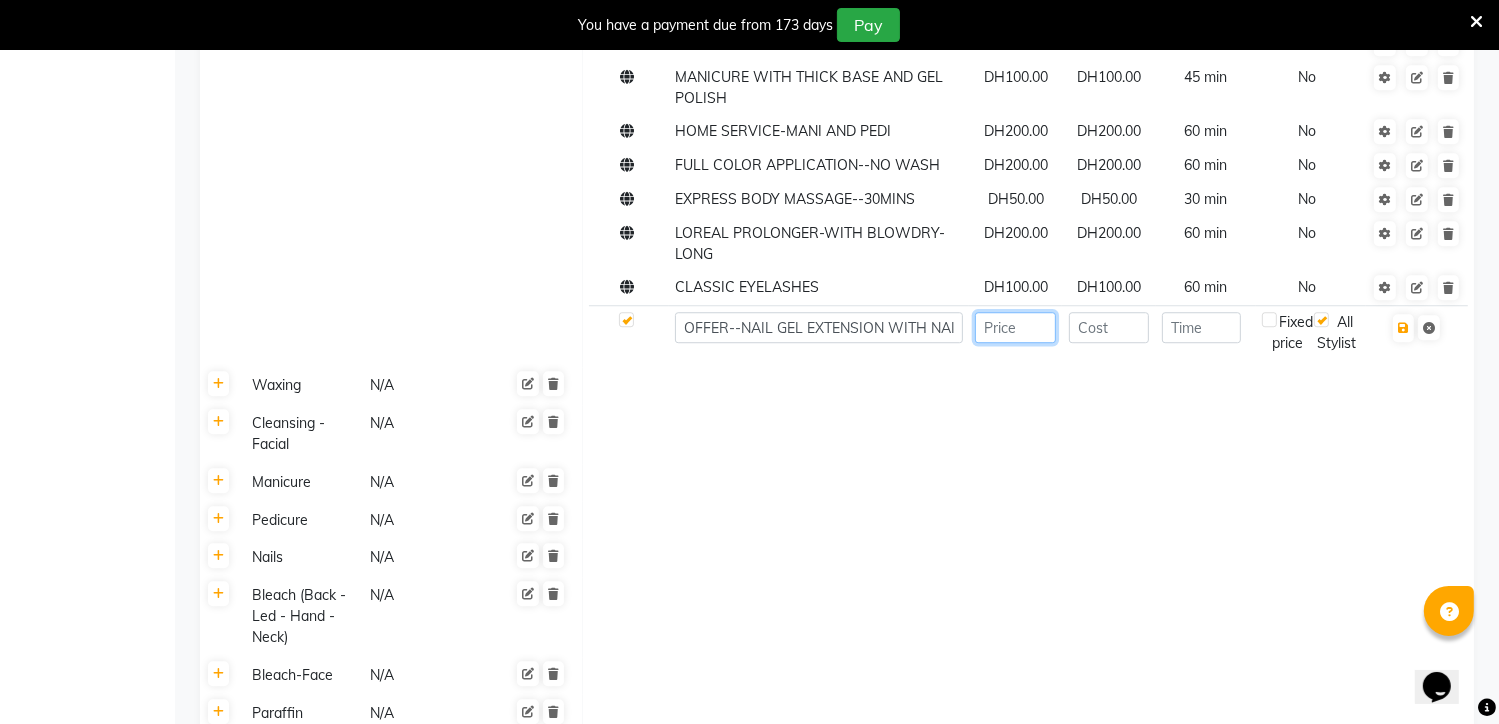 click 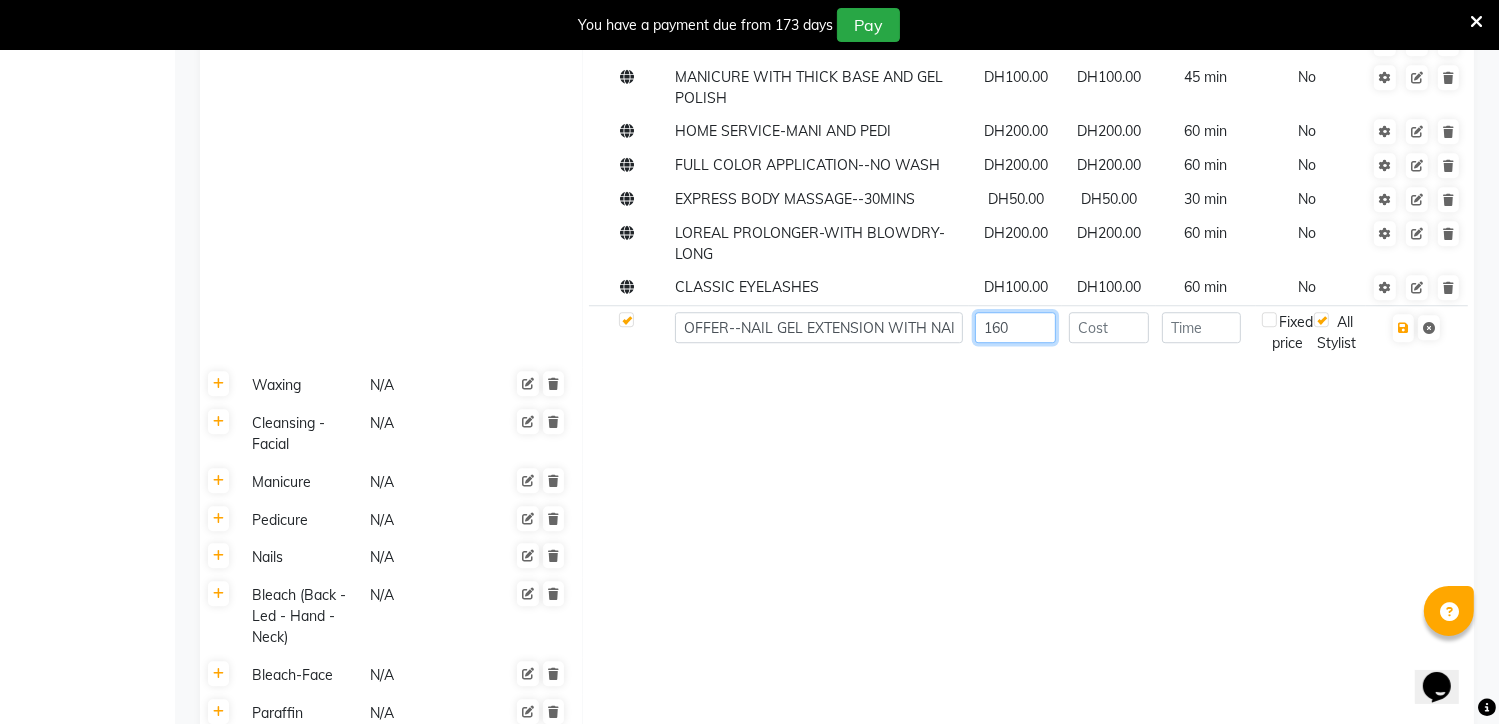 type on "160" 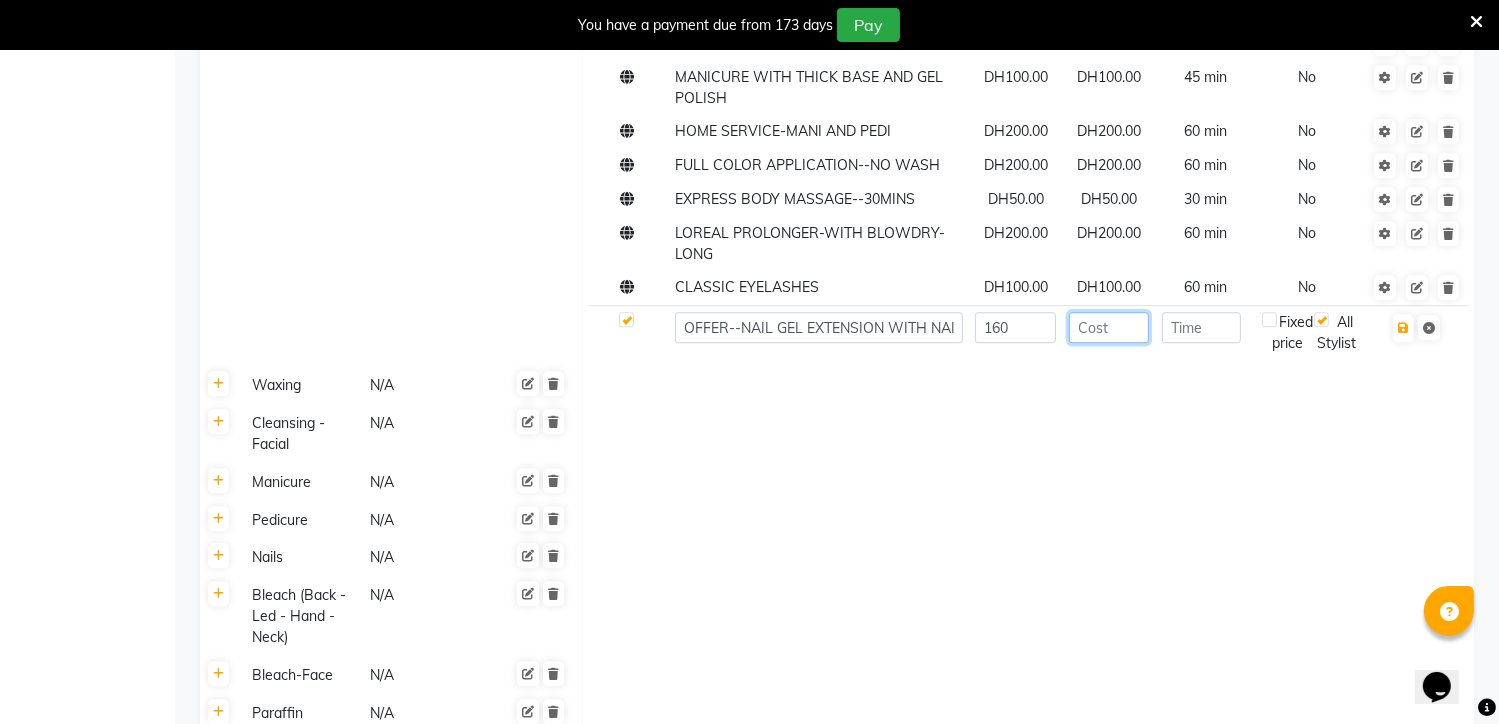 click 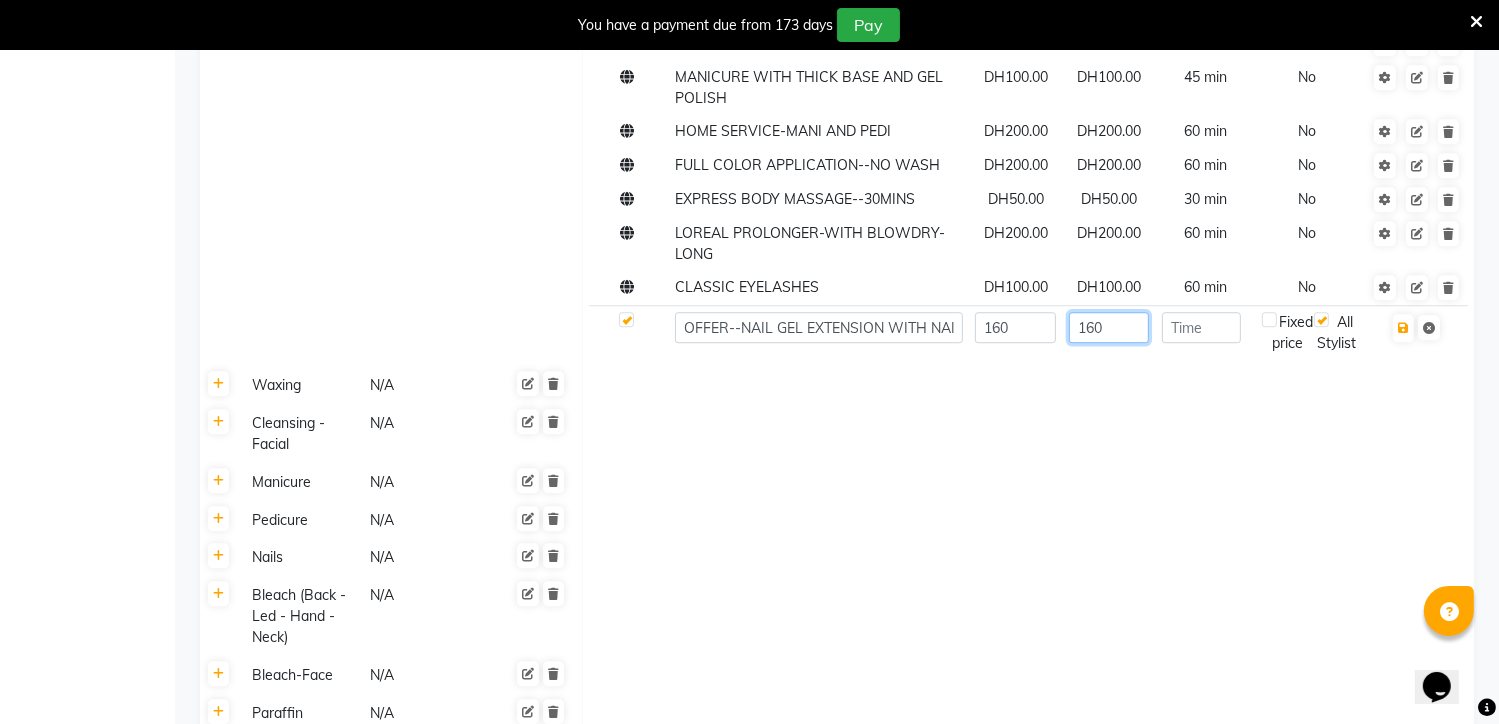 type on "160" 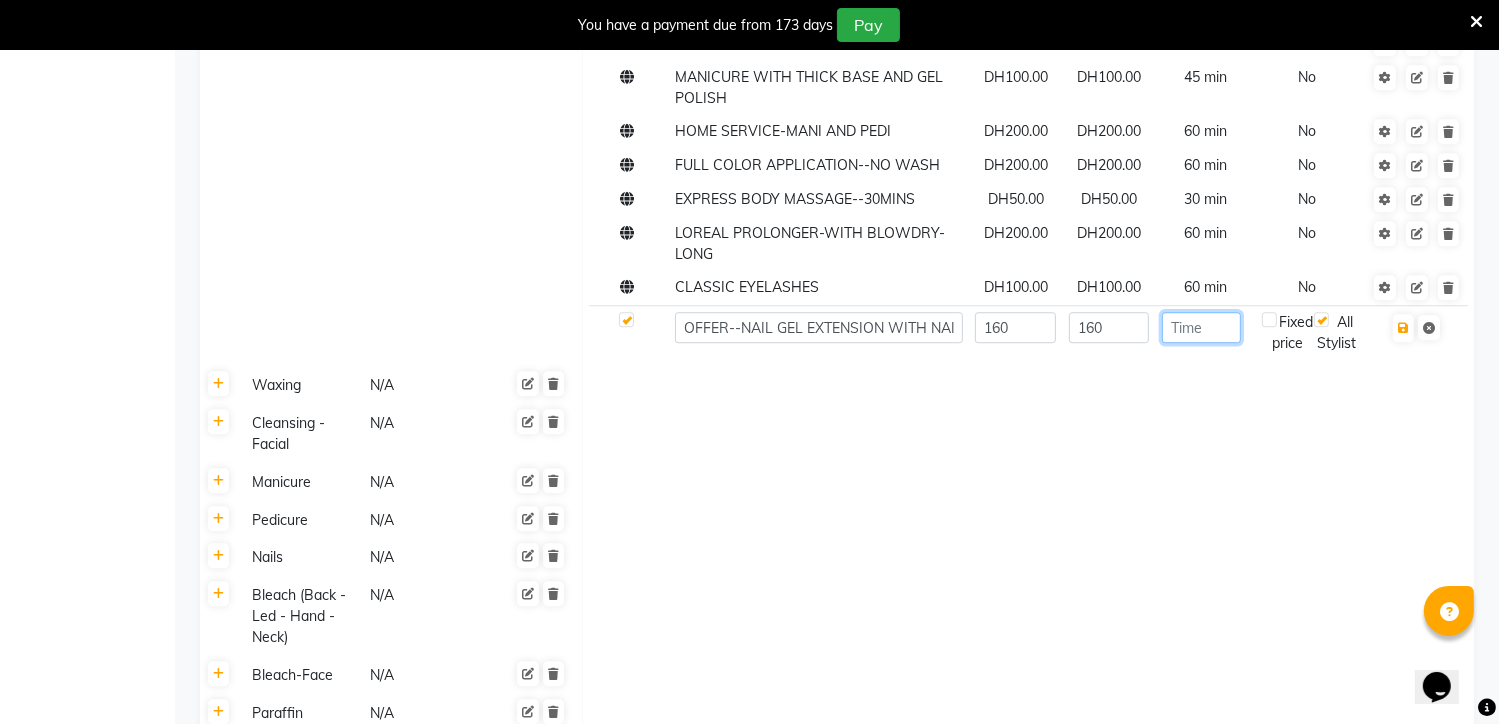 click 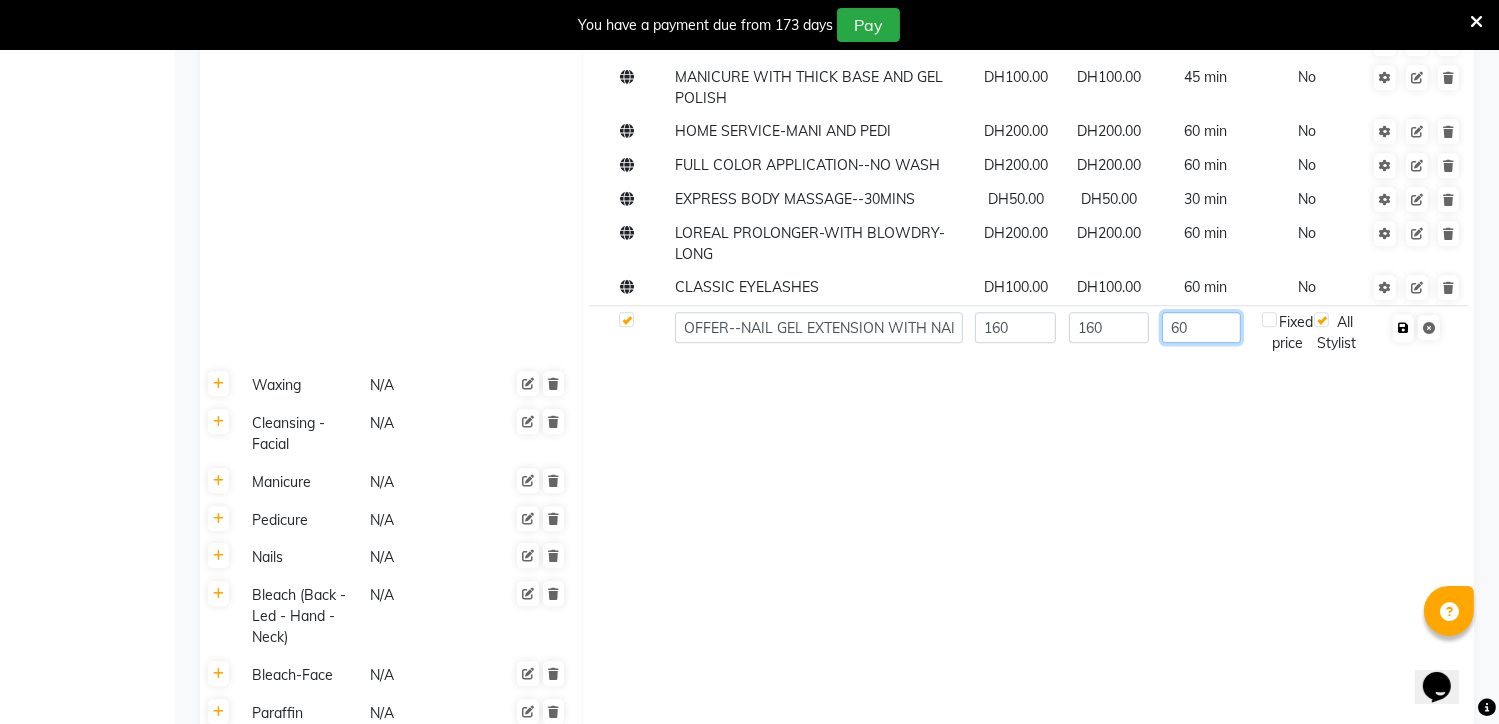 type on "60" 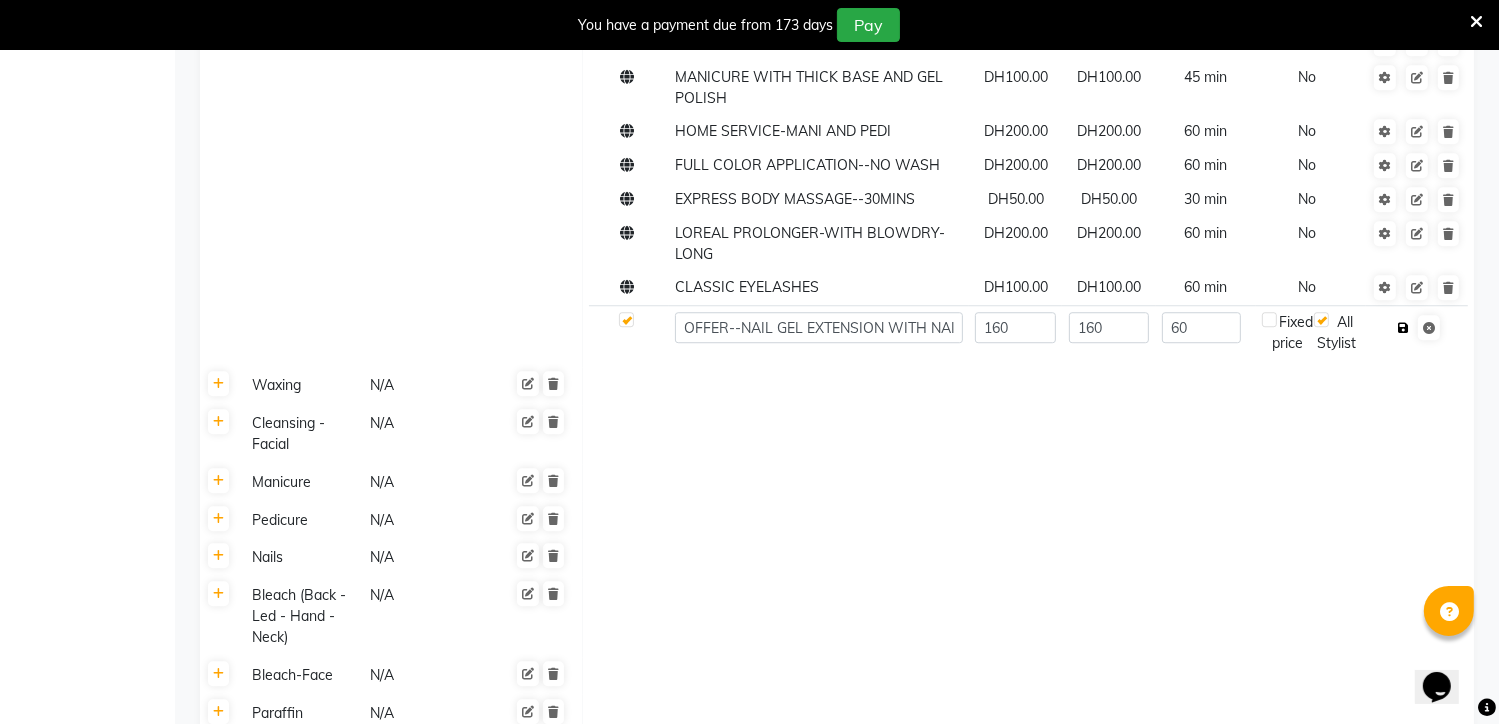click at bounding box center [1403, 328] 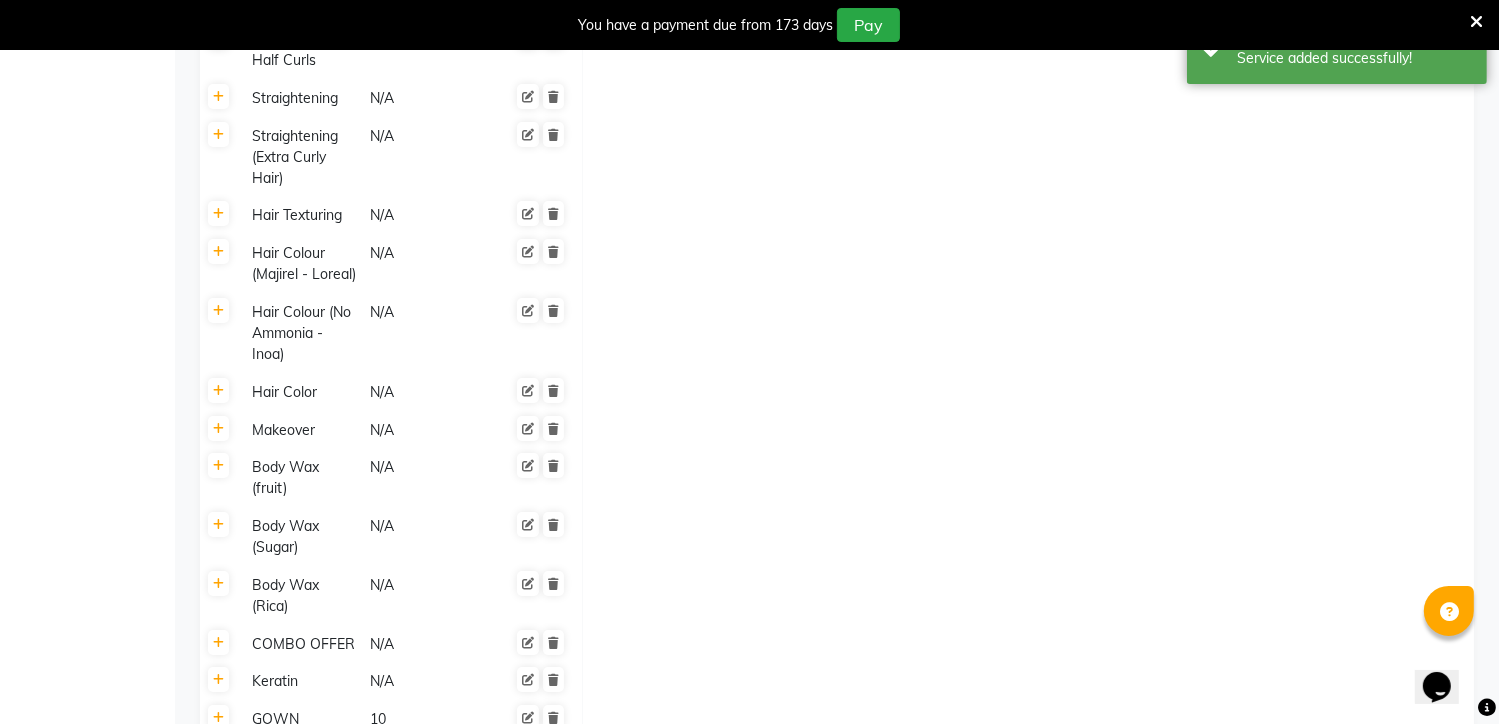 scroll, scrollTop: 7806, scrollLeft: 0, axis: vertical 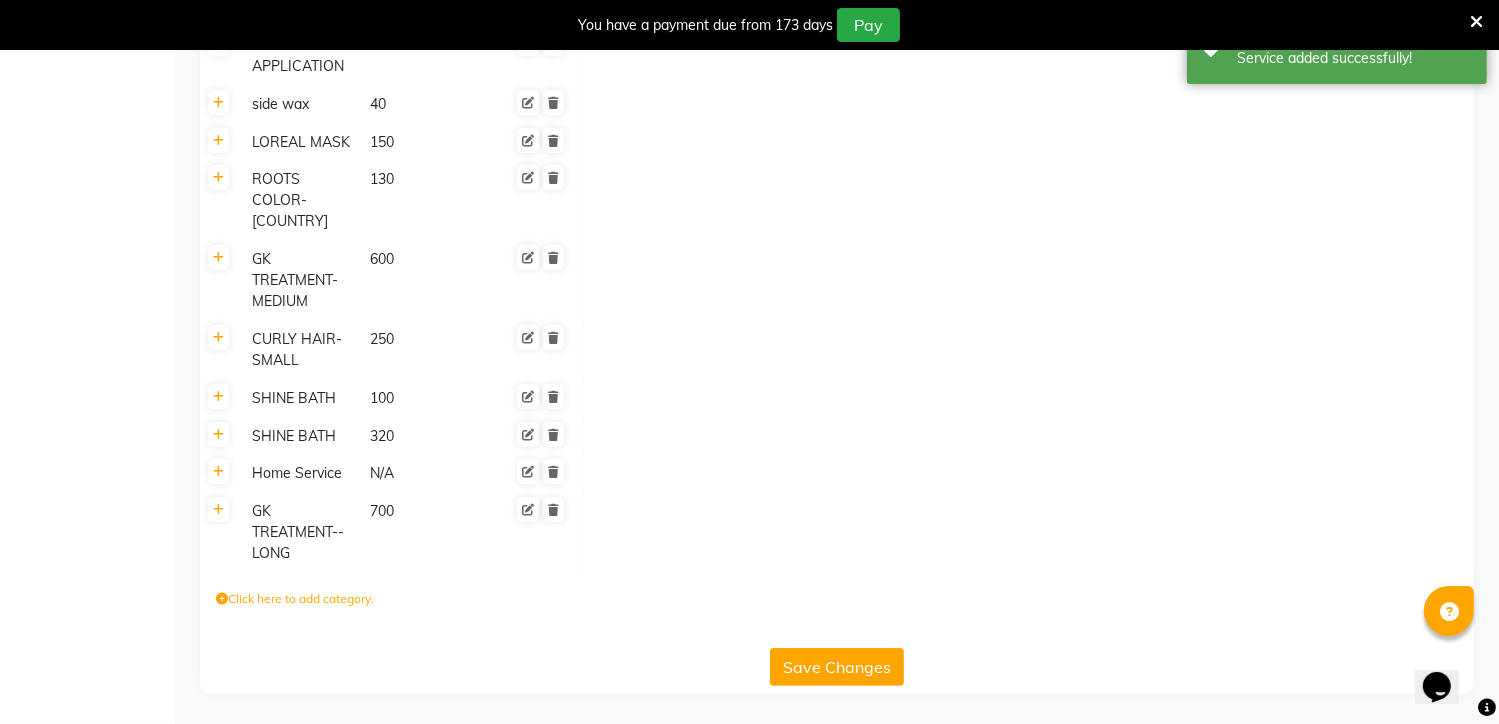 click on "Save Changes" 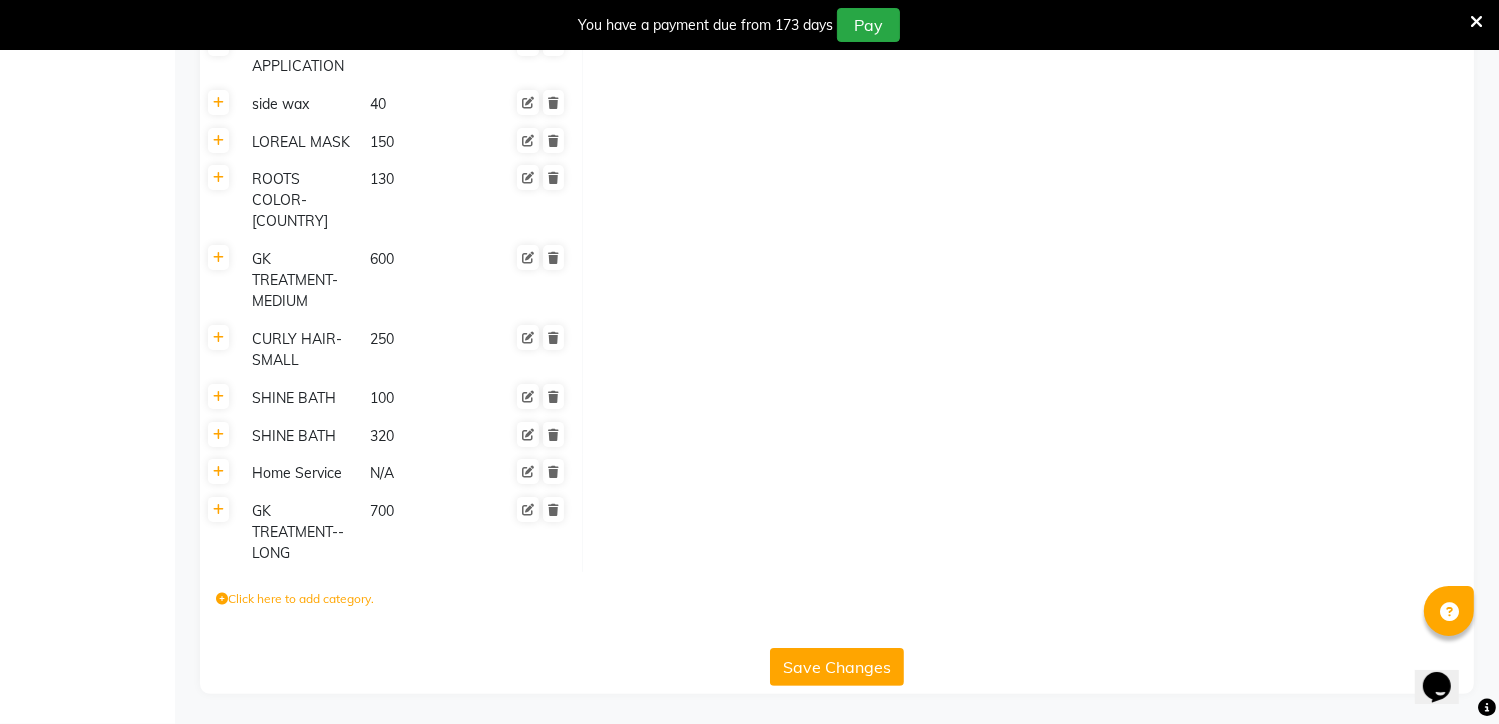 click on "Save Changes" 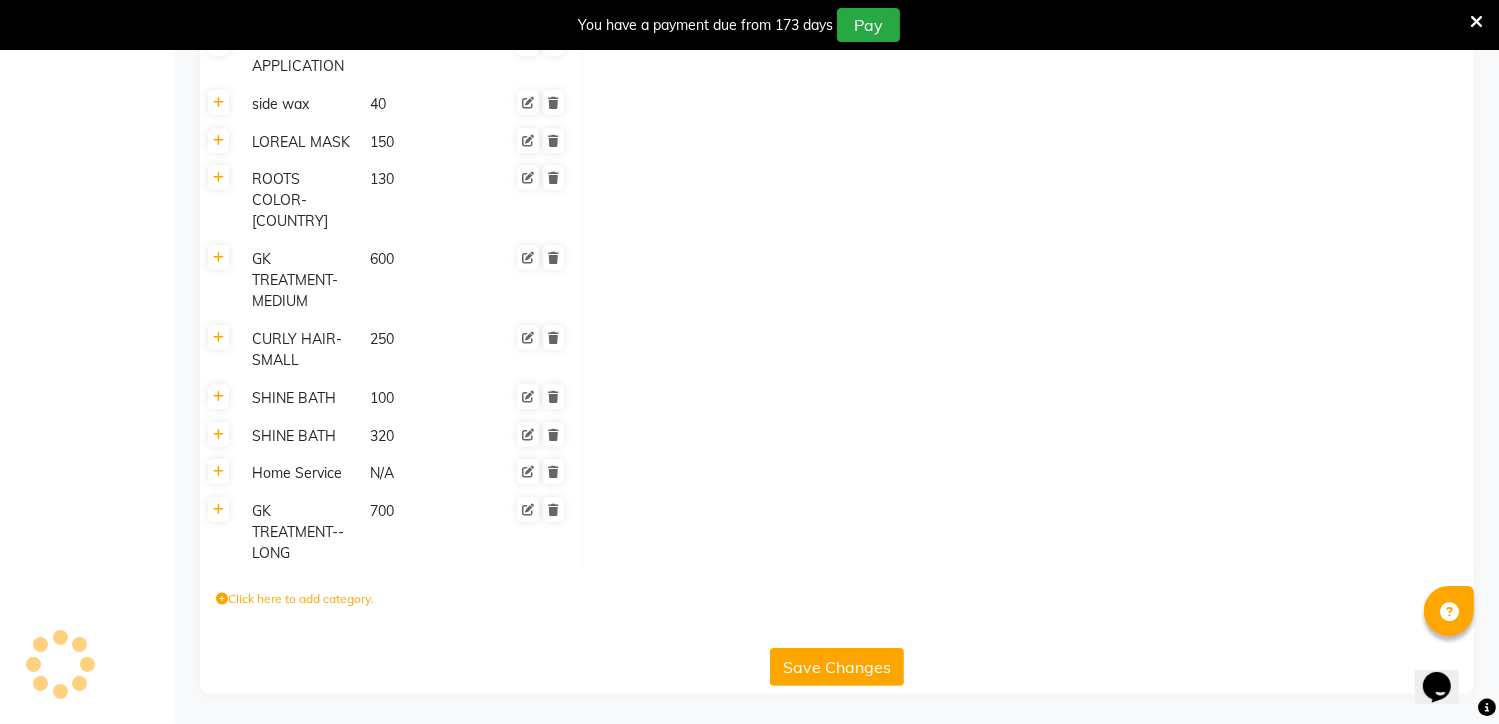 click on "Save Changes" 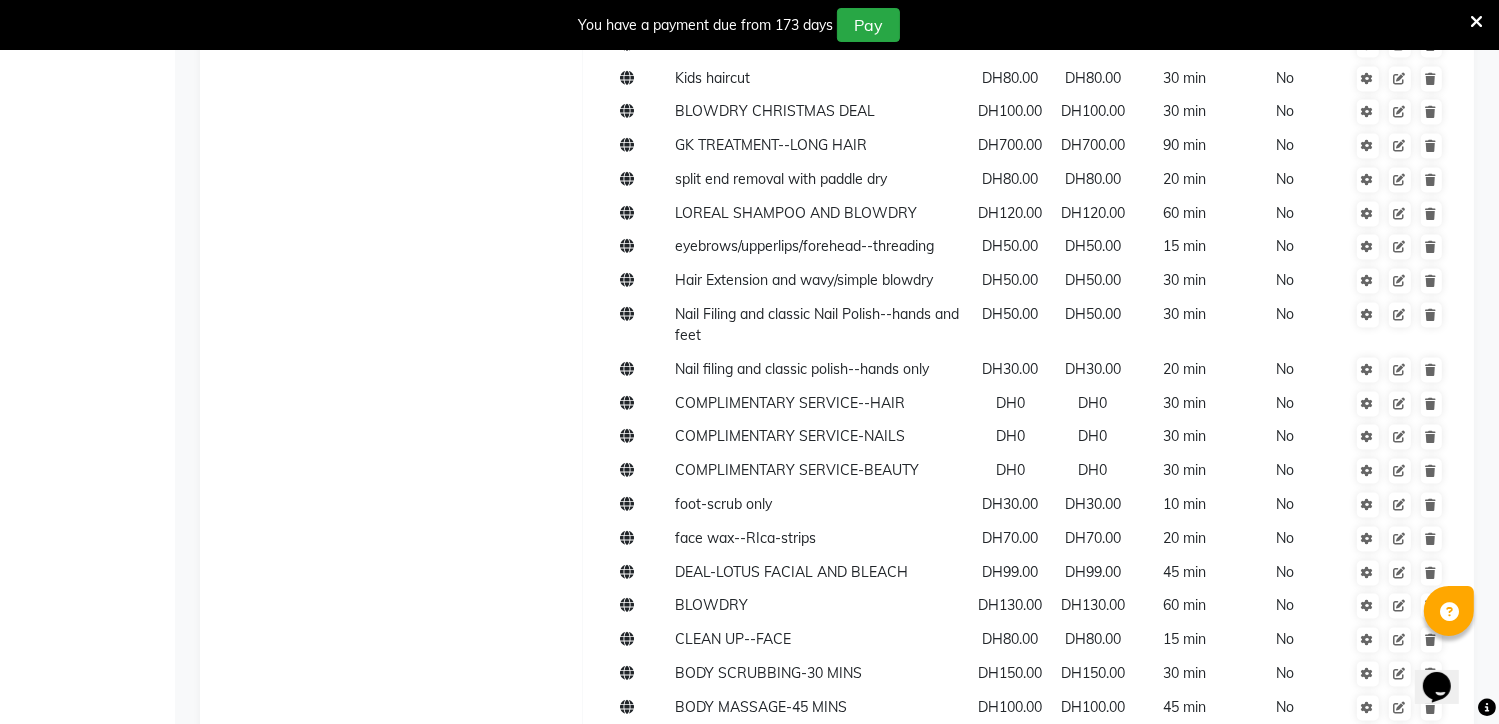 scroll, scrollTop: 3784, scrollLeft: 0, axis: vertical 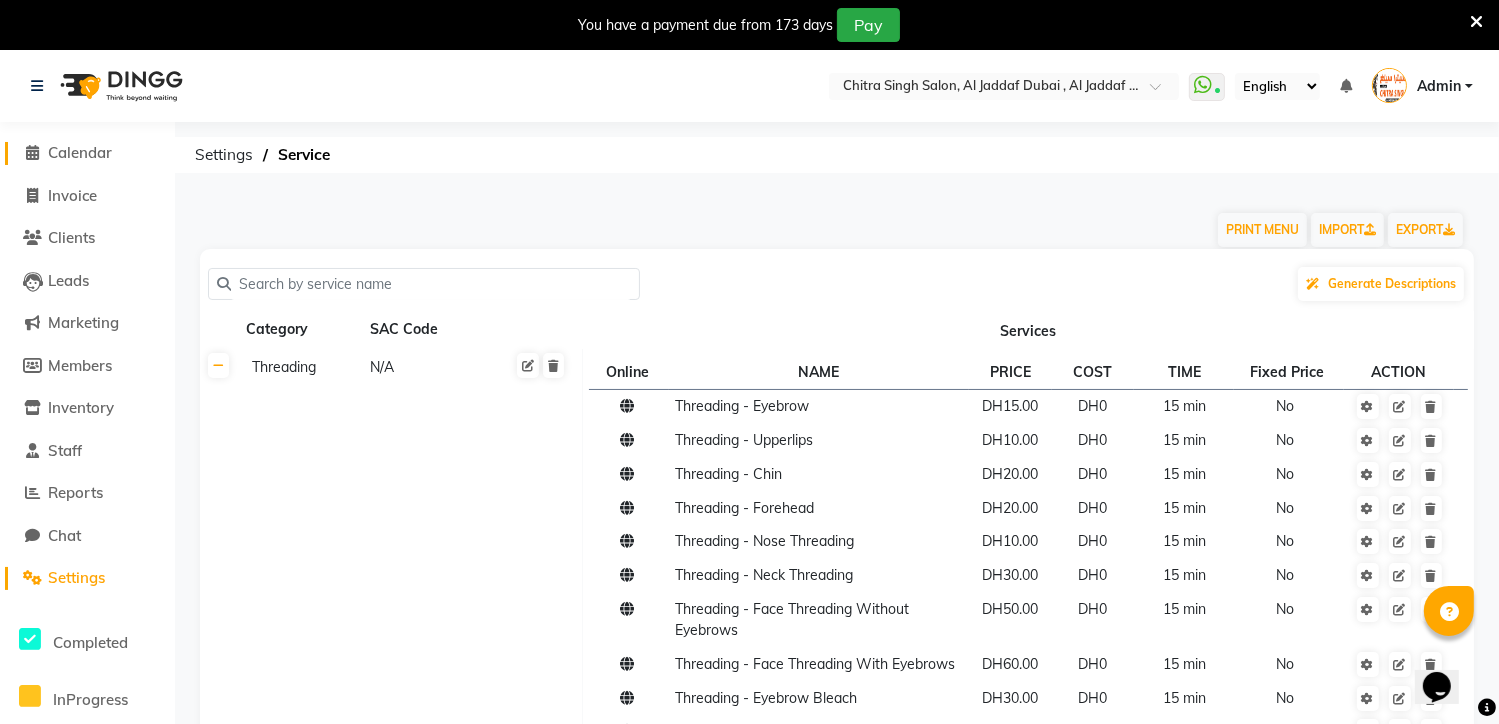 click 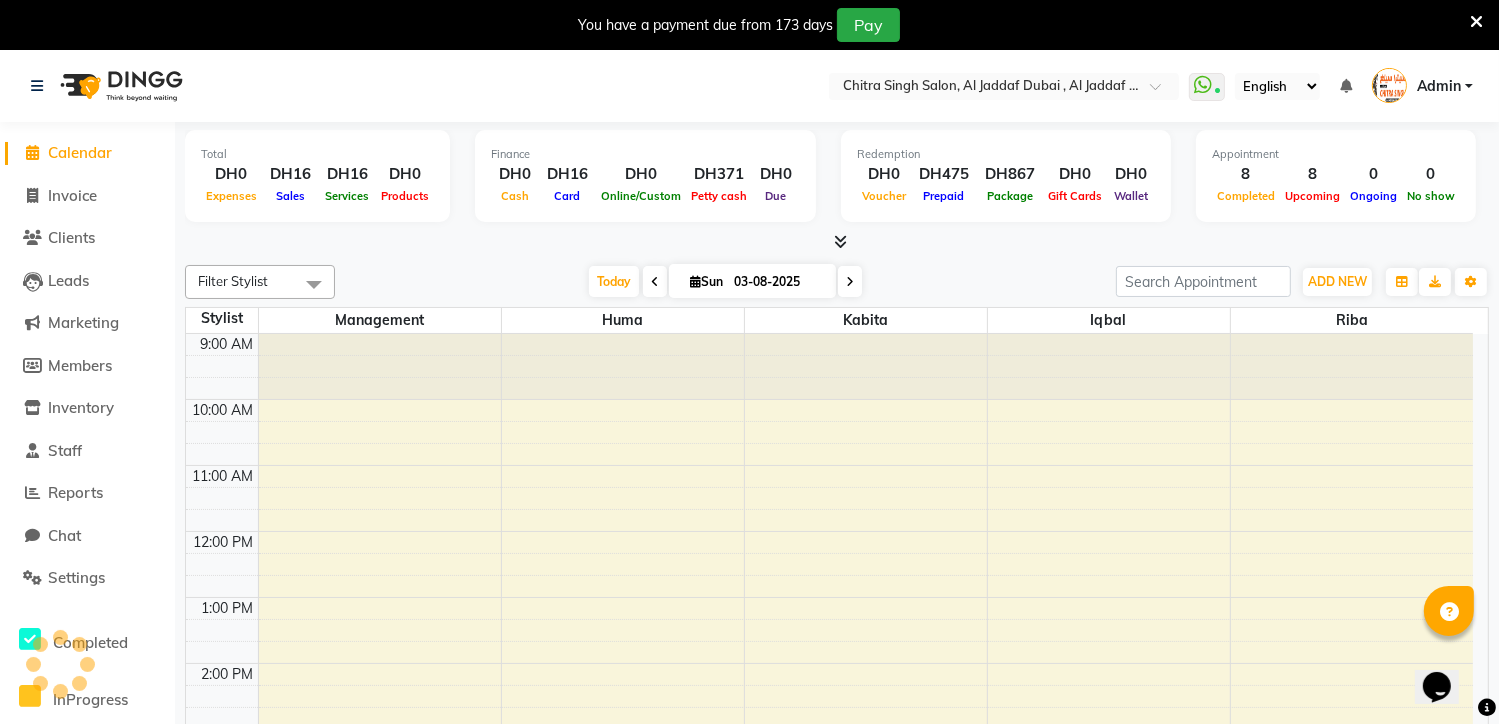 scroll, scrollTop: 494, scrollLeft: 0, axis: vertical 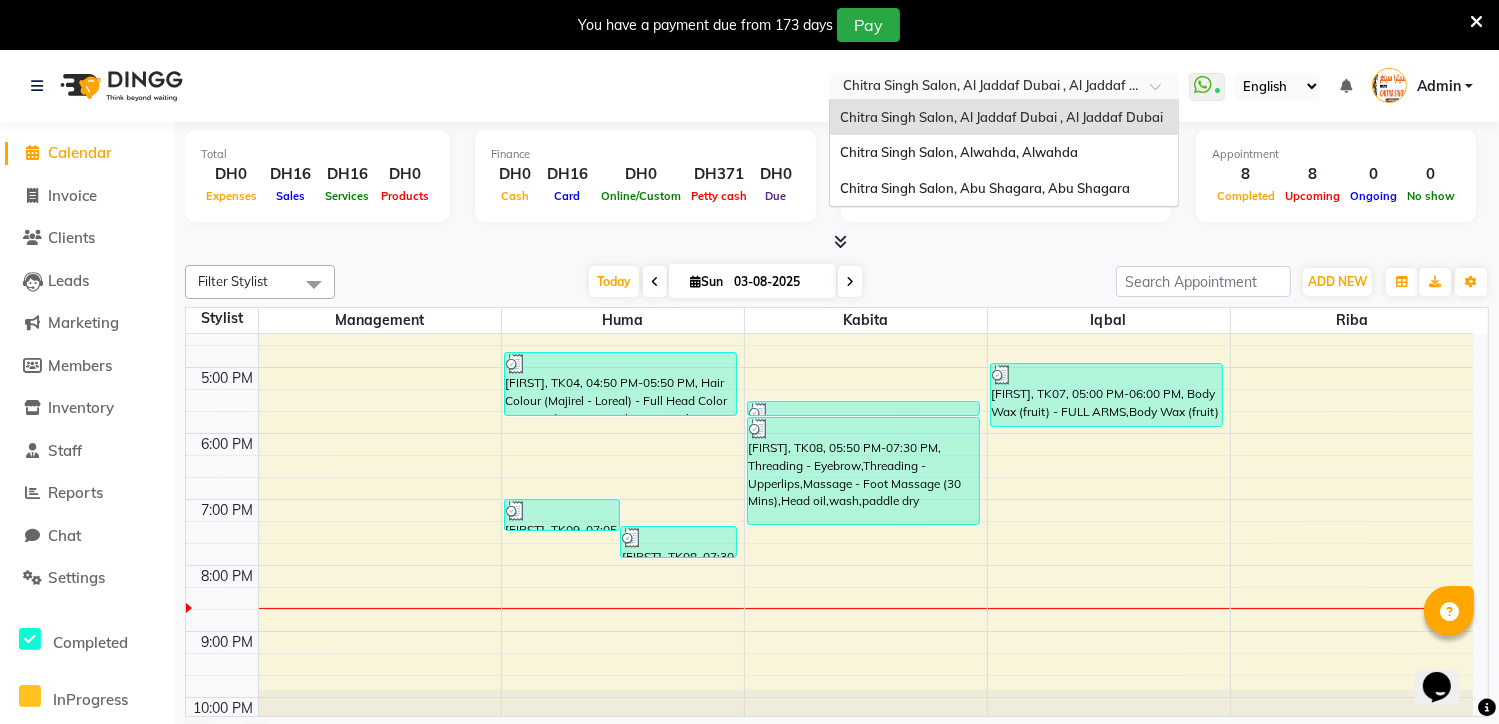 click at bounding box center [1162, 92] 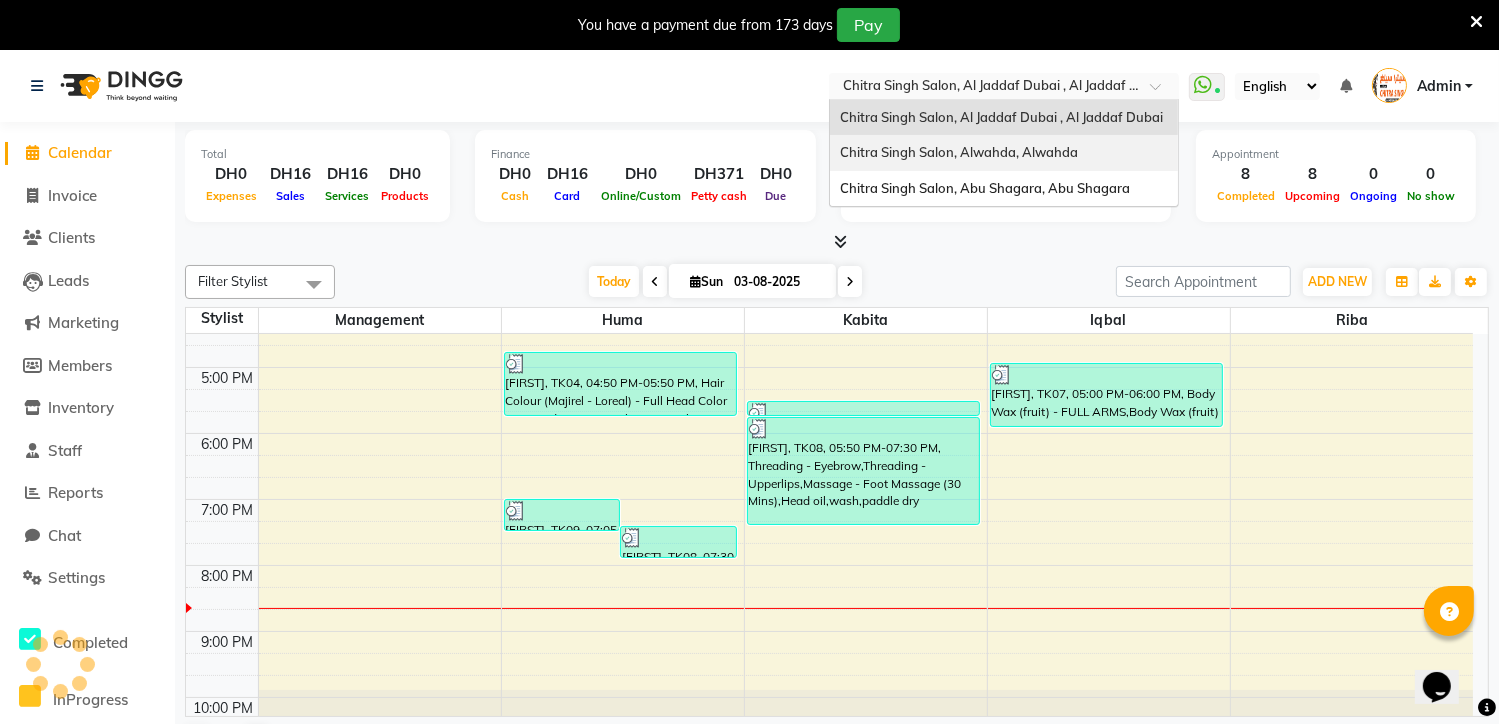 click on "Chitra Singh Salon, Alwahda, Alwahda" at bounding box center (1004, 153) 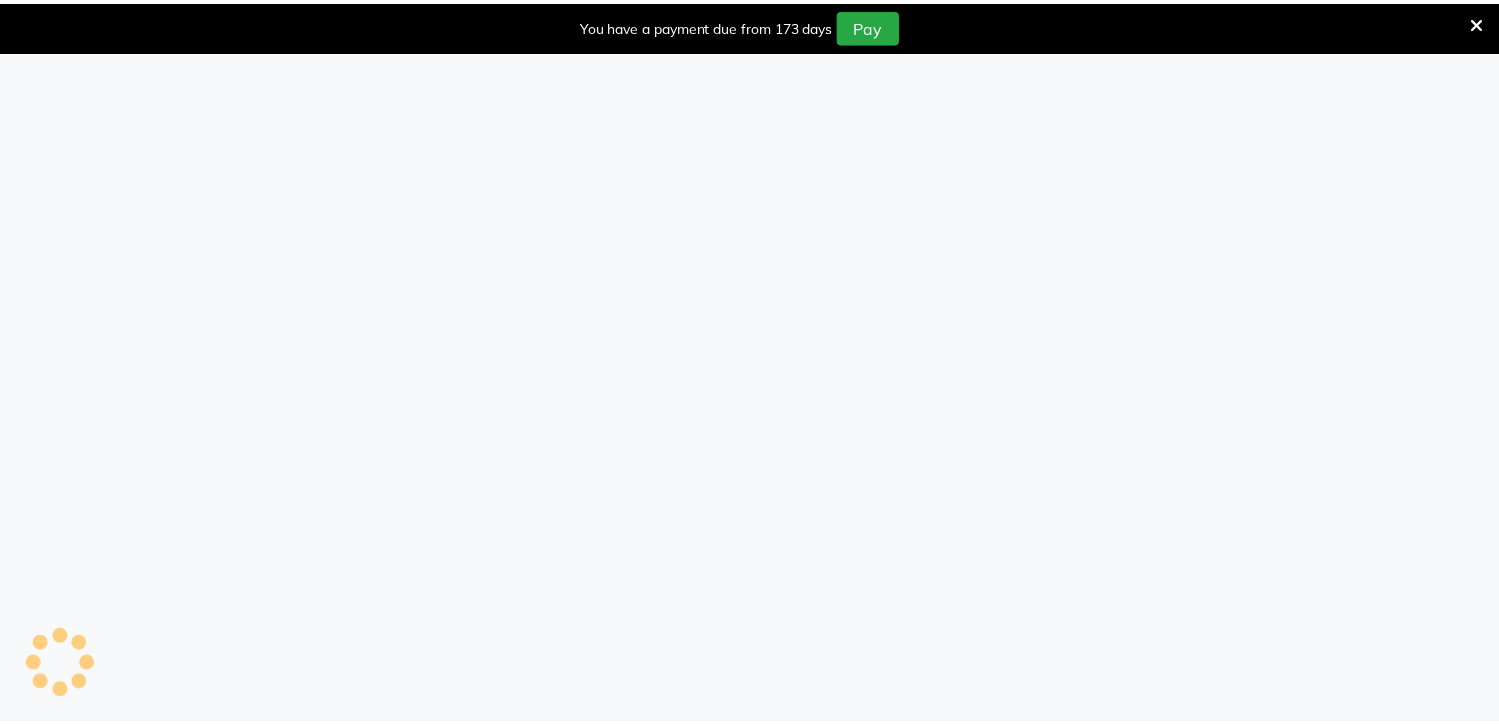 scroll, scrollTop: 0, scrollLeft: 0, axis: both 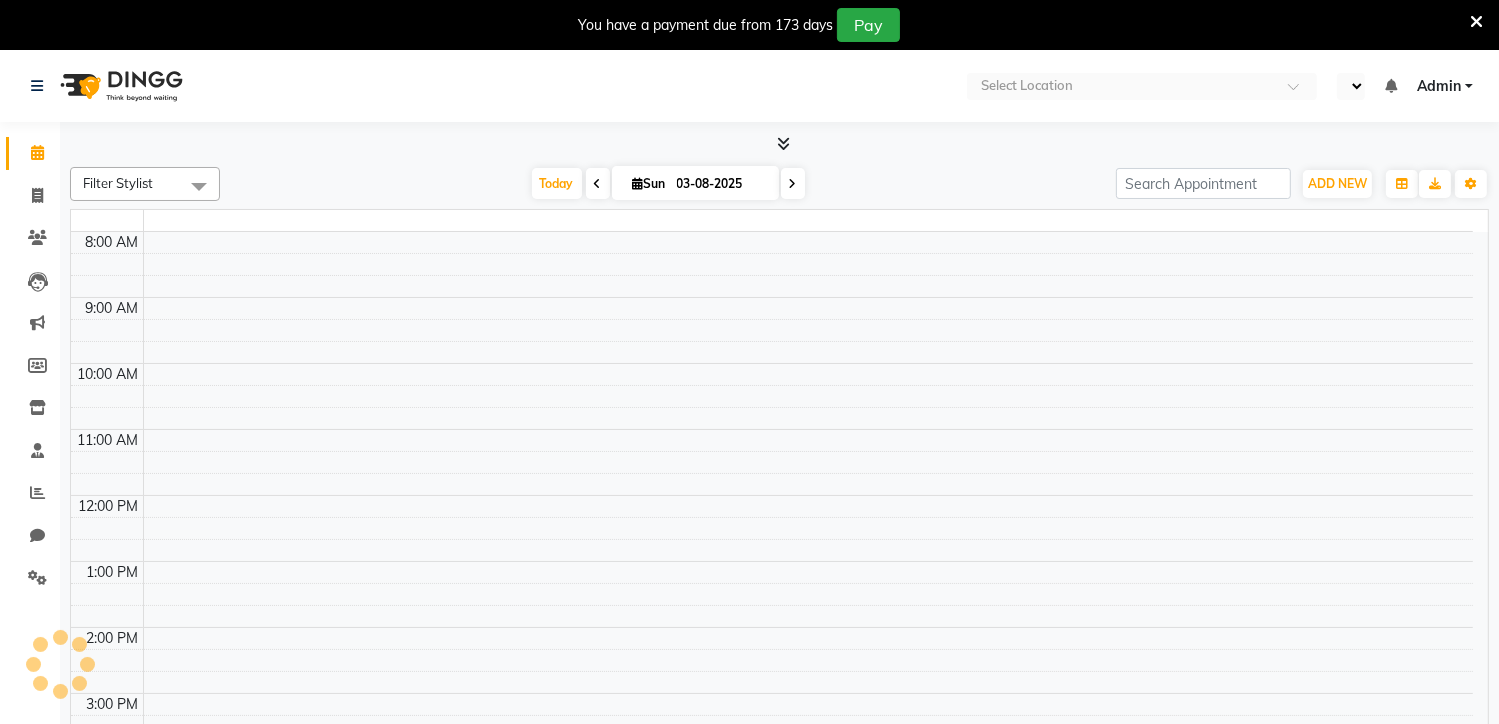 select on "en" 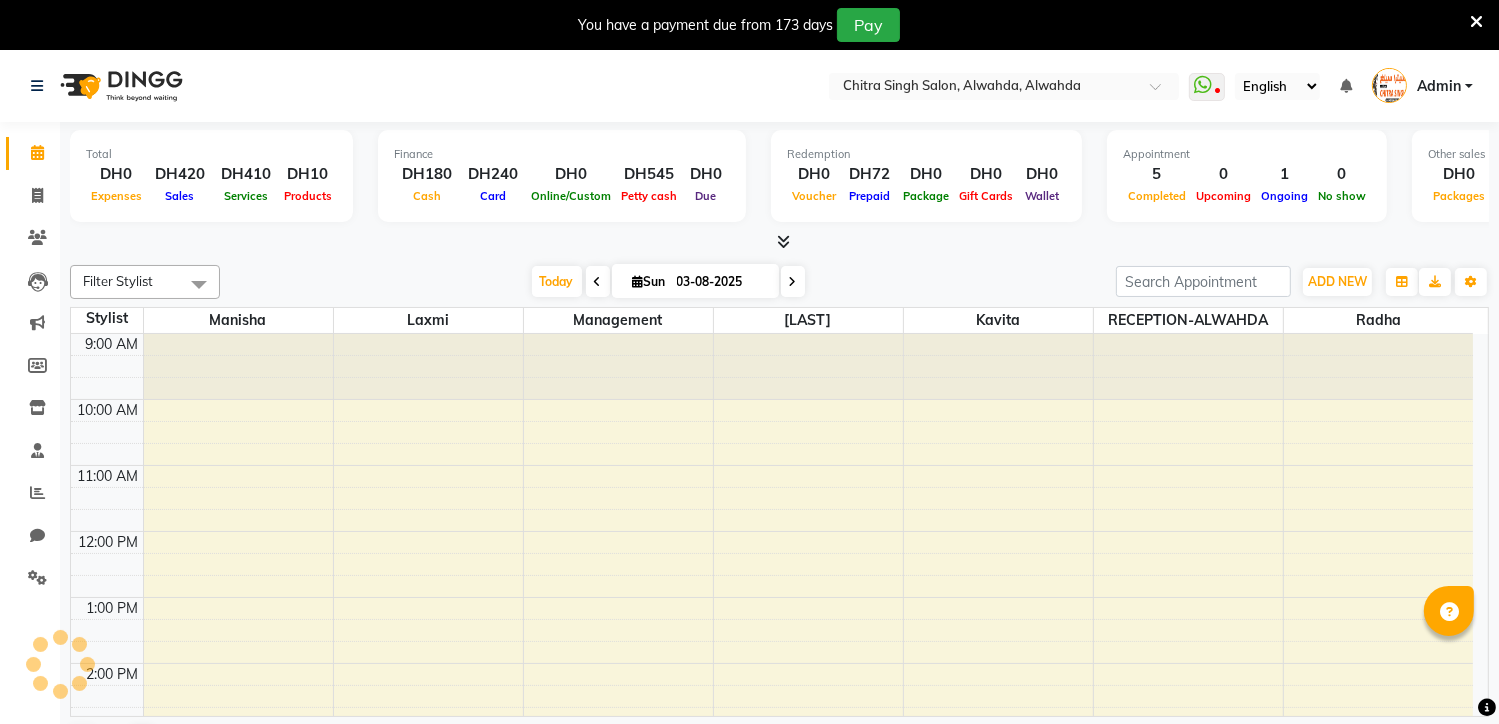 scroll, scrollTop: 0, scrollLeft: 0, axis: both 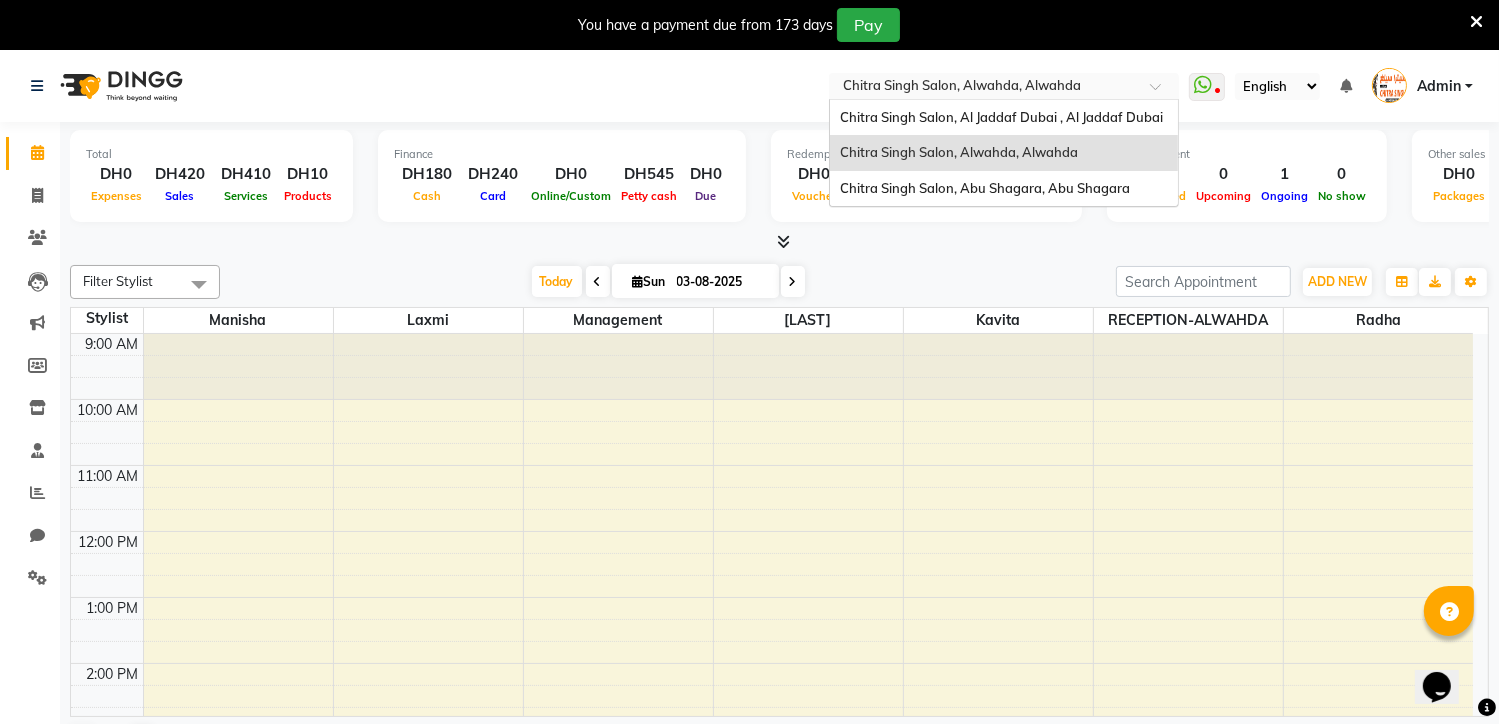 click at bounding box center [1162, 92] 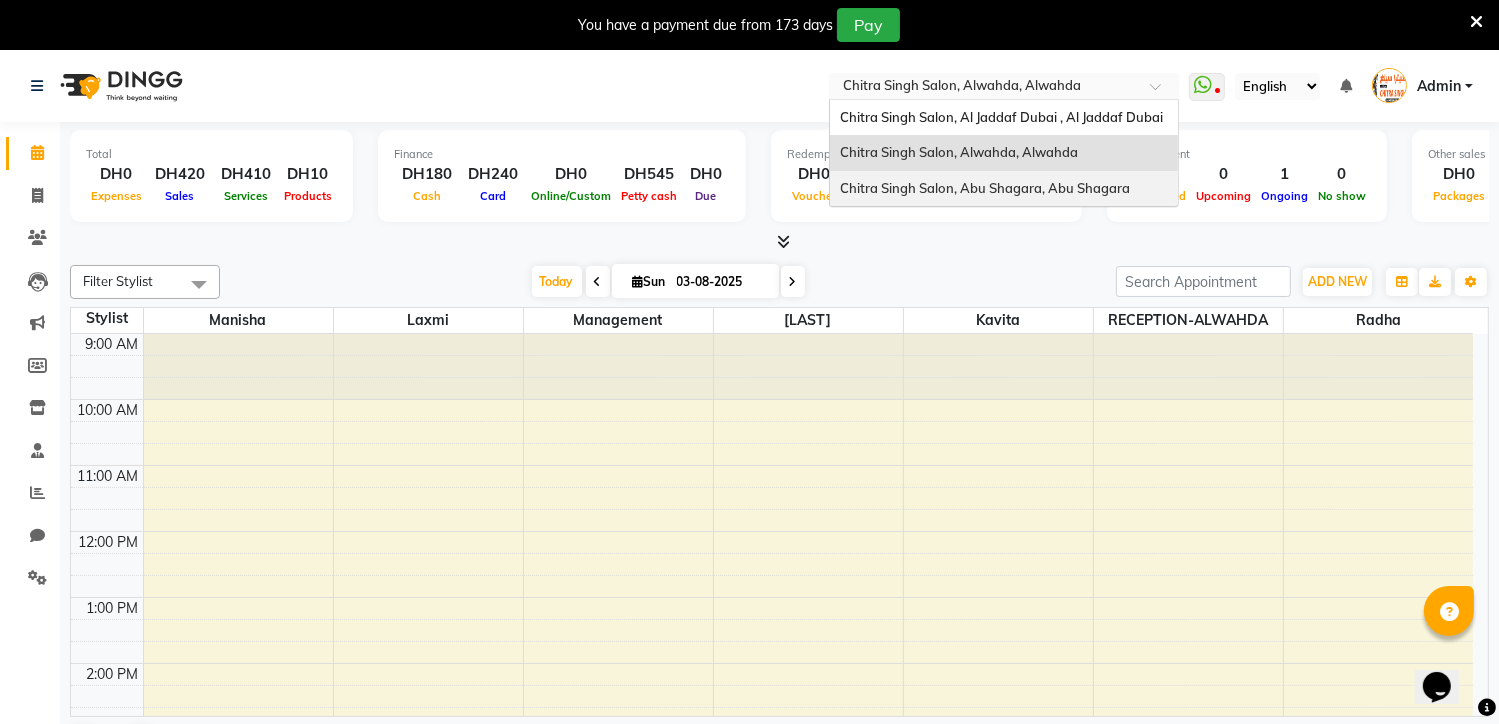 click on "Chitra Singh Salon, Abu Shagara, Abu Shagara" at bounding box center [985, 188] 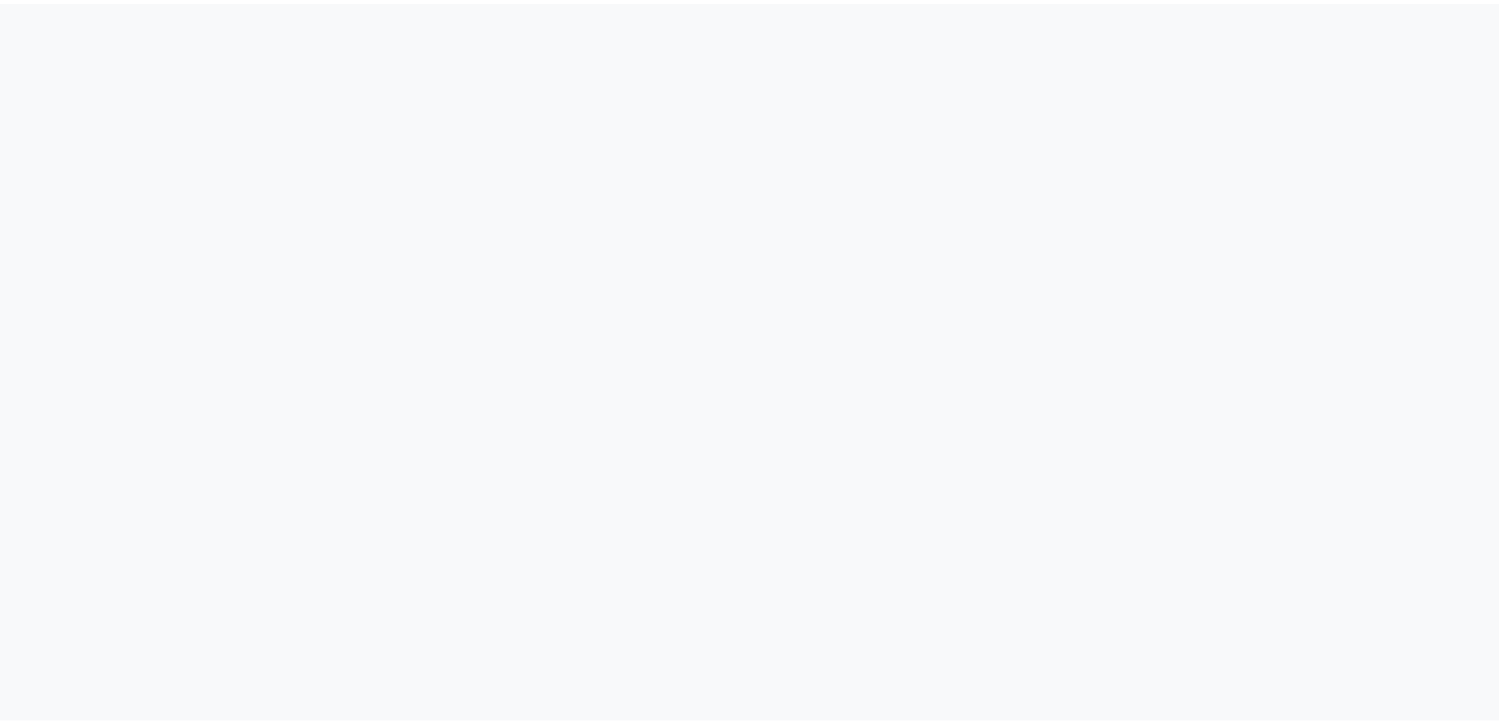 scroll, scrollTop: 0, scrollLeft: 0, axis: both 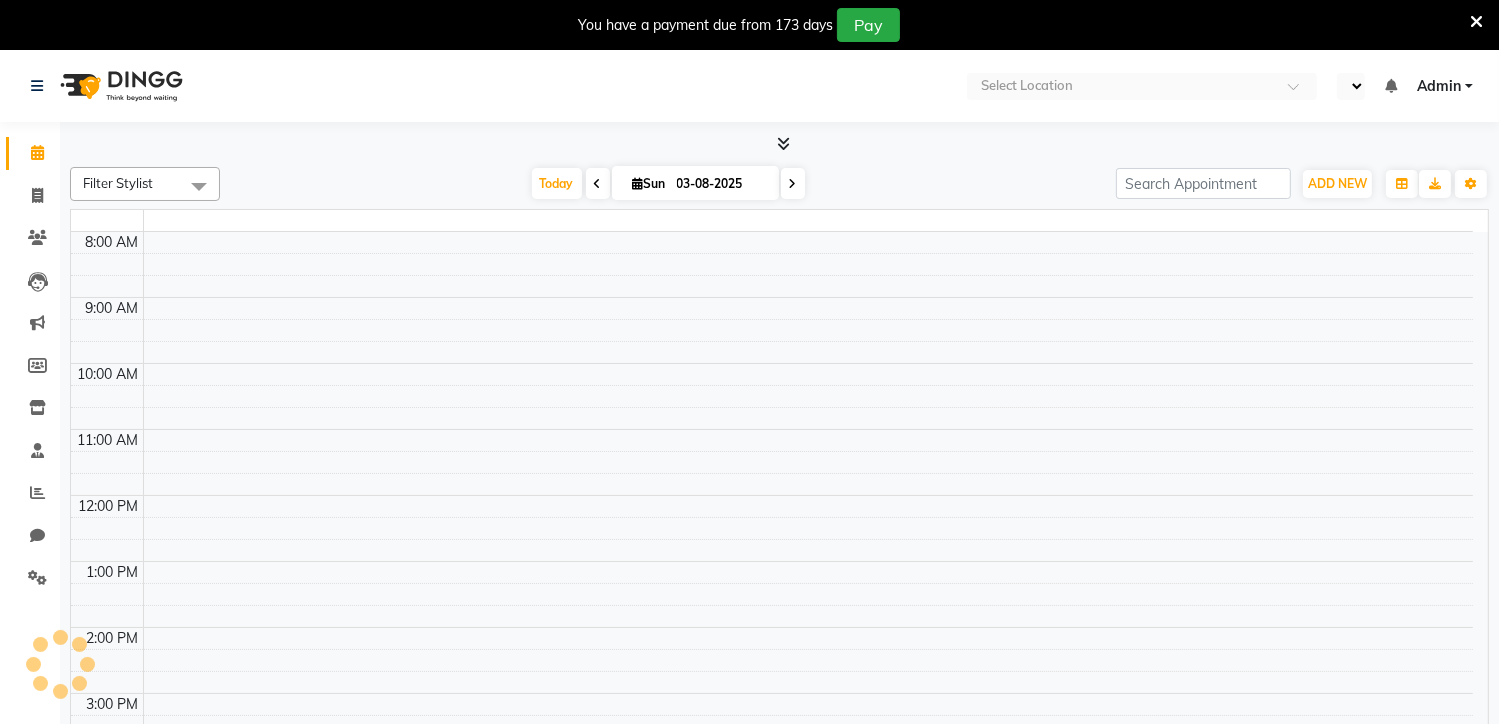 select on "en" 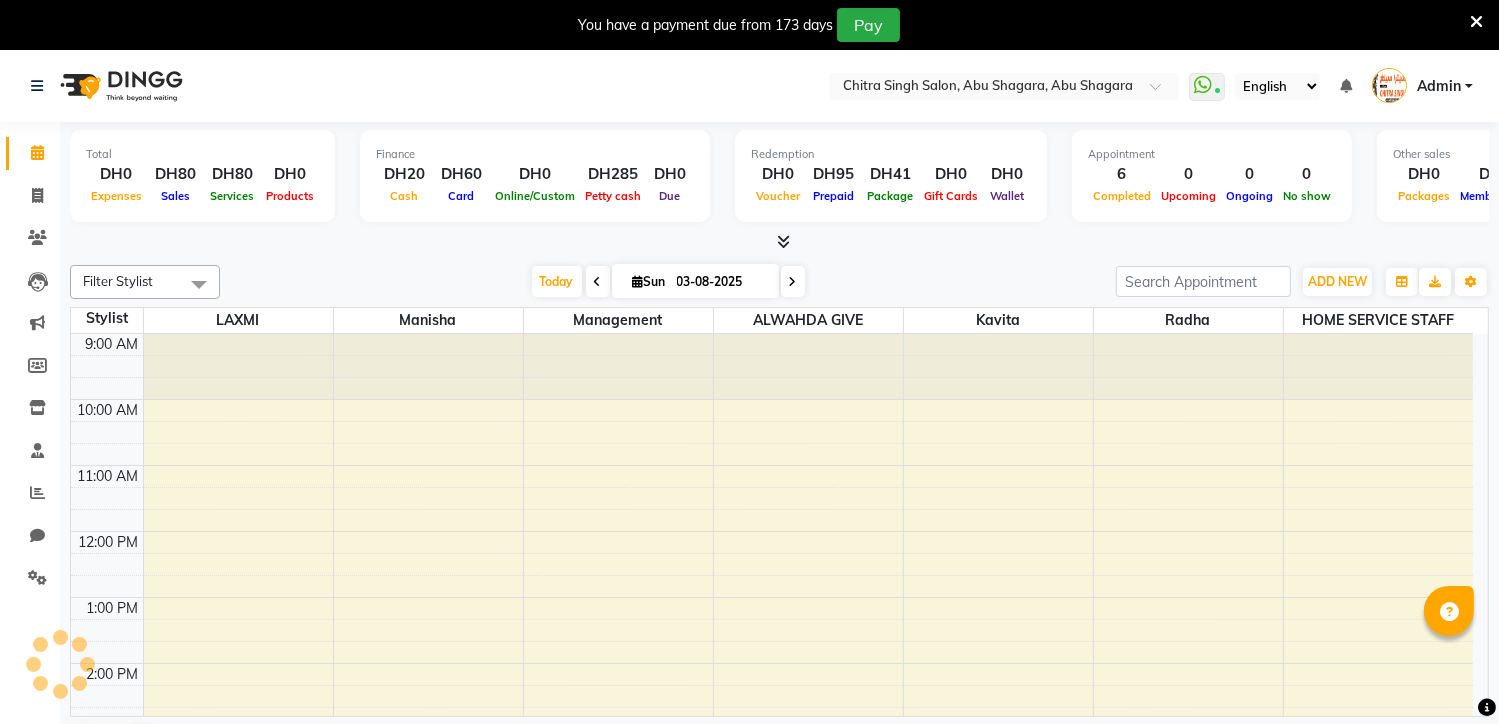 scroll, scrollTop: 0, scrollLeft: 0, axis: both 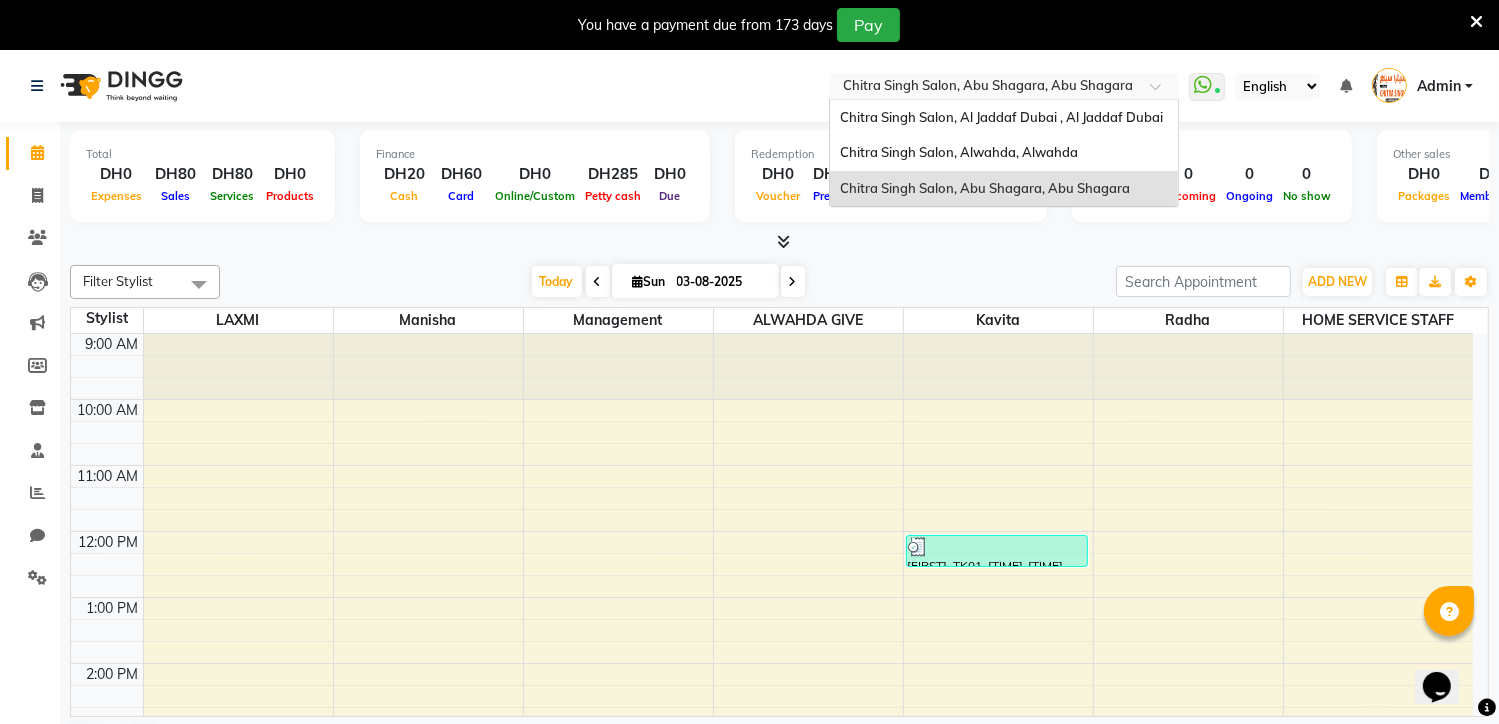 click at bounding box center (1004, 88) 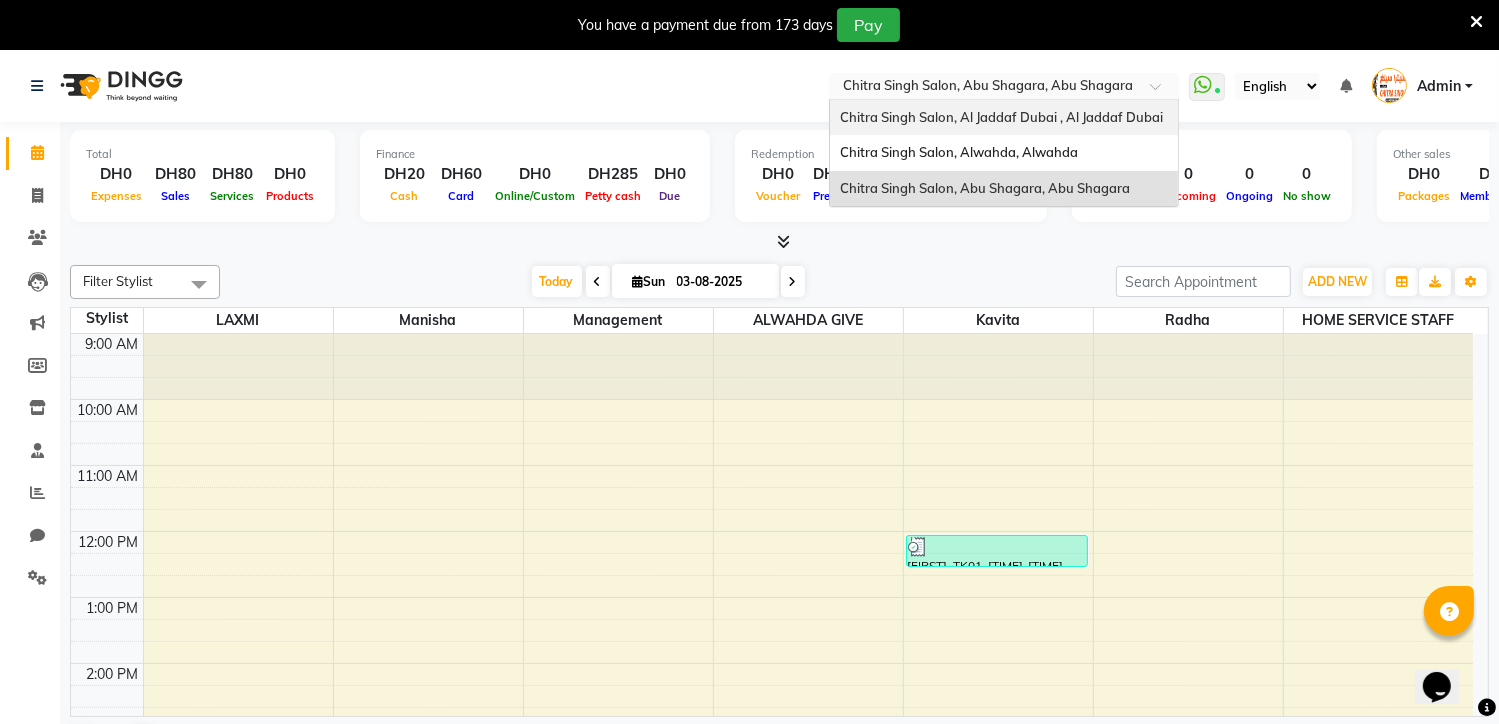 click on "Chitra Singh Salon, Al Jaddaf Dubai , Al Jaddaf Dubai" at bounding box center (1001, 117) 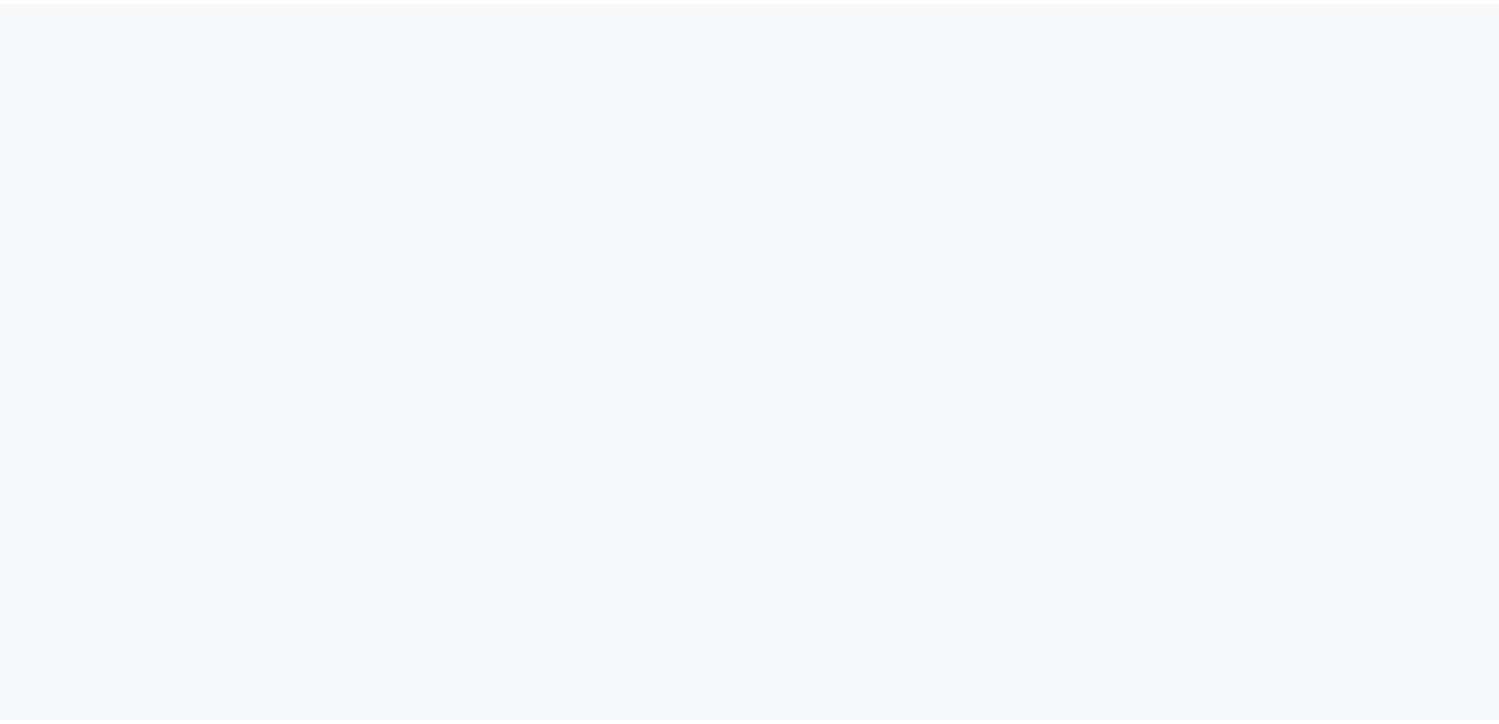 scroll, scrollTop: 0, scrollLeft: 0, axis: both 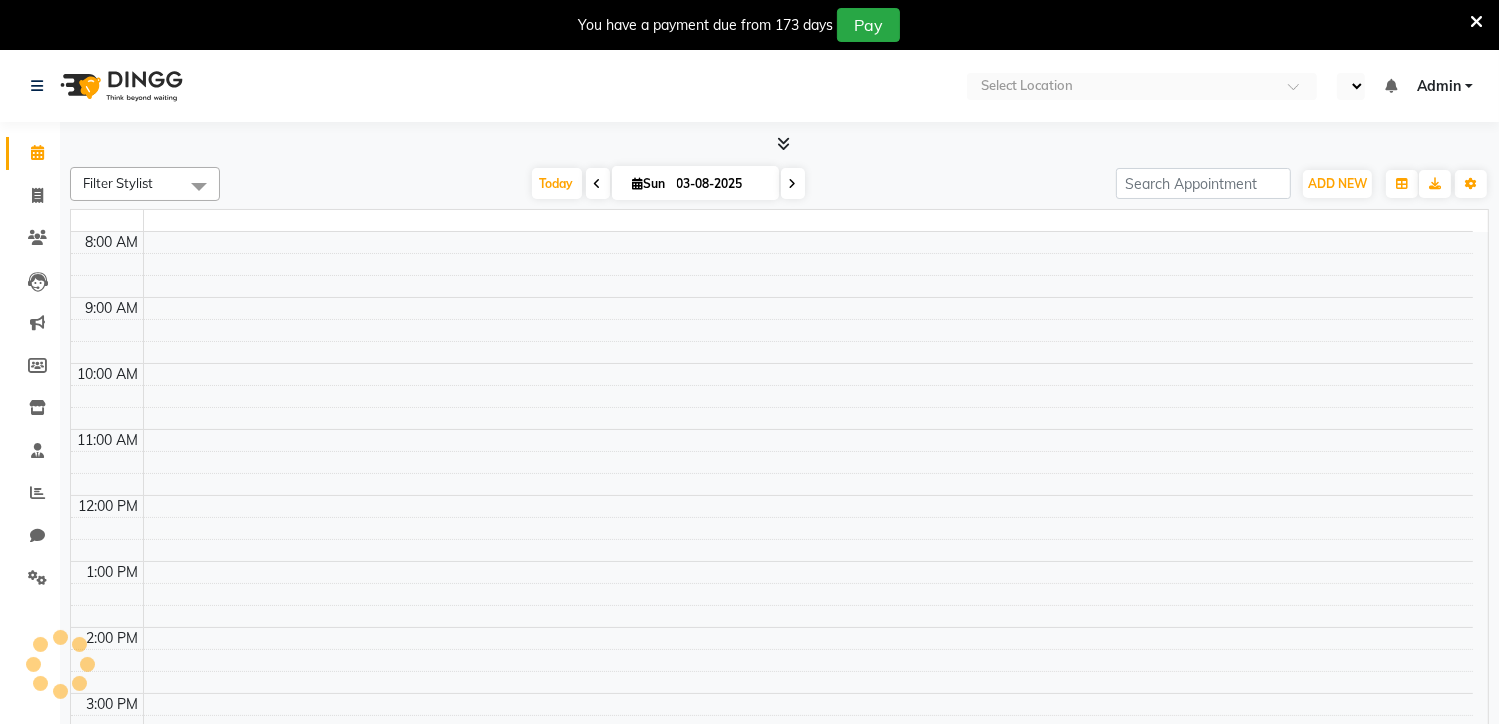 select on "en" 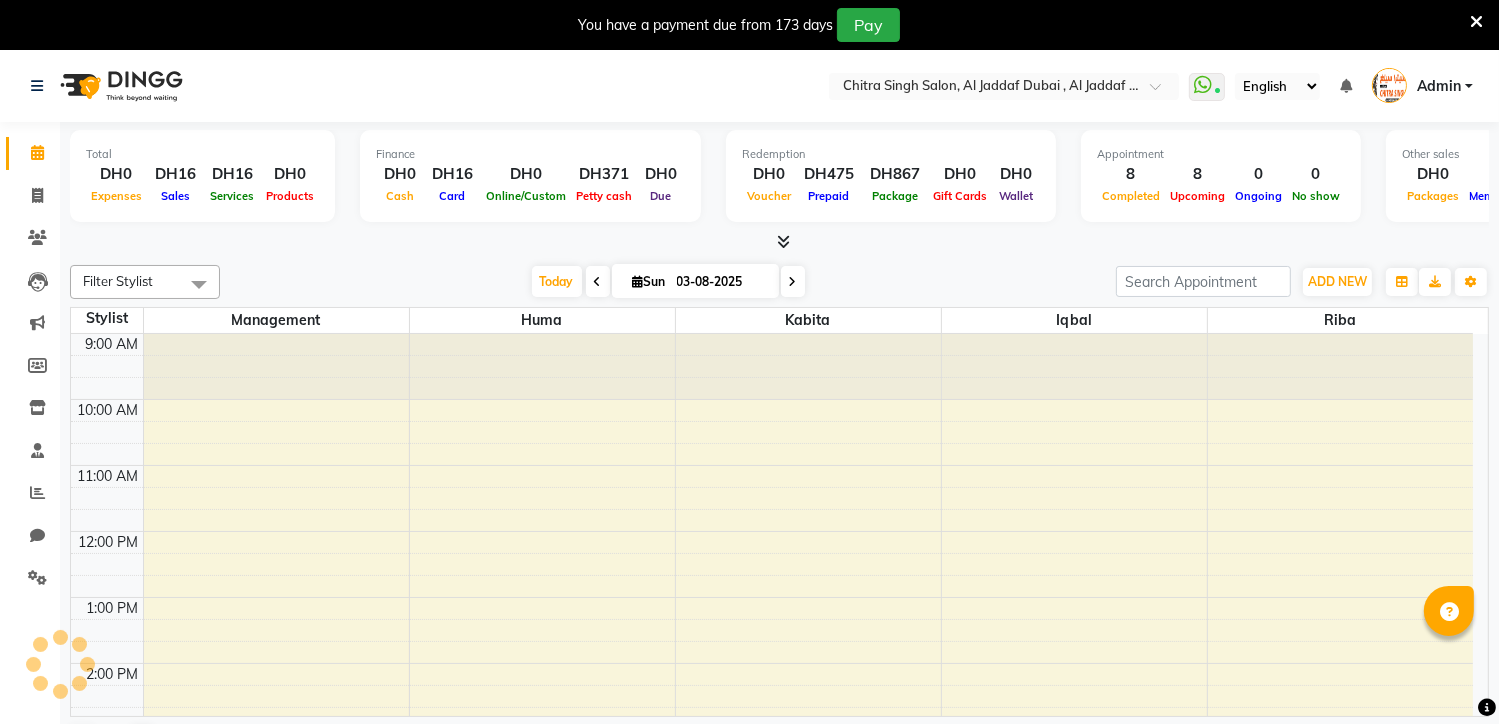 scroll, scrollTop: 0, scrollLeft: 0, axis: both 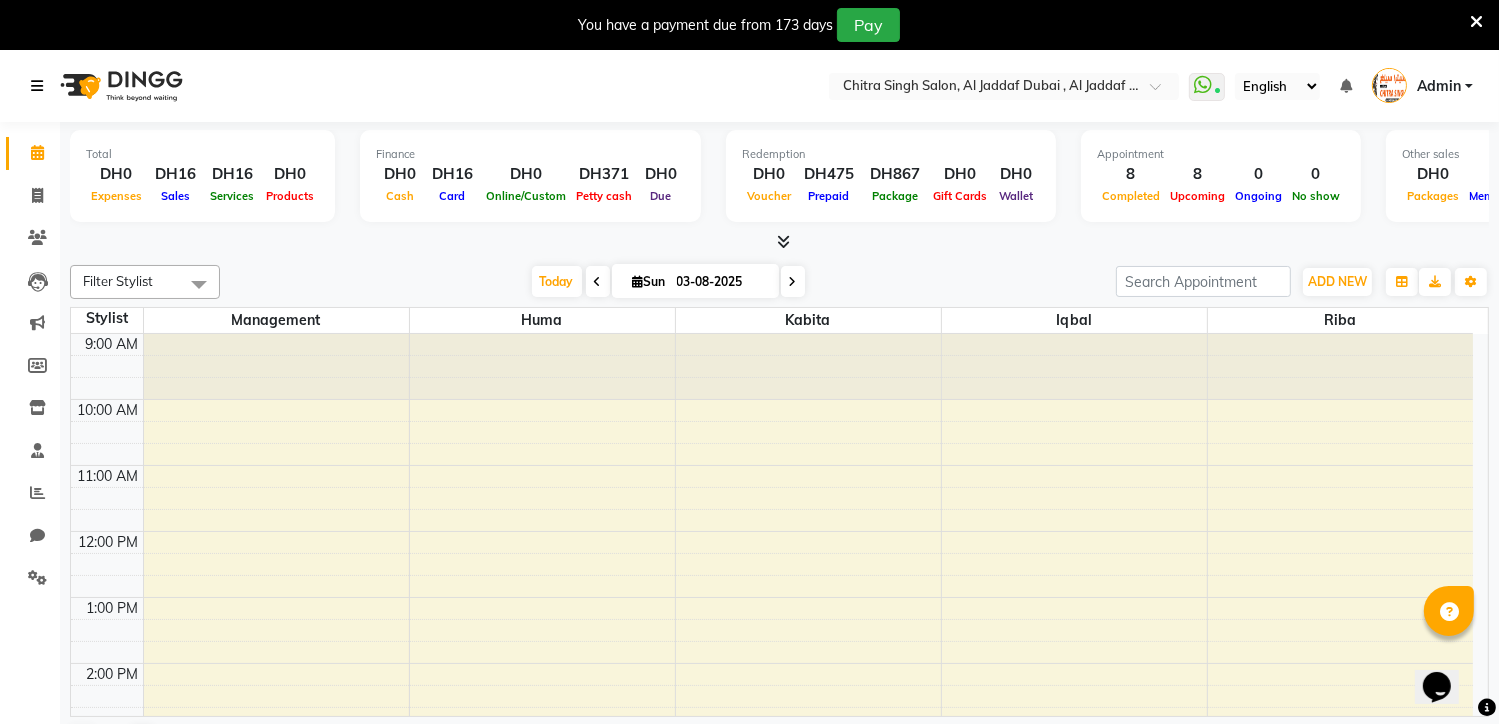 click at bounding box center (37, 86) 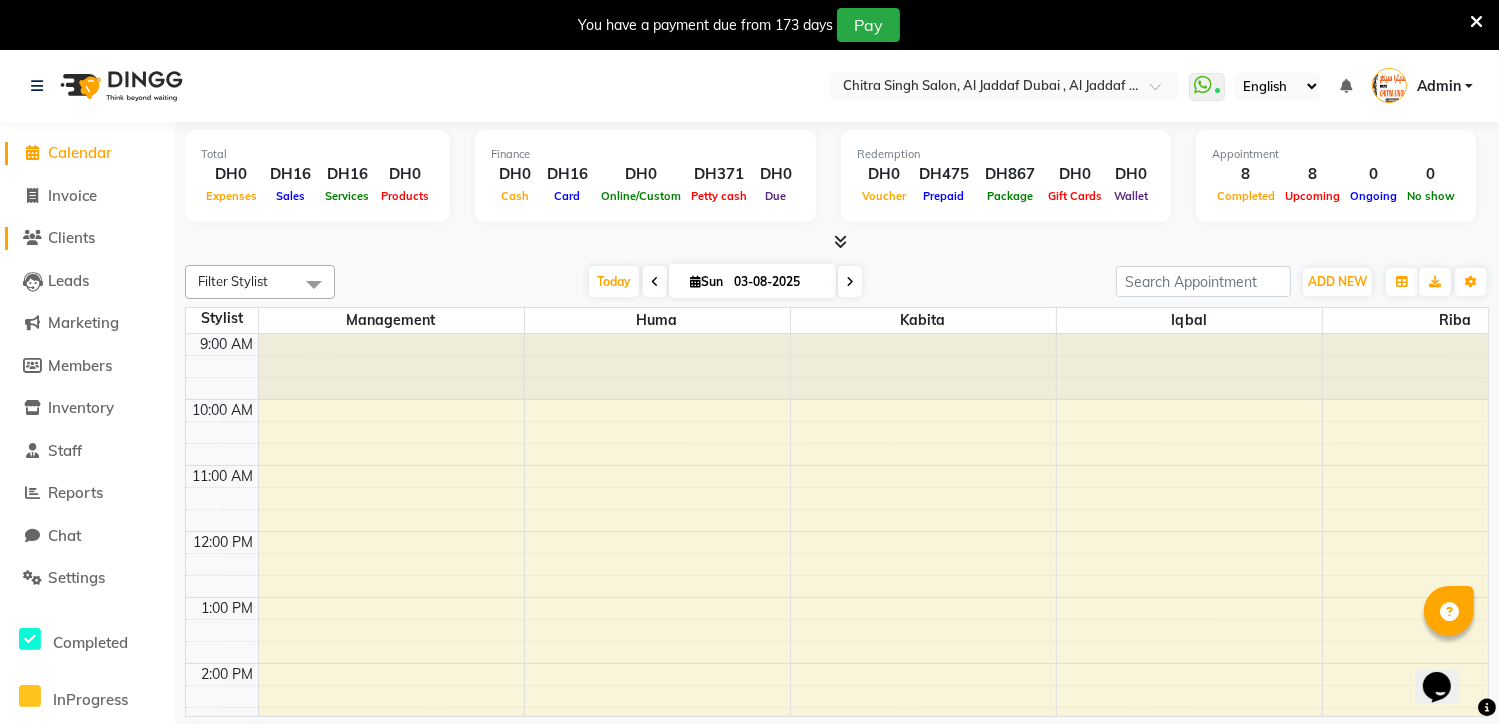 click on "Clients" 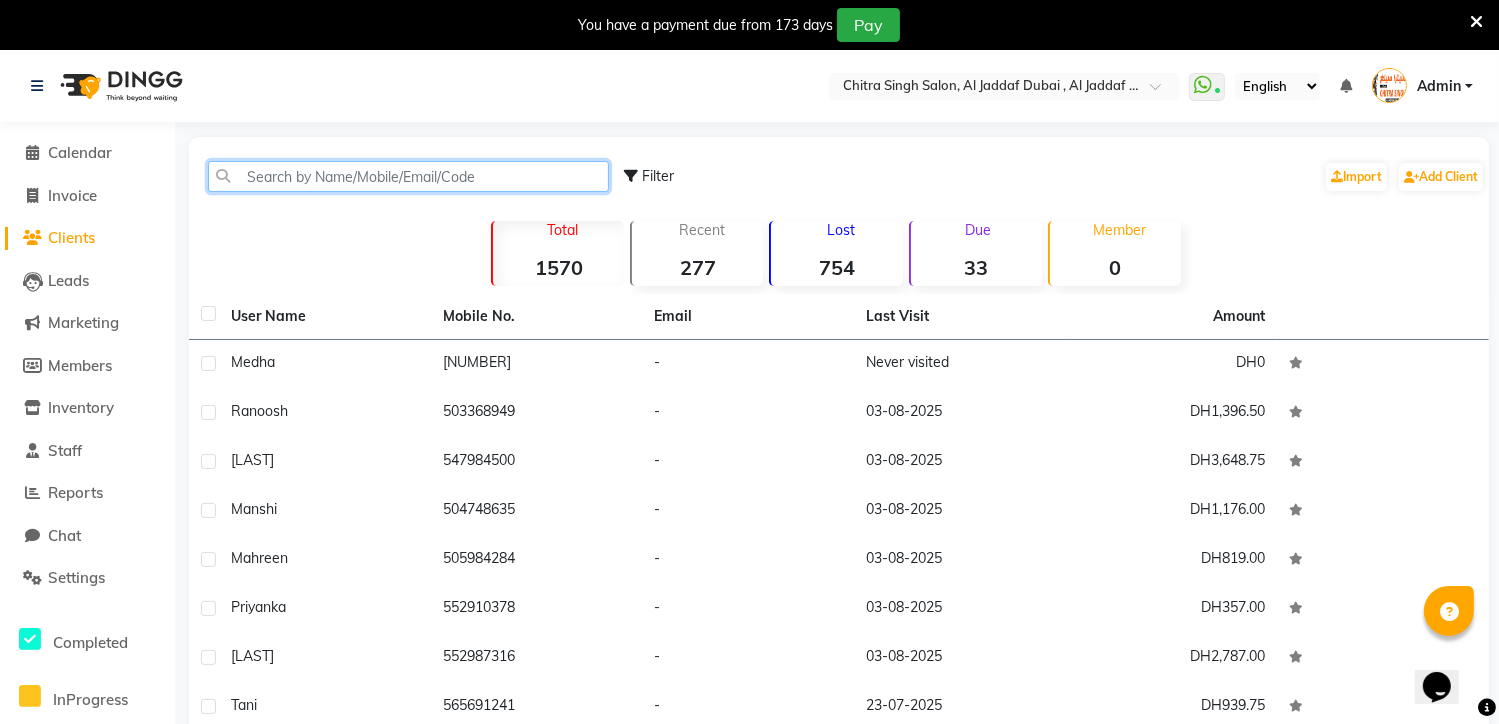 click 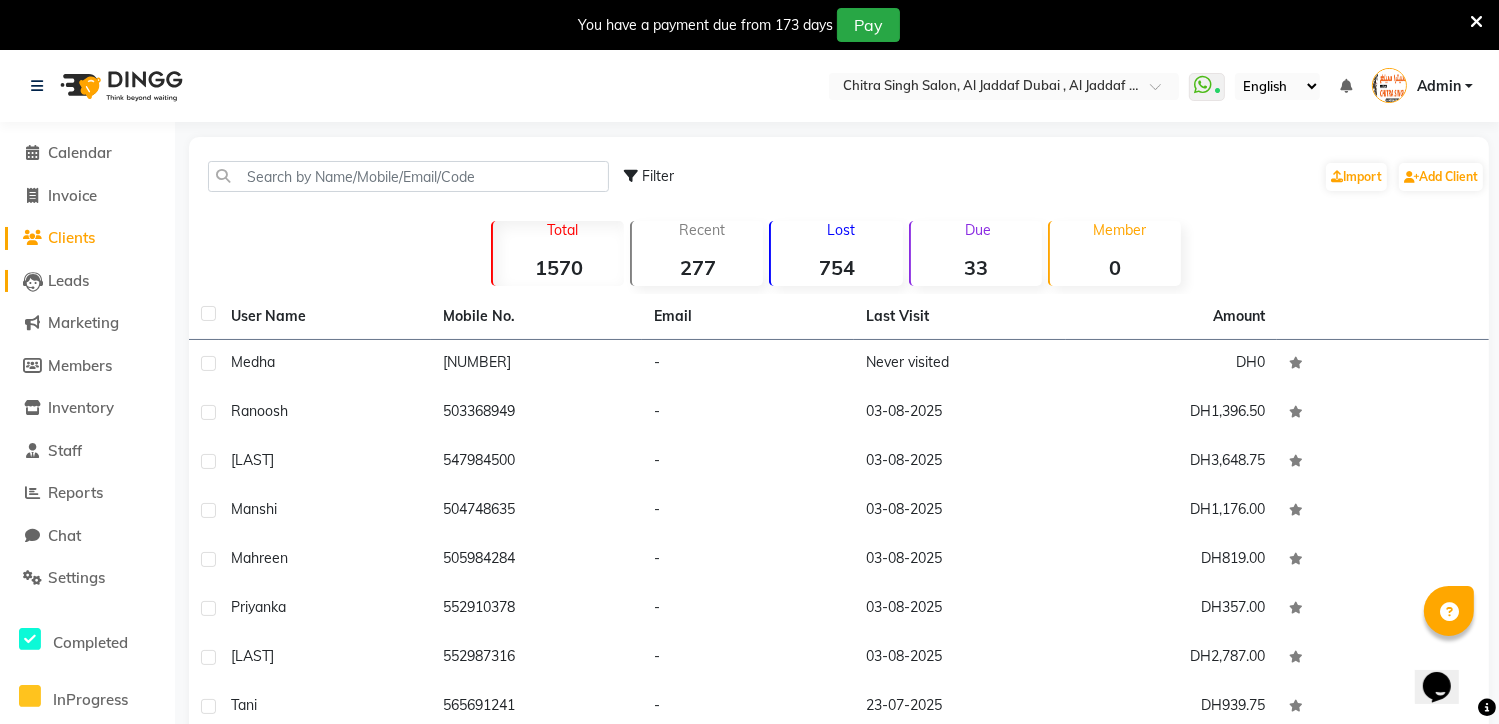 click on "Leads" 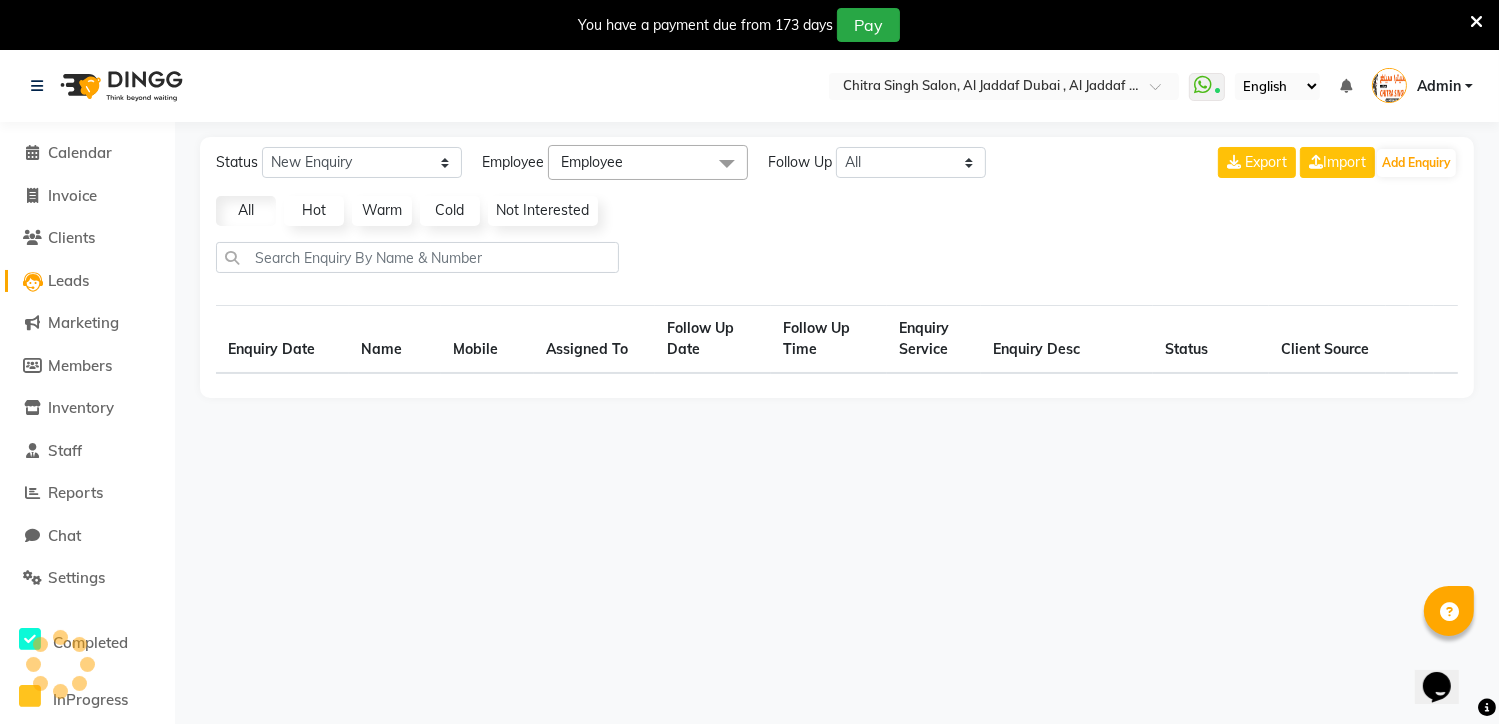 select on "10" 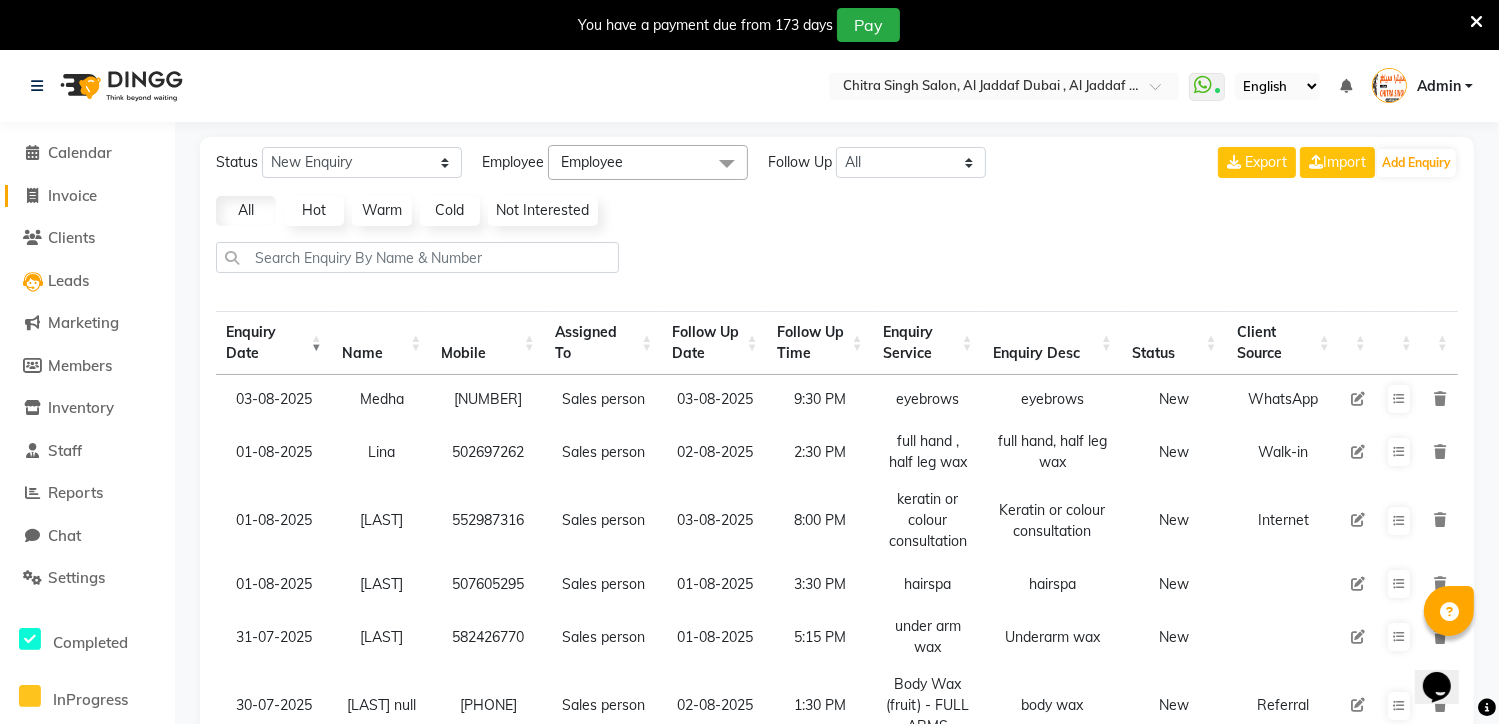 click on "Invoice" 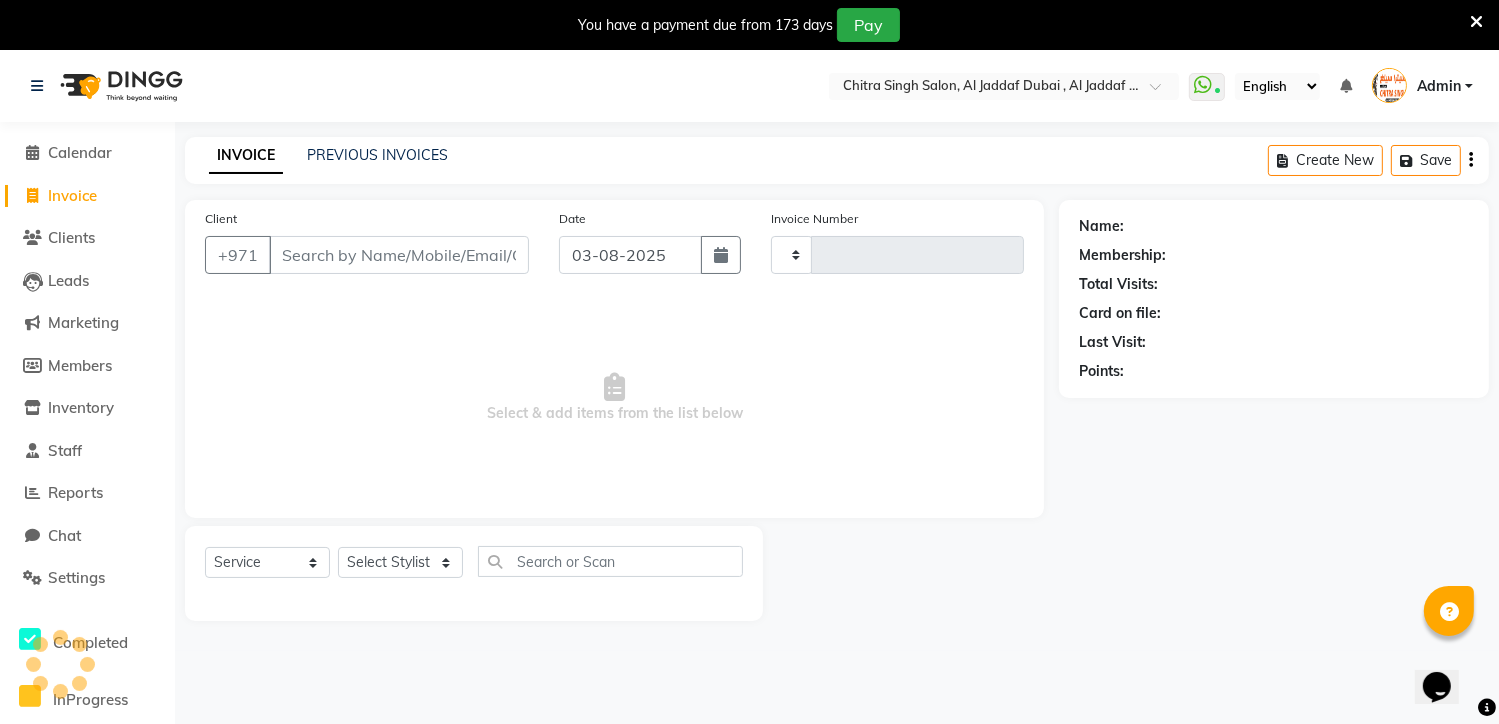 type on "1069" 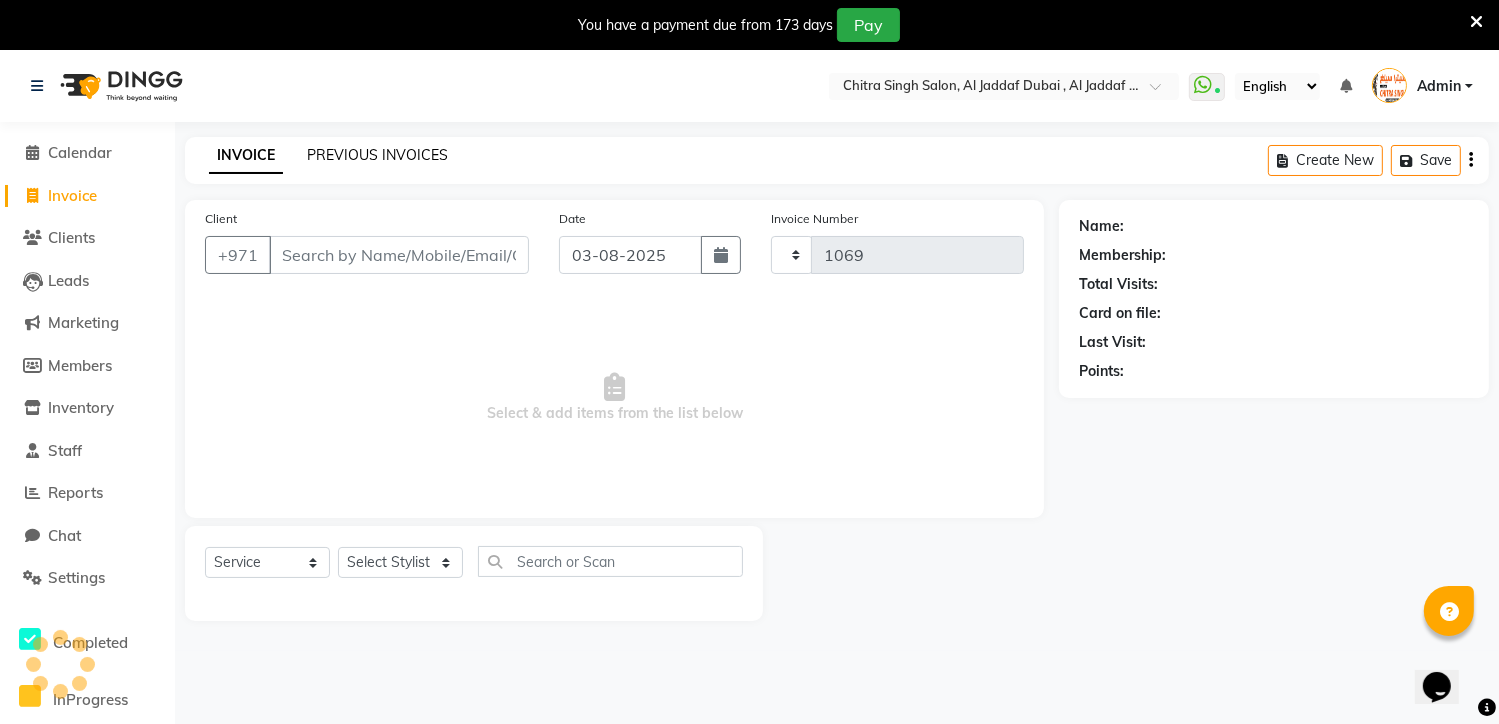 select on "4069" 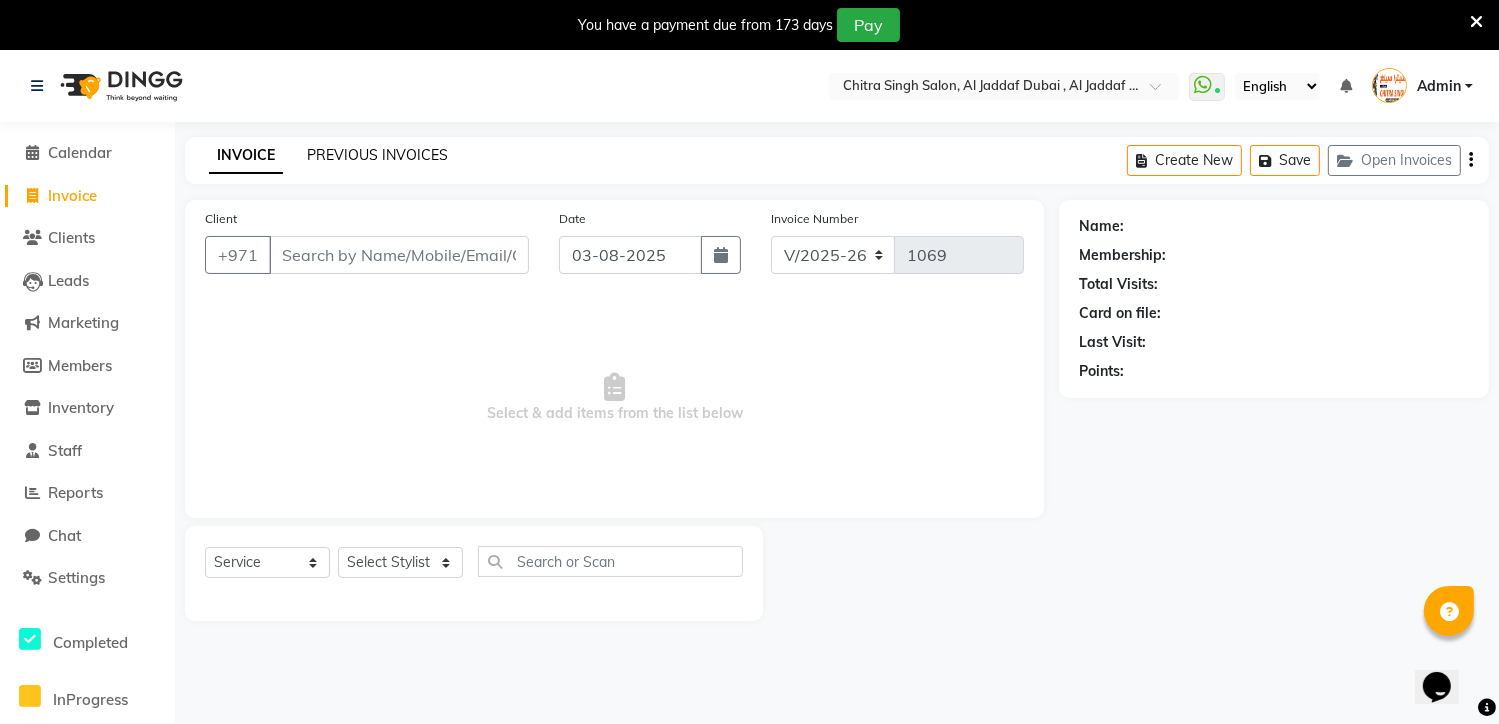 click on "PREVIOUS INVOICES" 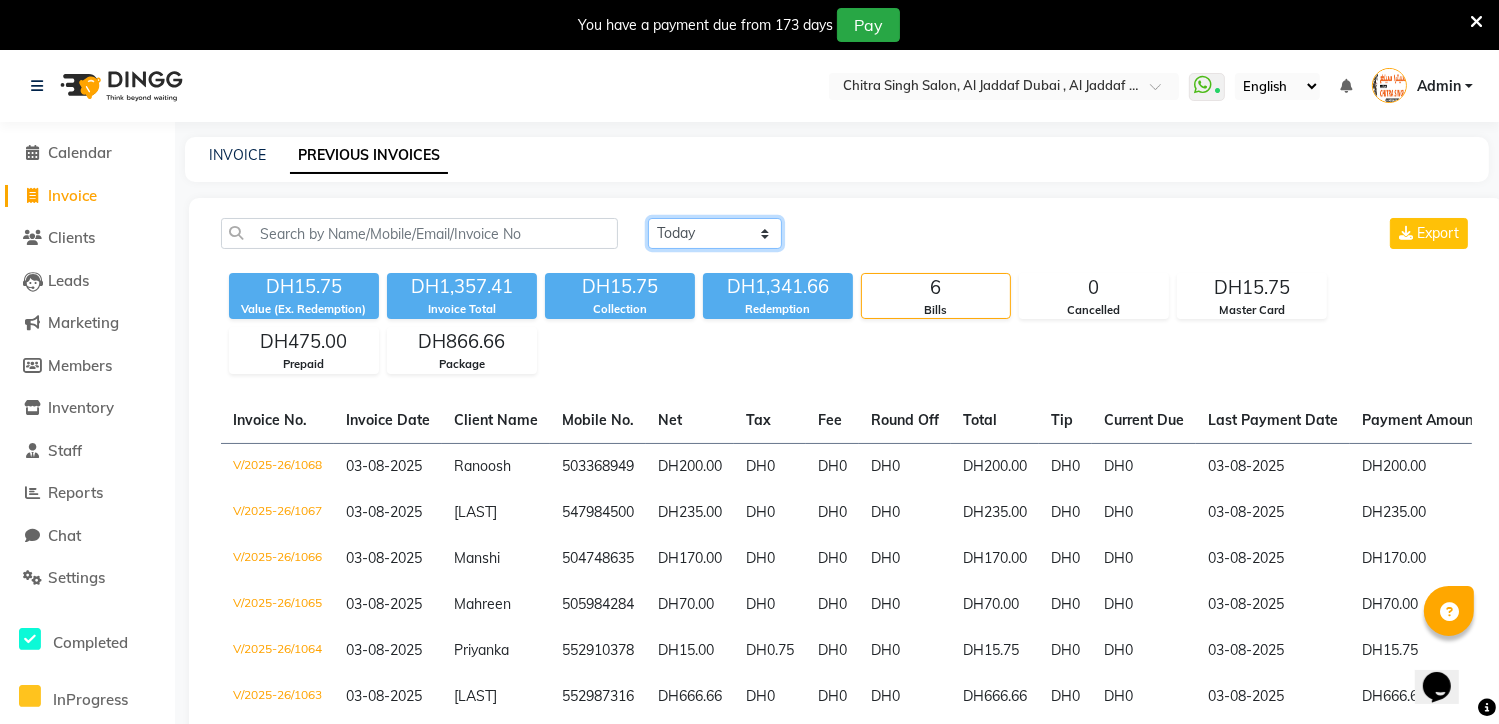 click on "Today Yesterday Custom Range" 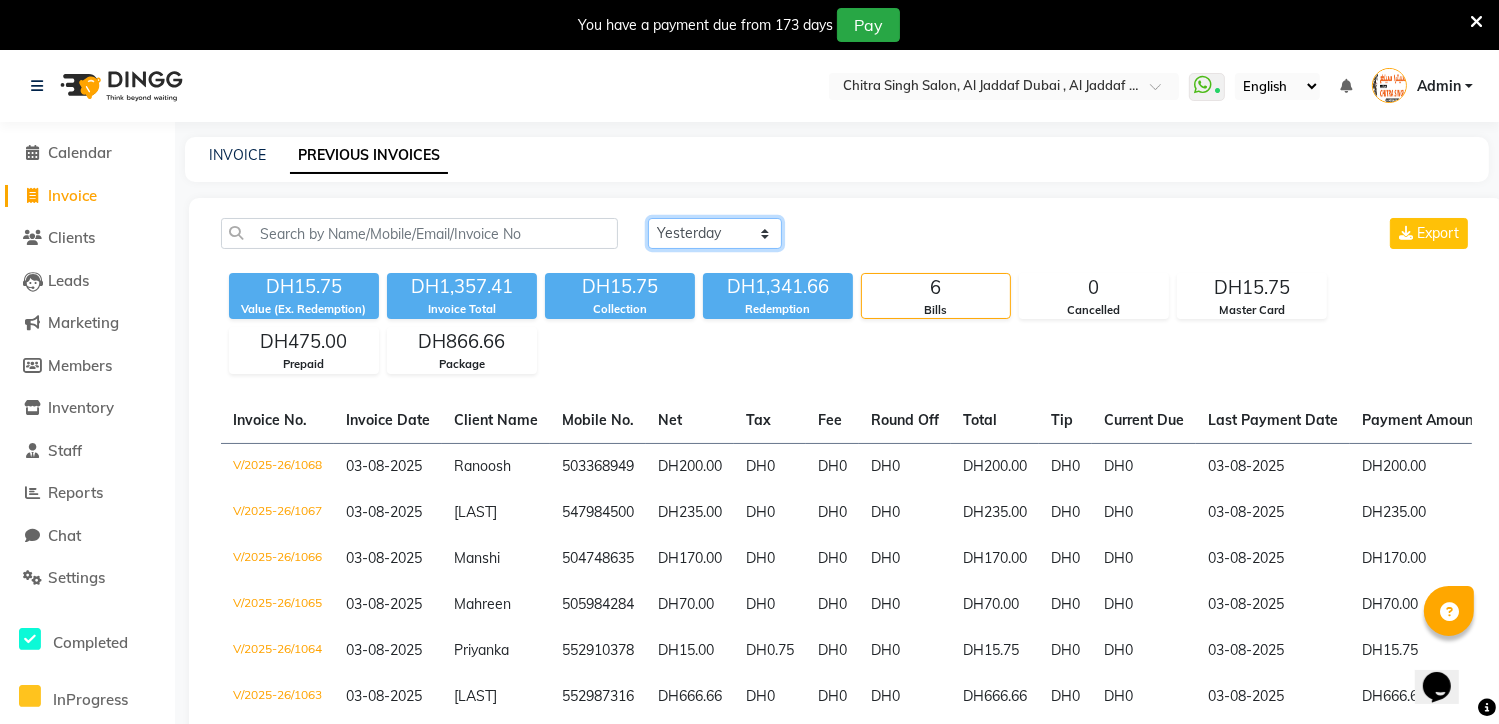 click on "Today Yesterday Custom Range" 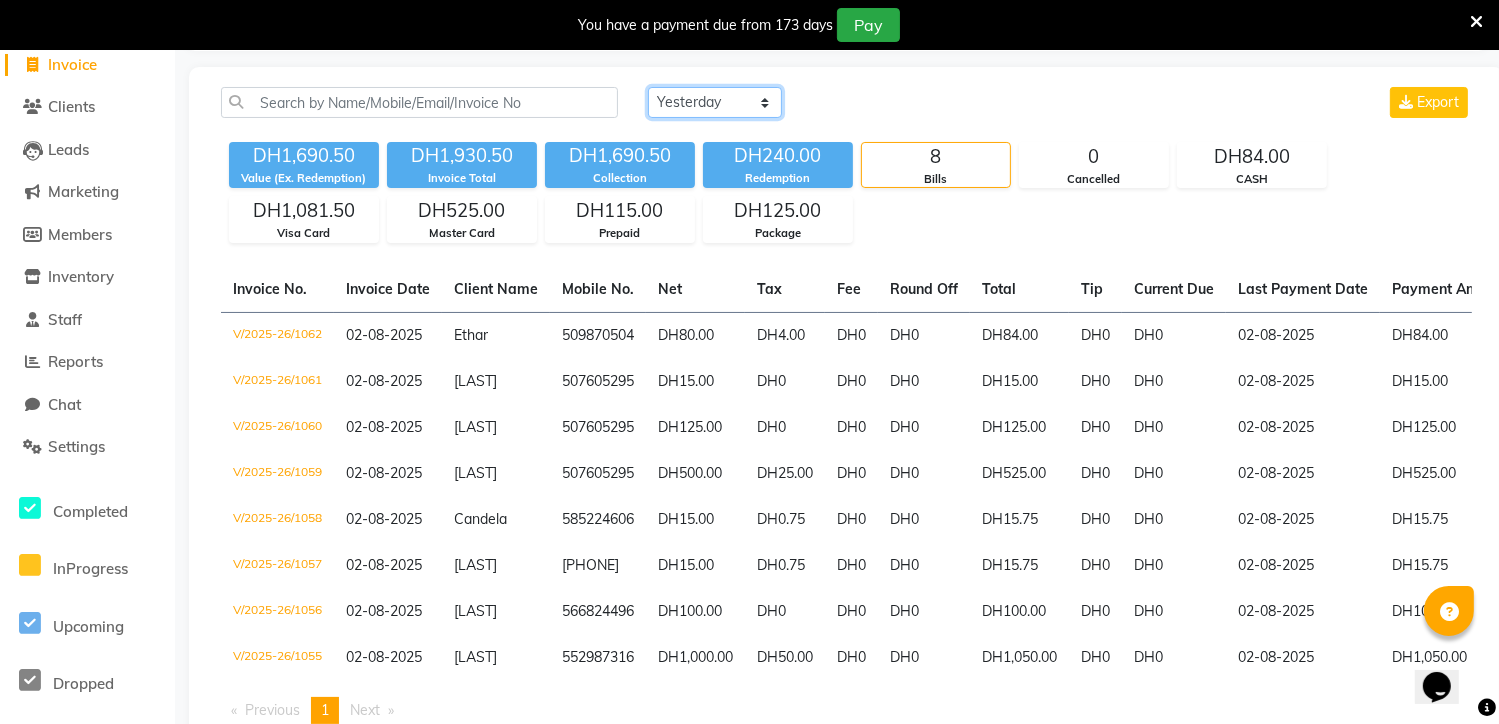 scroll, scrollTop: 160, scrollLeft: 0, axis: vertical 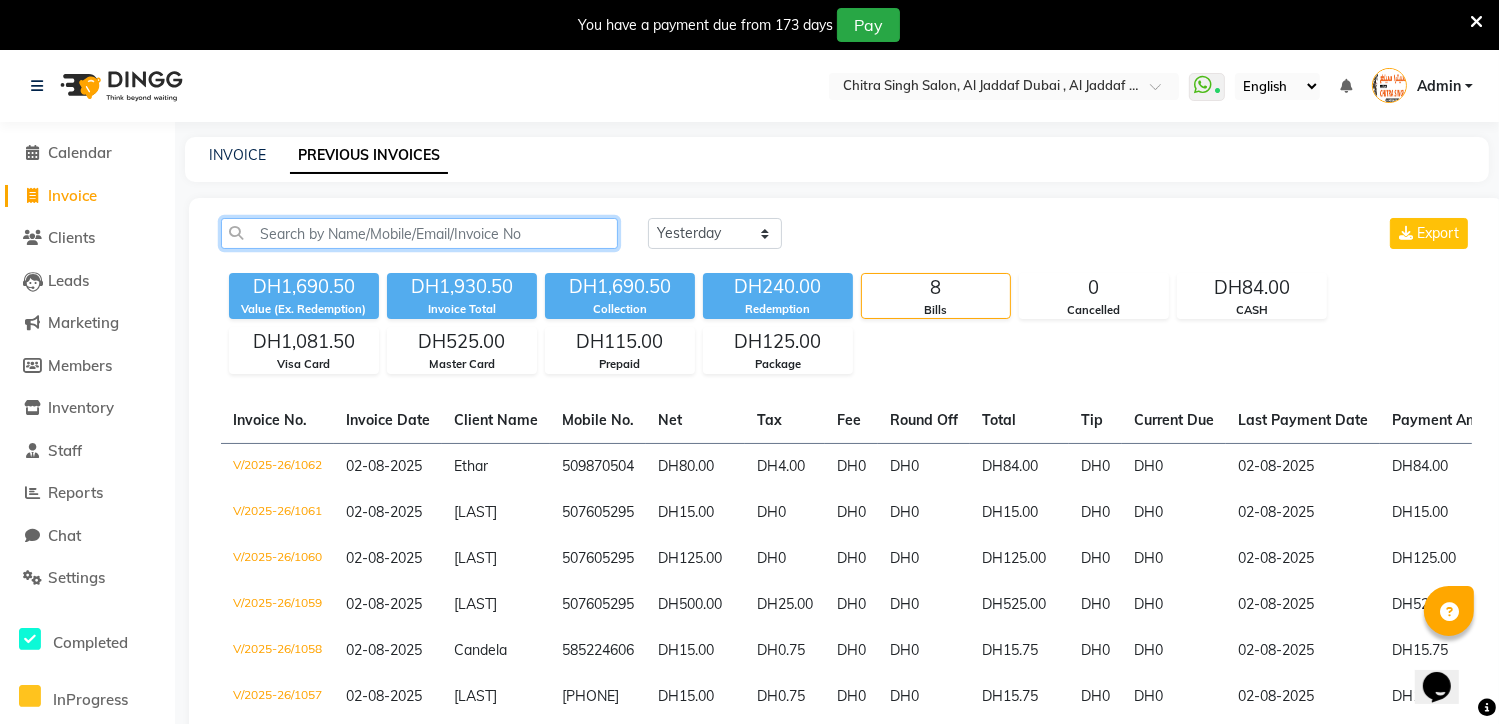 click 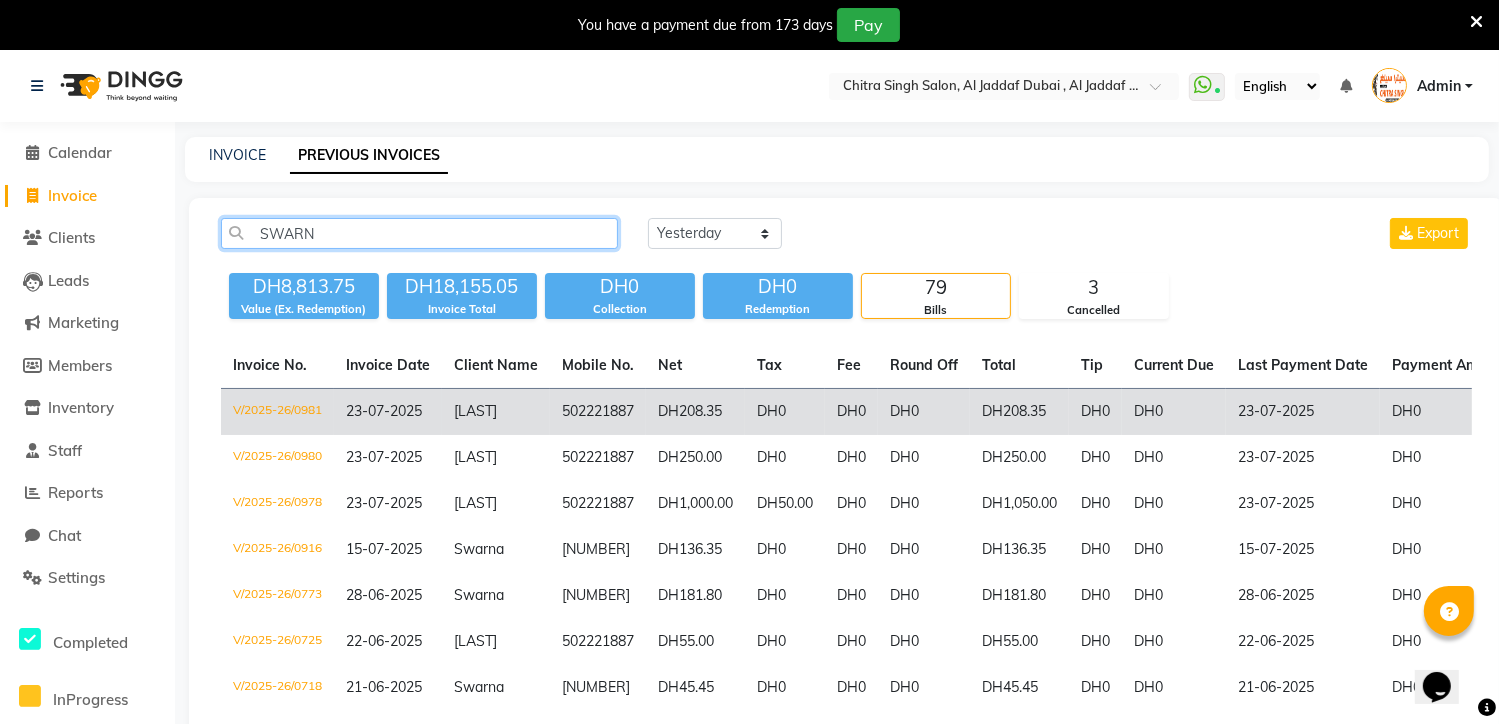 type on "SWARN" 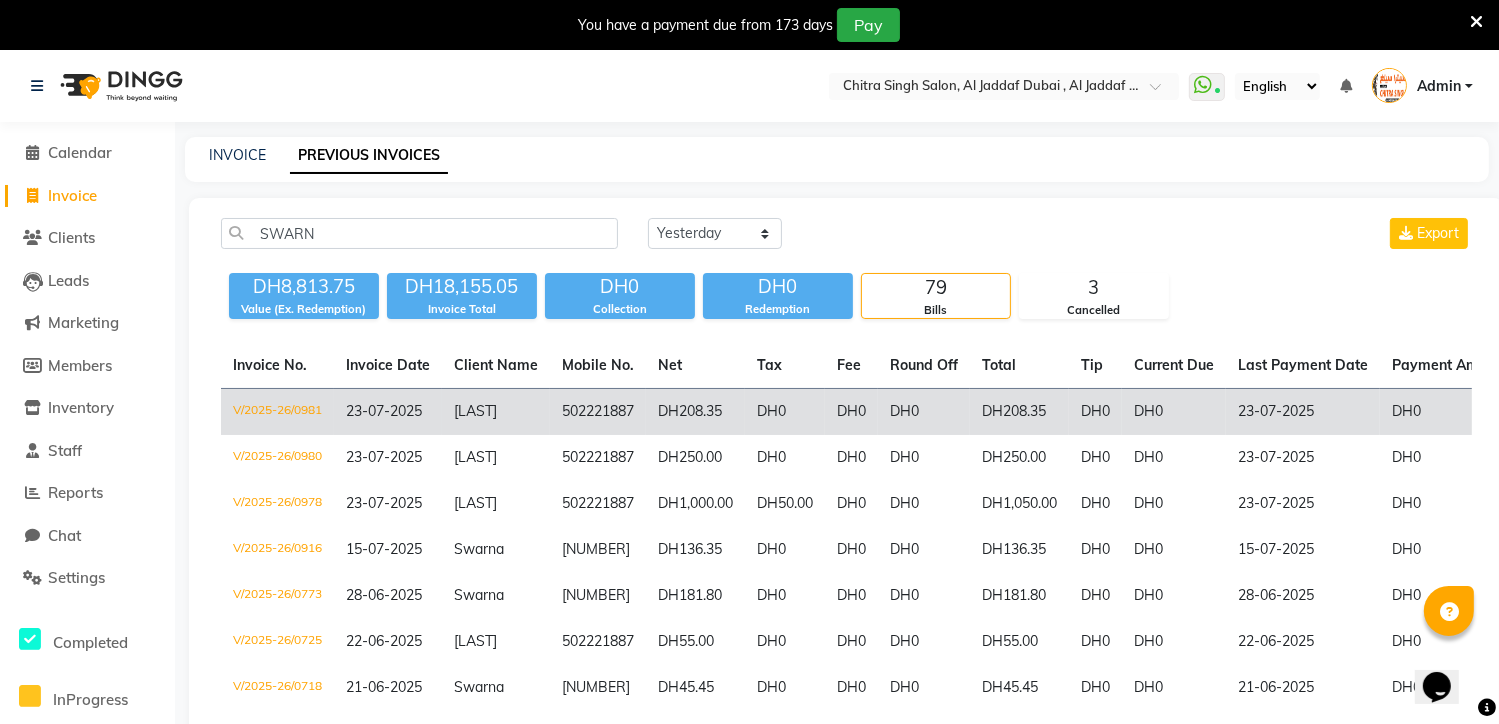 click on "[FIRST]" 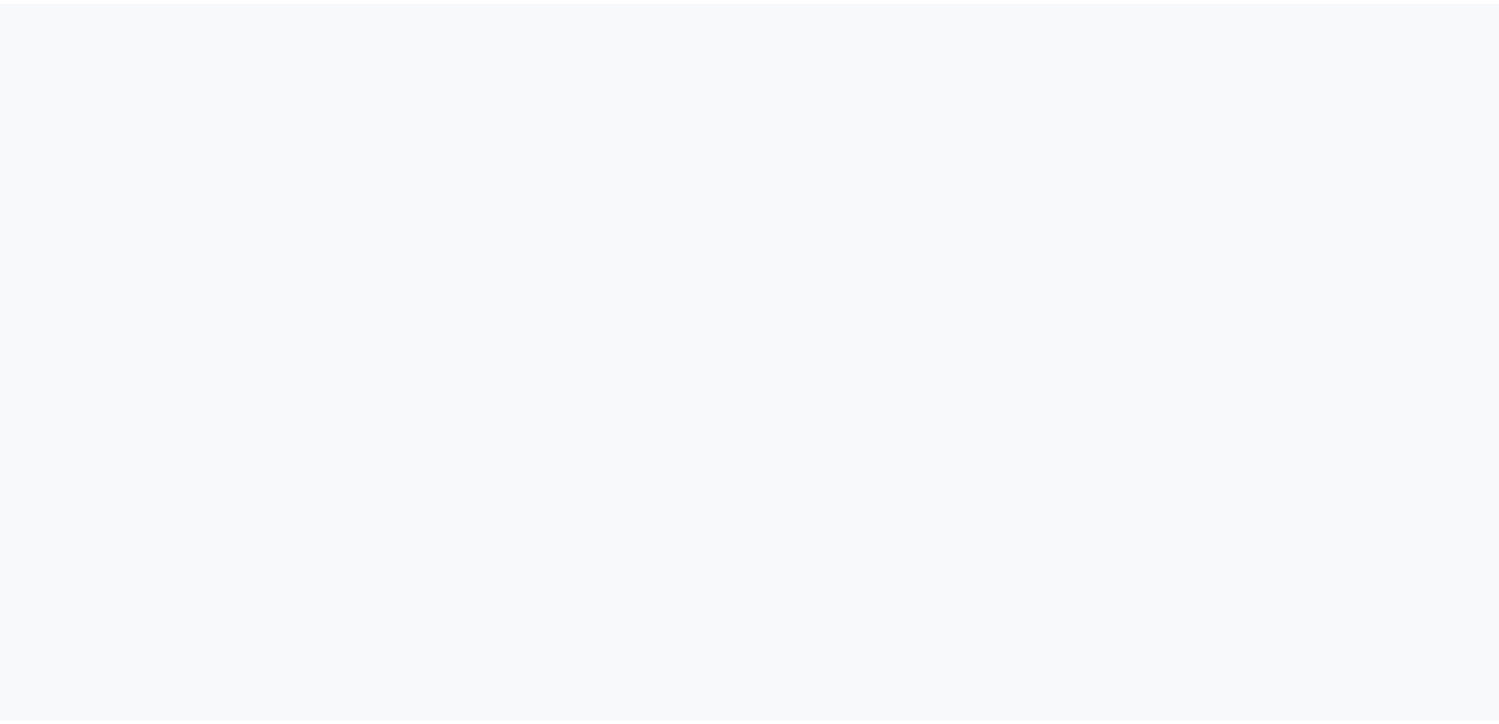 scroll, scrollTop: 0, scrollLeft: 0, axis: both 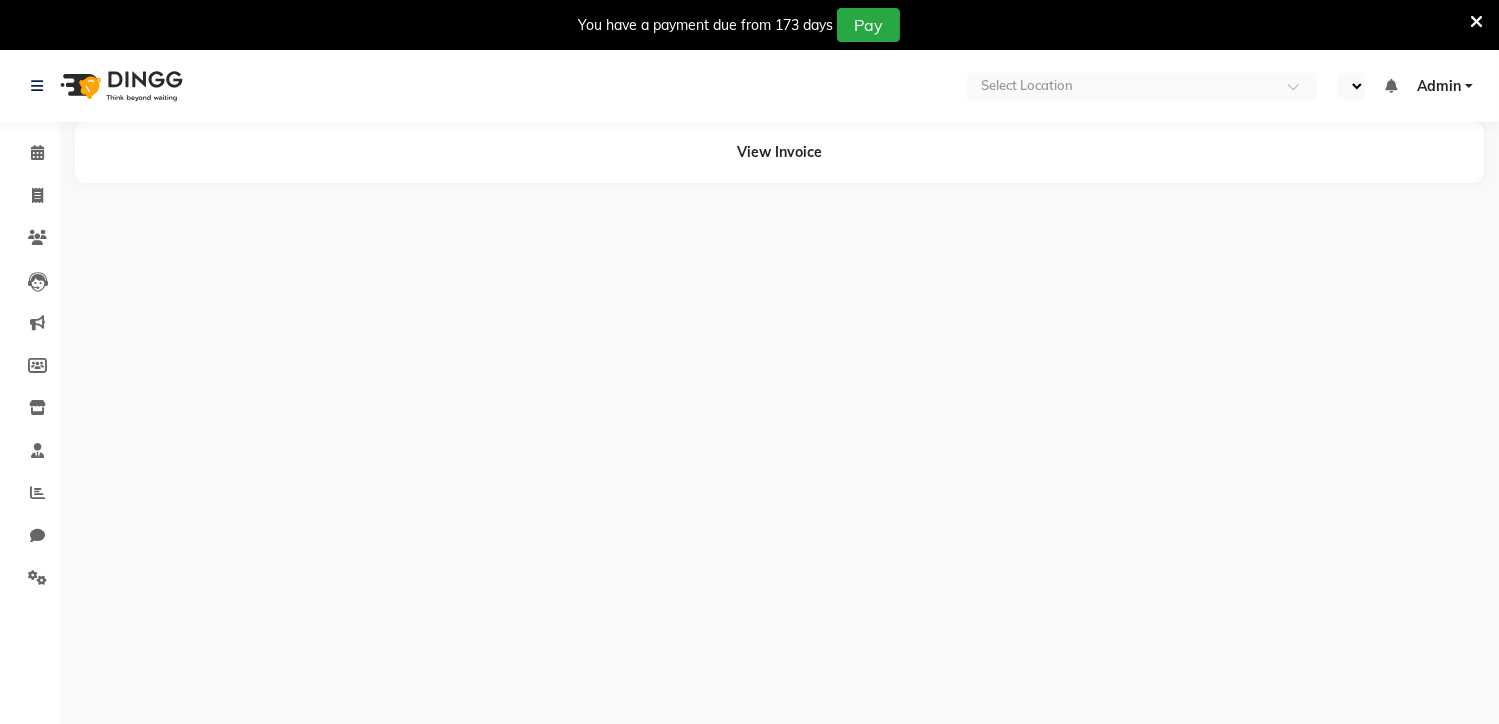 select on "en" 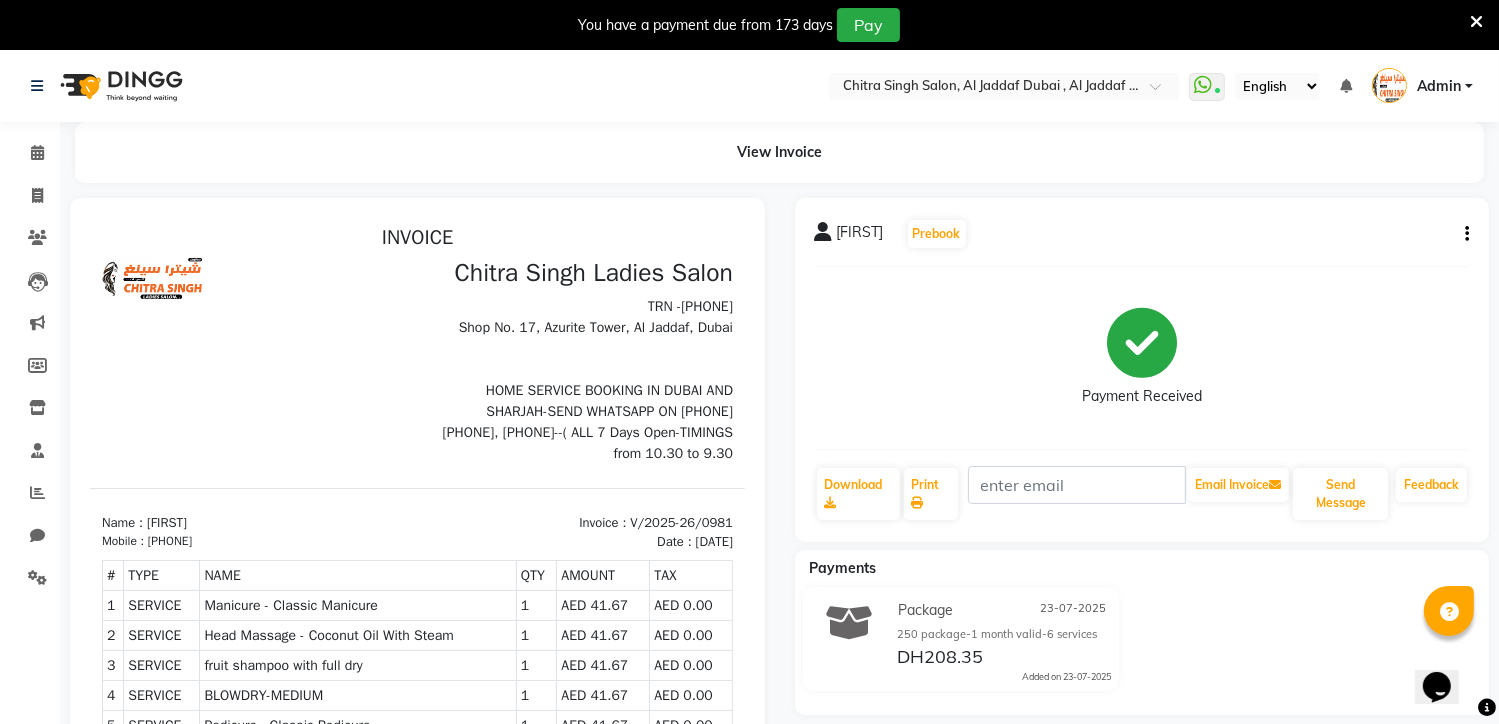 scroll, scrollTop: 0, scrollLeft: 0, axis: both 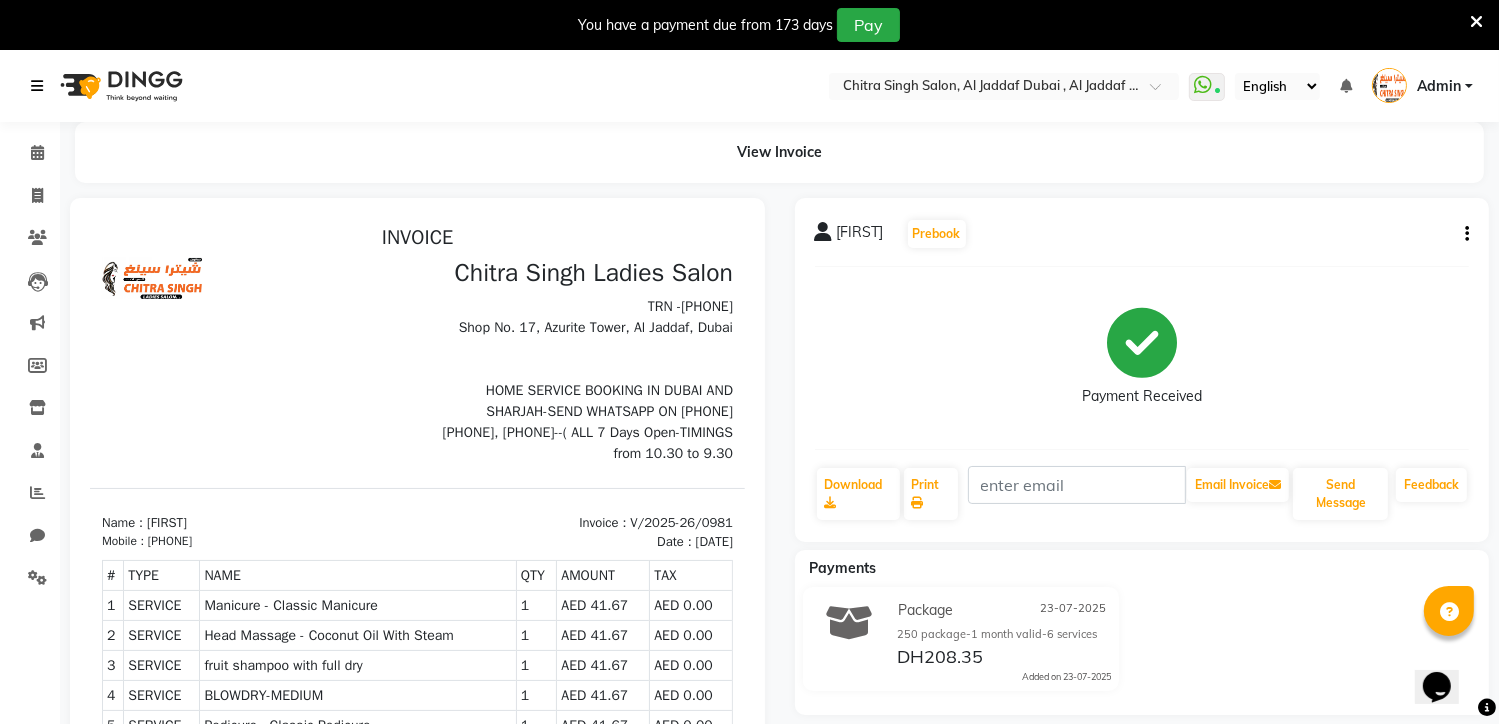 click at bounding box center [37, 86] 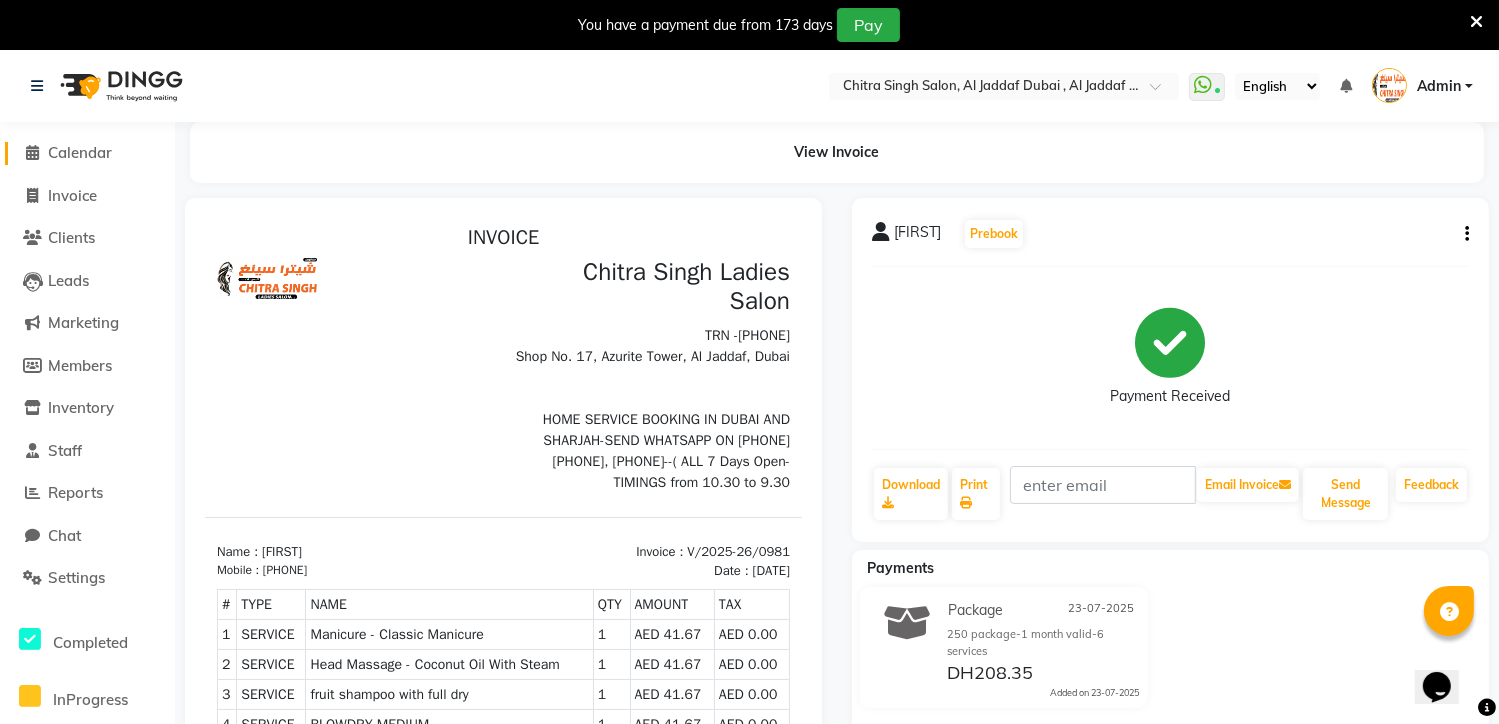 click 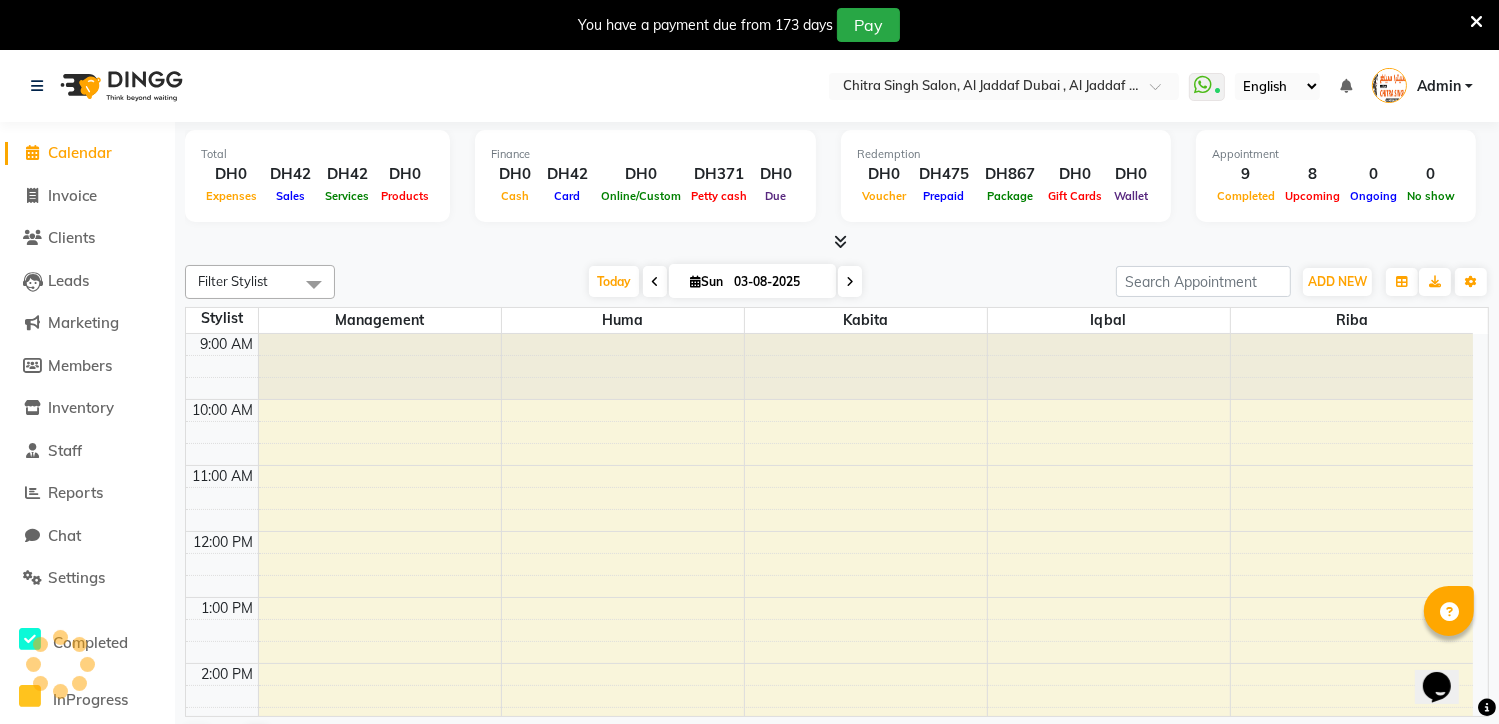 scroll, scrollTop: 494, scrollLeft: 0, axis: vertical 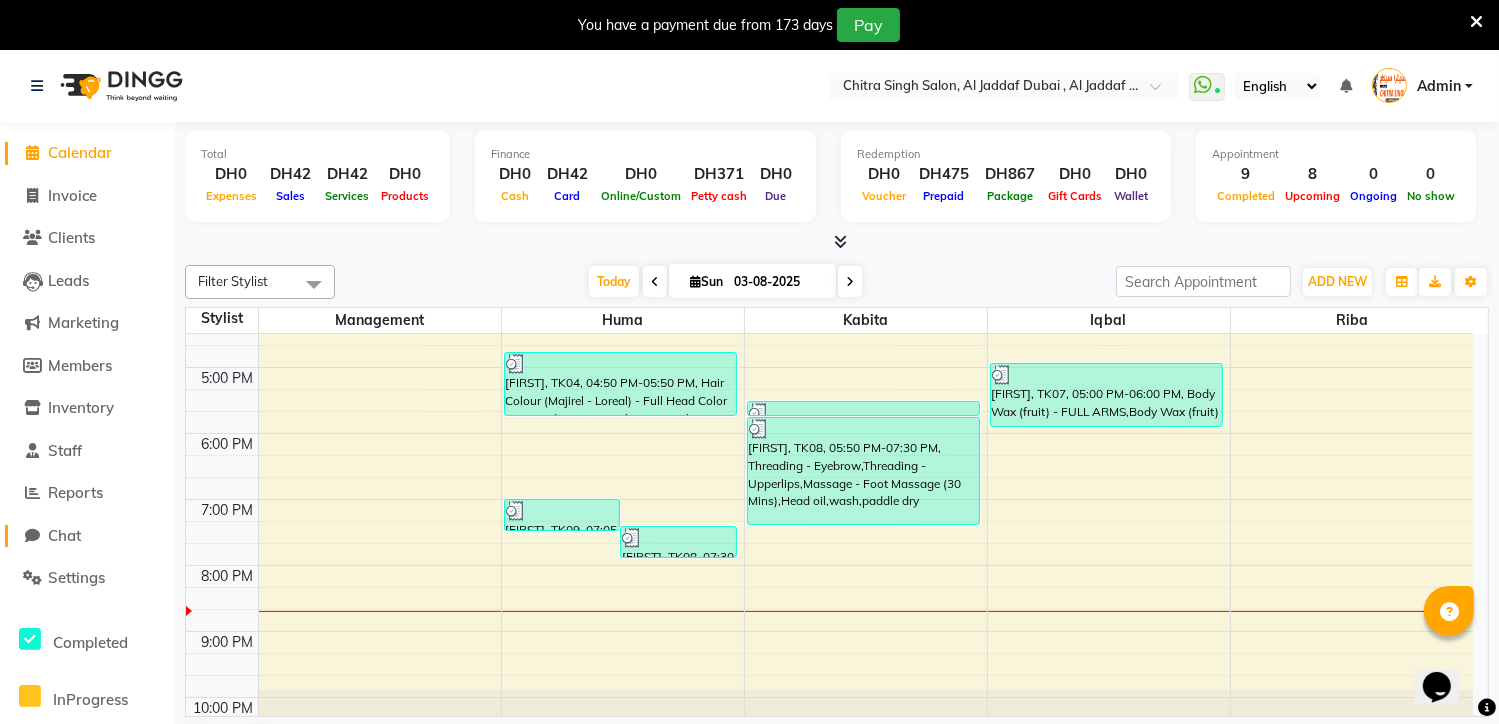 click on "Chat" 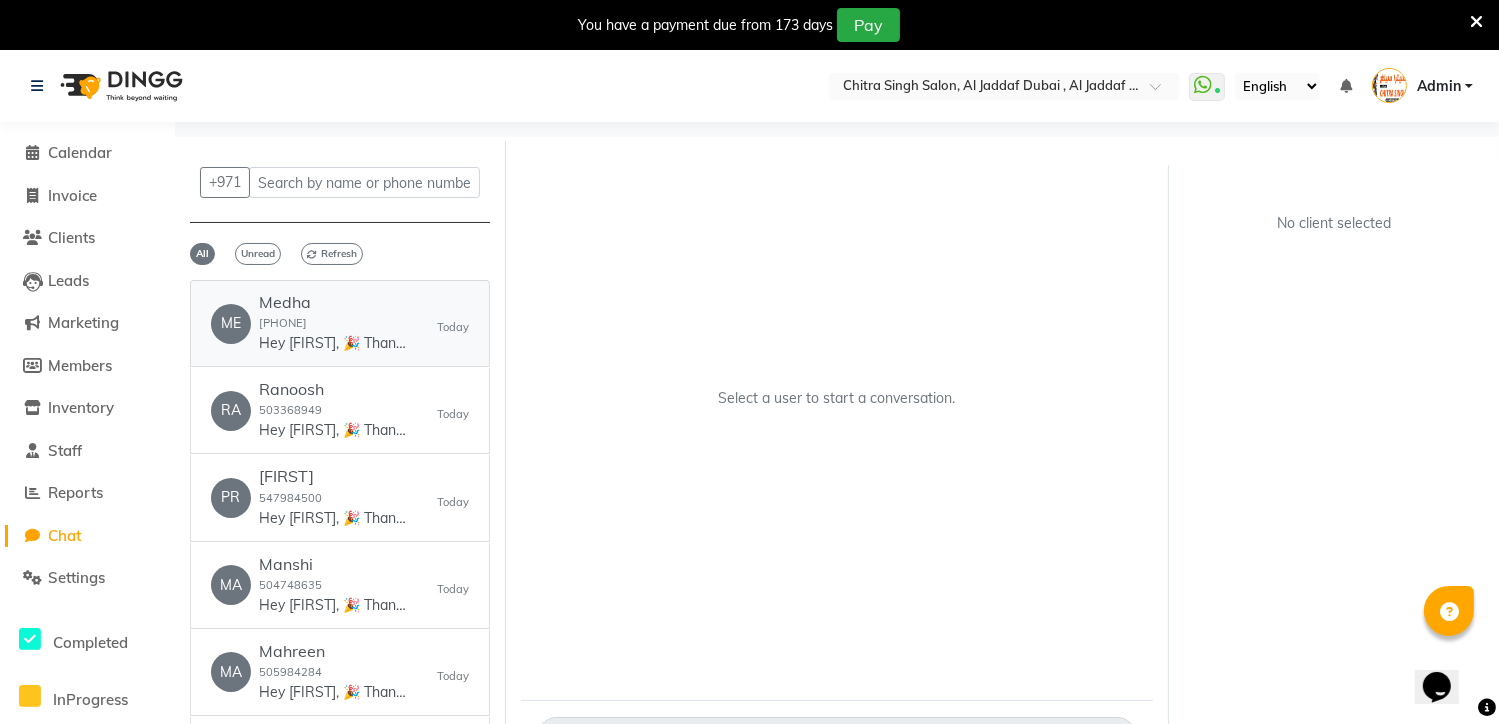 click on "551916268" 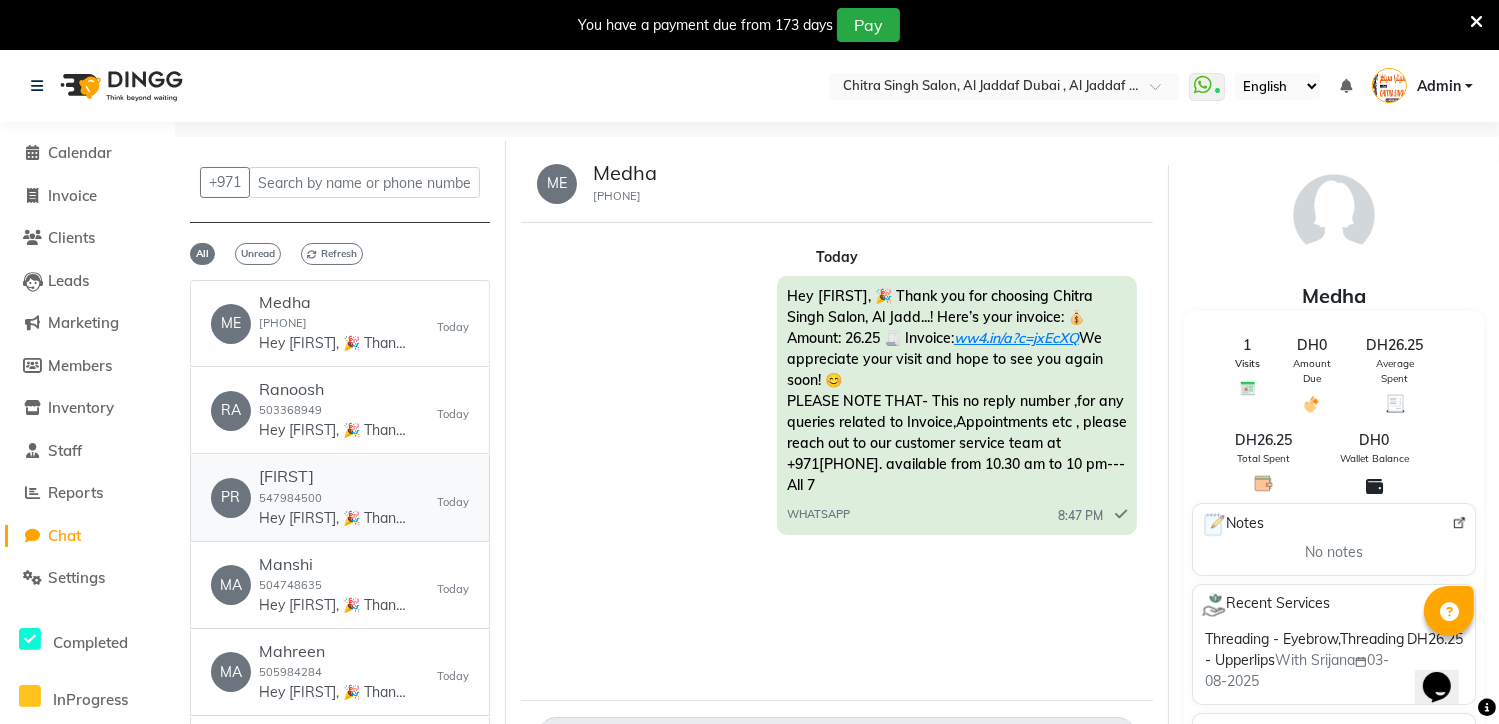 click on "547984500" 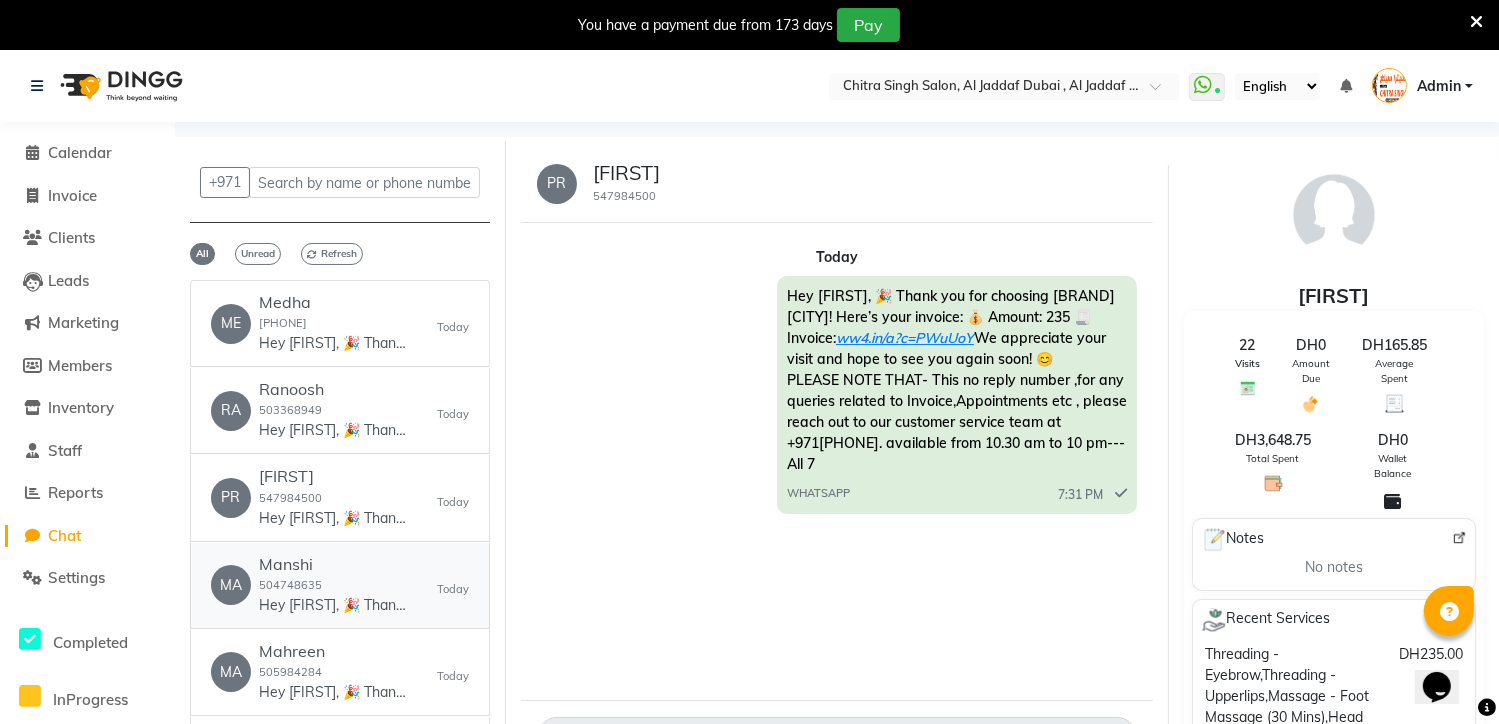 click on "Manshi  504748635  Hey Manshi, 🎉 Thank you for choosing Chitra Singh Salon, Al Jadd...! Here’s your invoice: 💰 Amount: 170 🧾 Invoice: ww4.in/a?c=81OjK5 We appreciate your visit and hope to see you again soon! 😊
PLEASE NOTE THAT- This no reply number ,for any queries related to Invoice,Appointments etc , please reach out to our customer service team at +971543817040. available from 10.30 am to 10 pm---All 7" 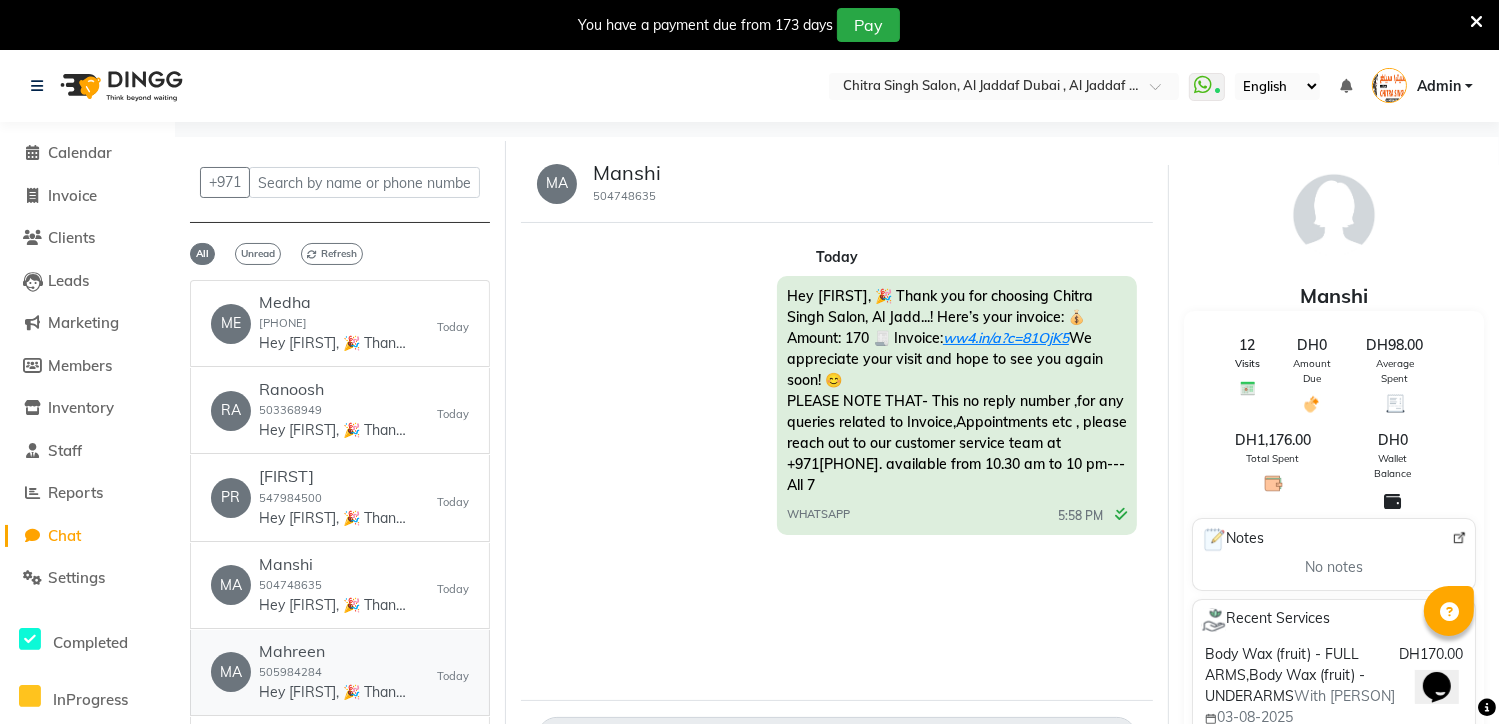 click on "Hey Mahreen, 🎉 Thank you for choosing Chitra Singh Salon, Al Jadd...! Here’s your invoice: 💰 Amount: 70 🧾 Invoice: ww4.in/a?c=jEC3lX We appreciate your visit and hope to see you again soon! 😊
PLEASE NOTE THAT- This no reply number ,for any queries related to Invoice,Appointments etc , please reach out to our customer service team at +971543817040. available from 10.30 am to 10 pm---All 7" 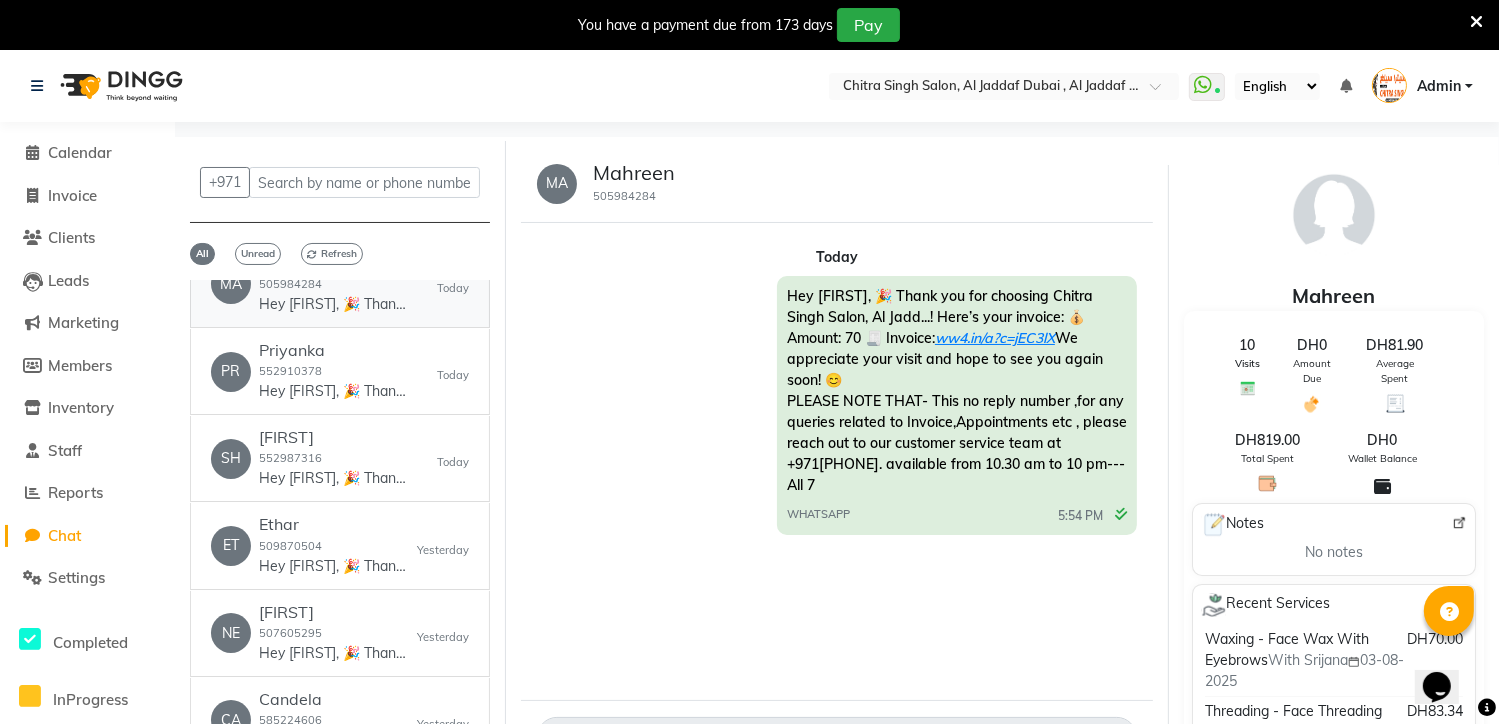 scroll, scrollTop: 500, scrollLeft: 0, axis: vertical 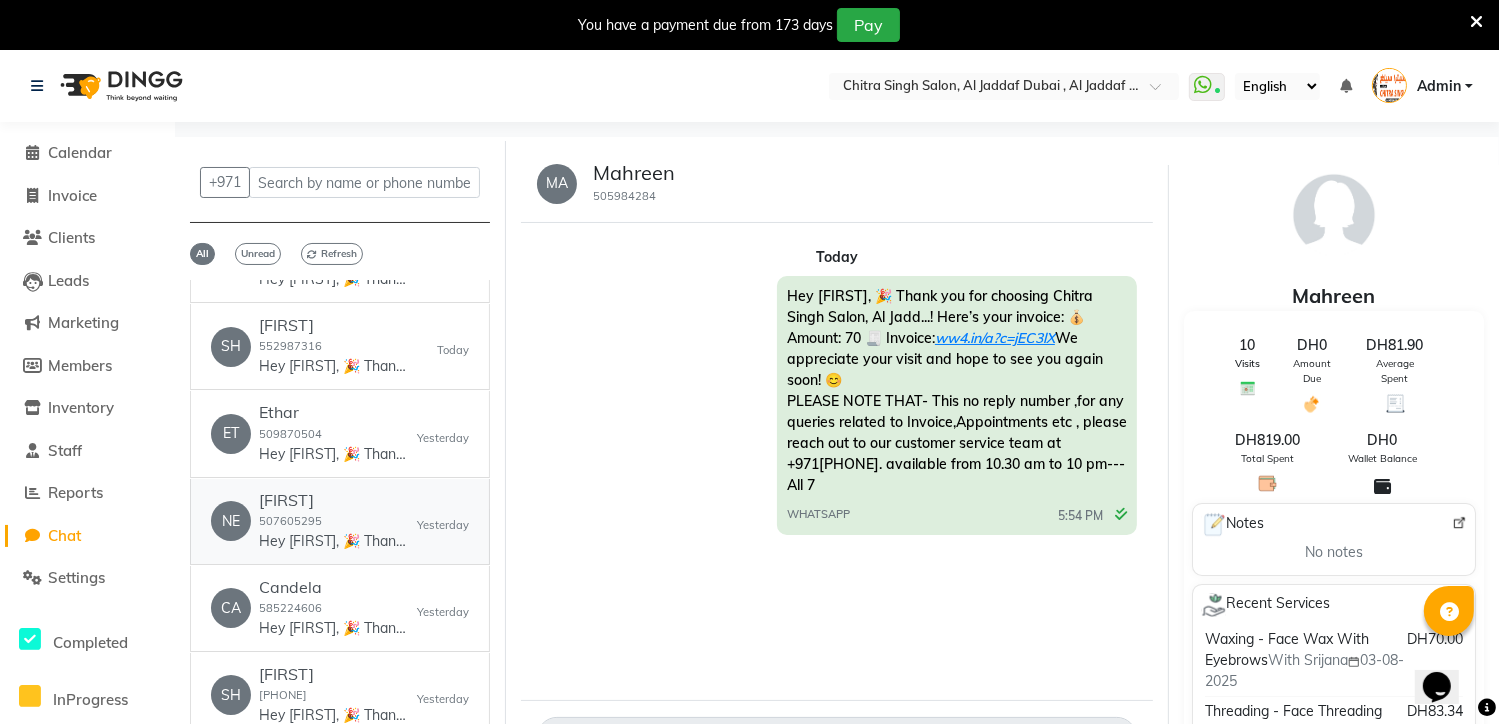 click on "Nehel" 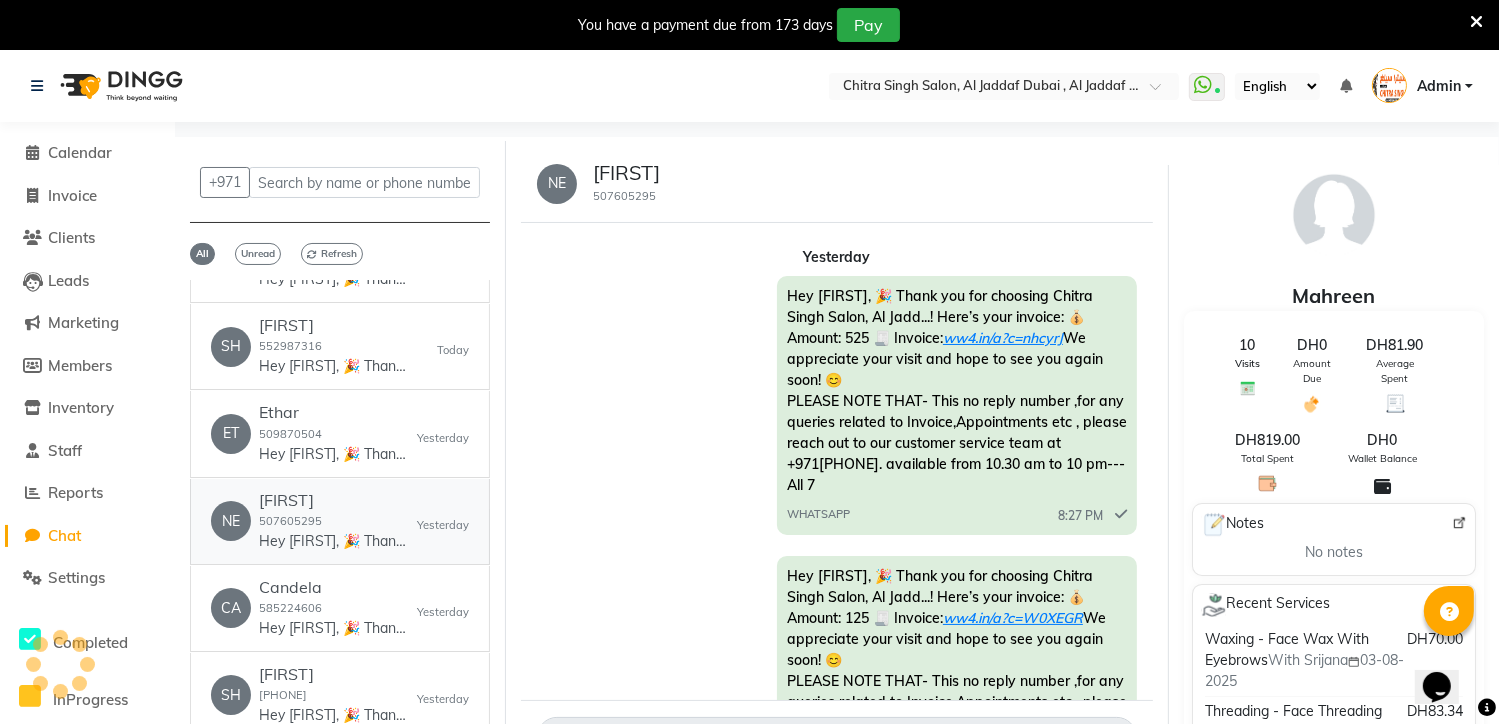 scroll, scrollTop: 357, scrollLeft: 0, axis: vertical 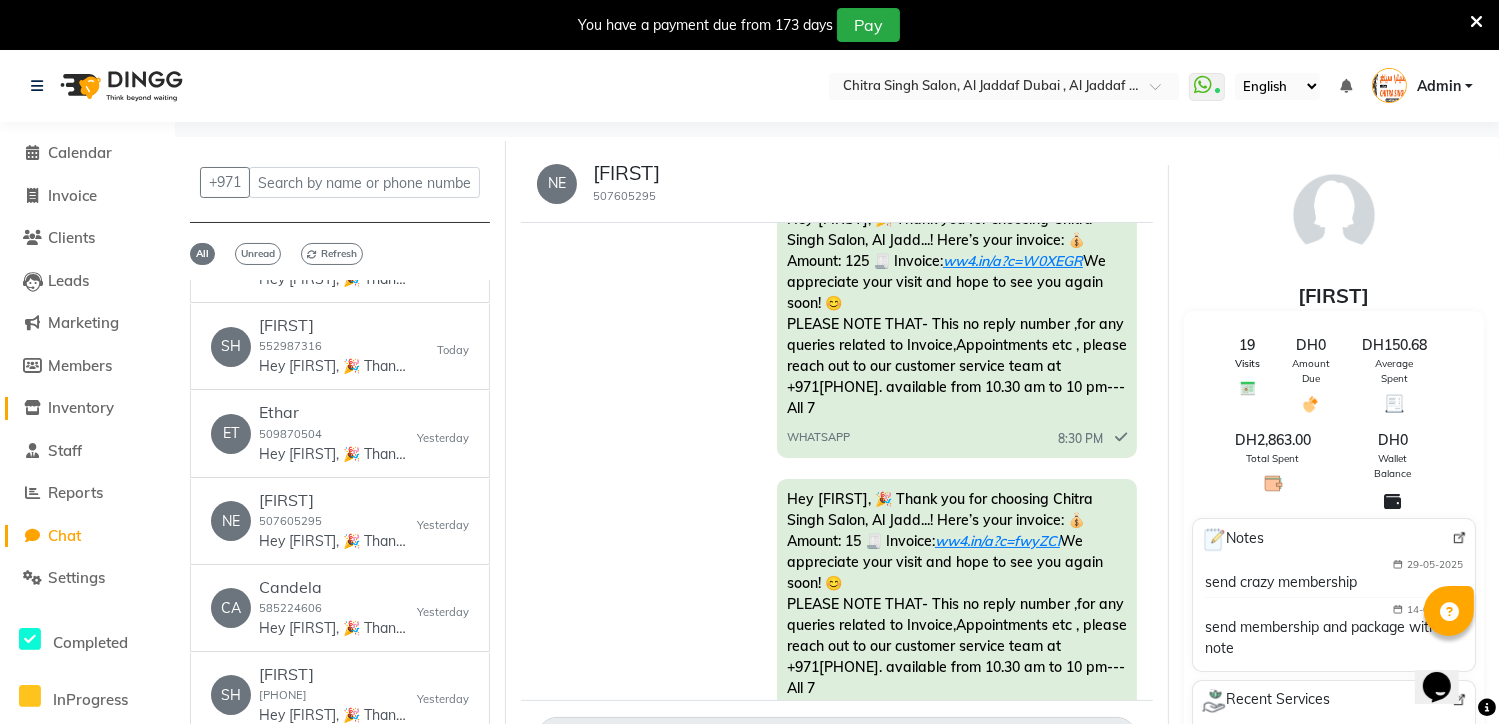 click on "Inventory" 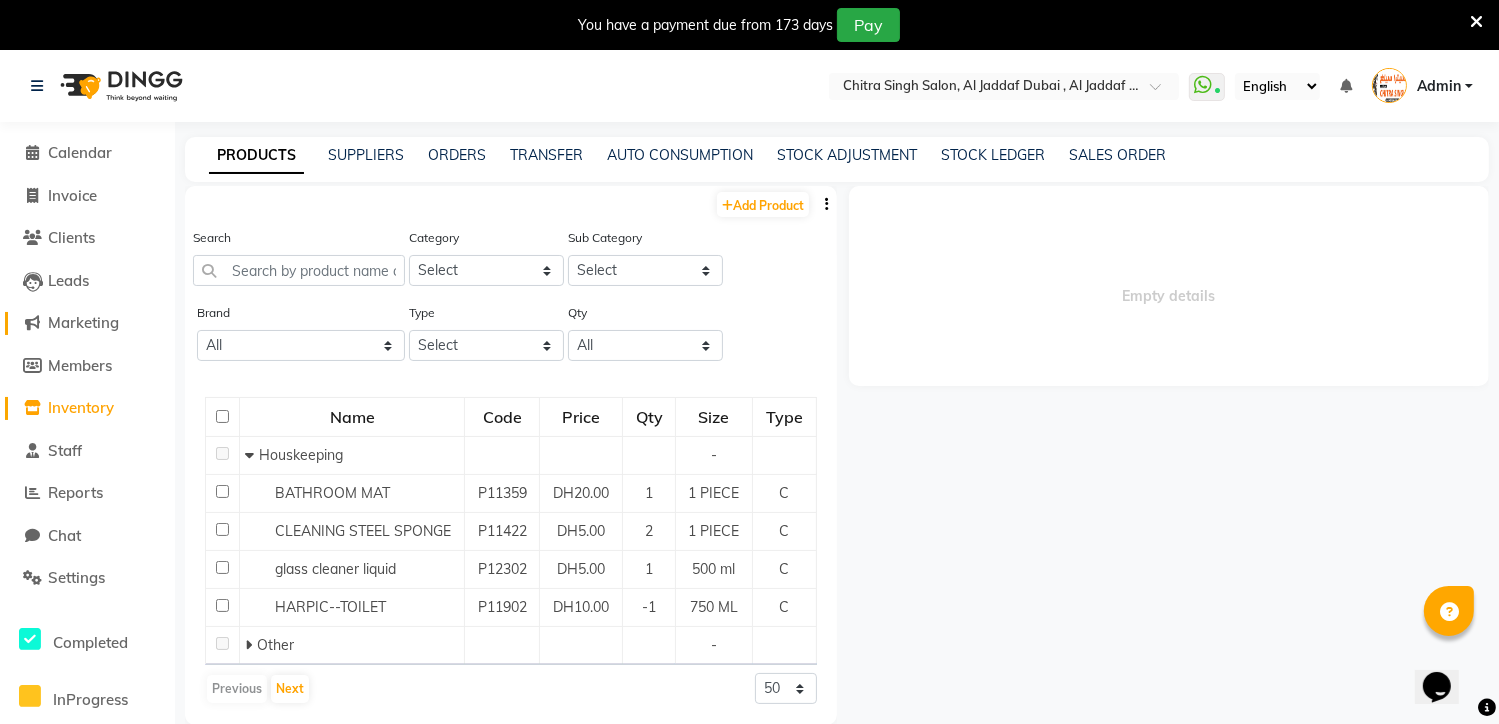 click on "Marketing" 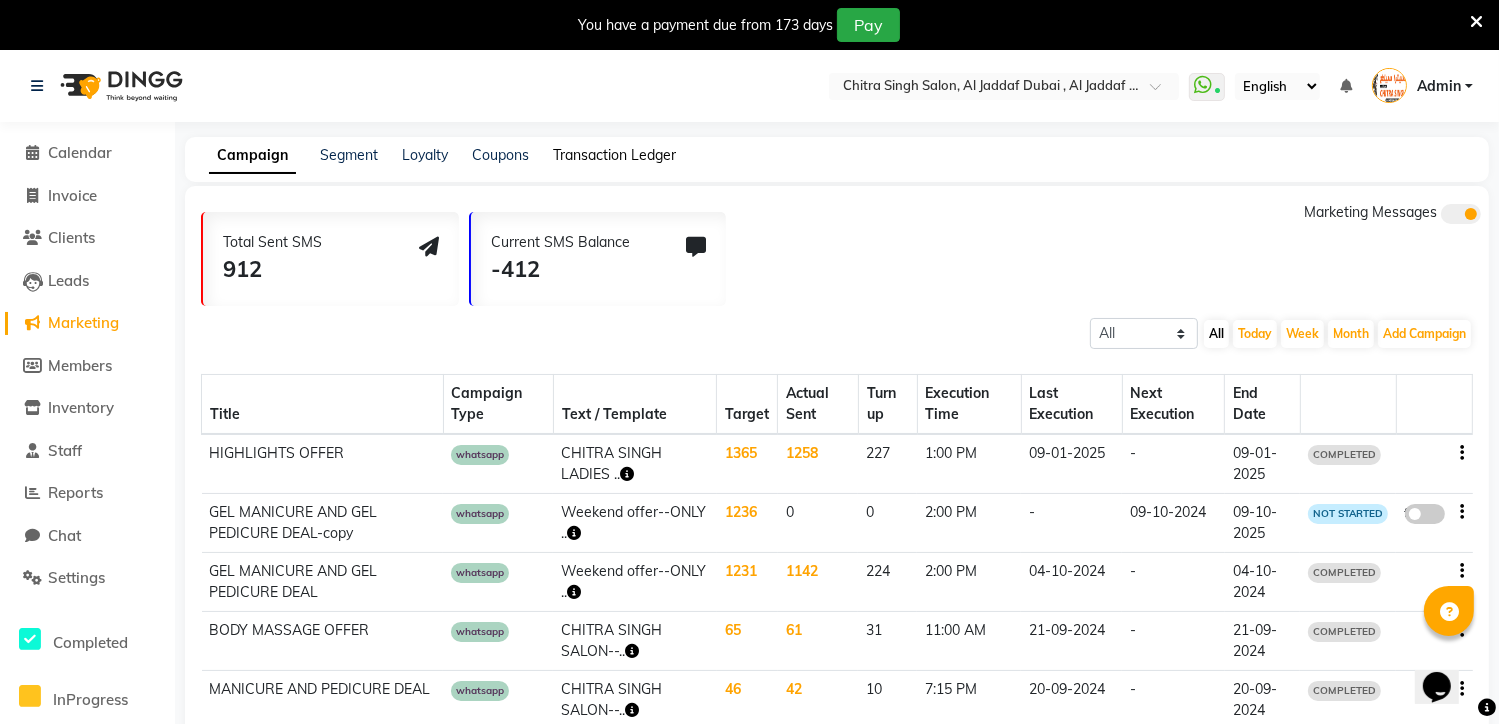 click on "Transaction Ledger" 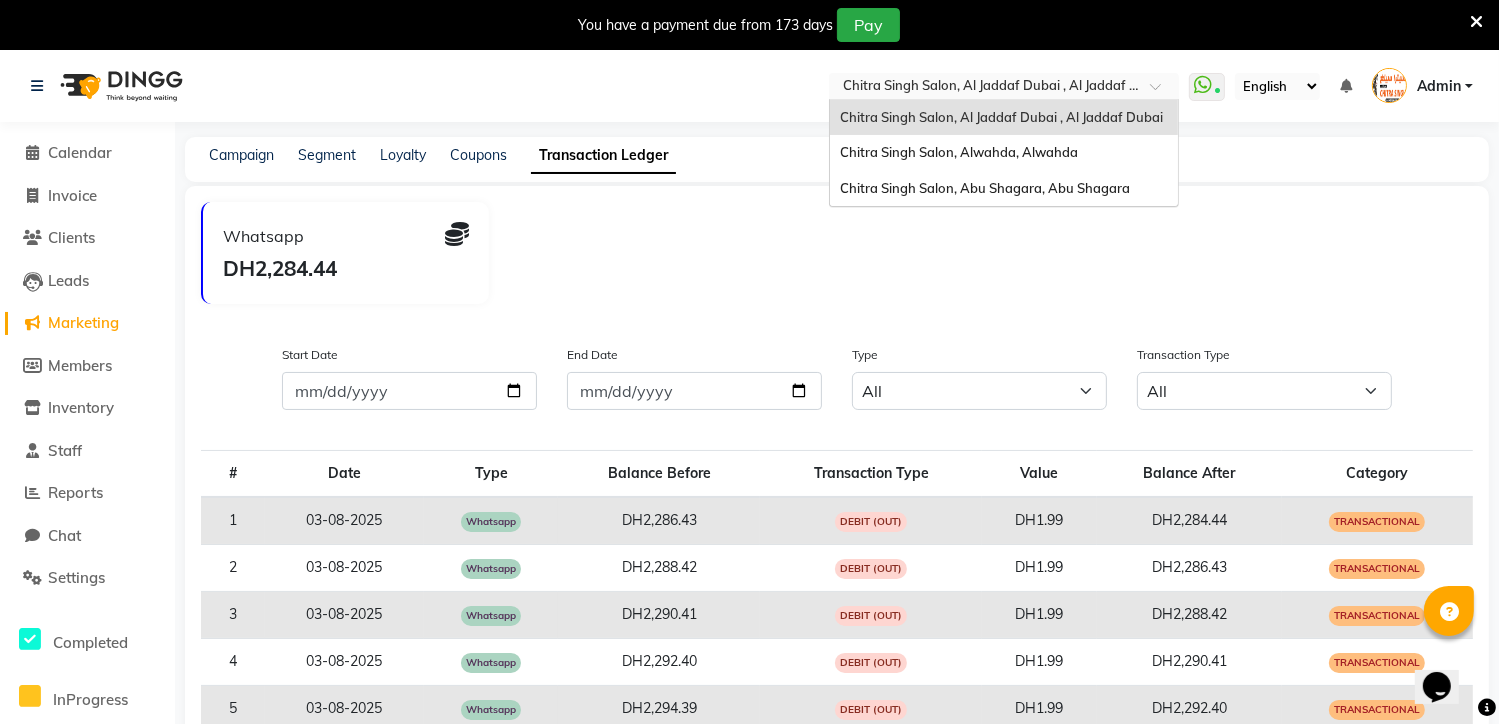click at bounding box center [1162, 92] 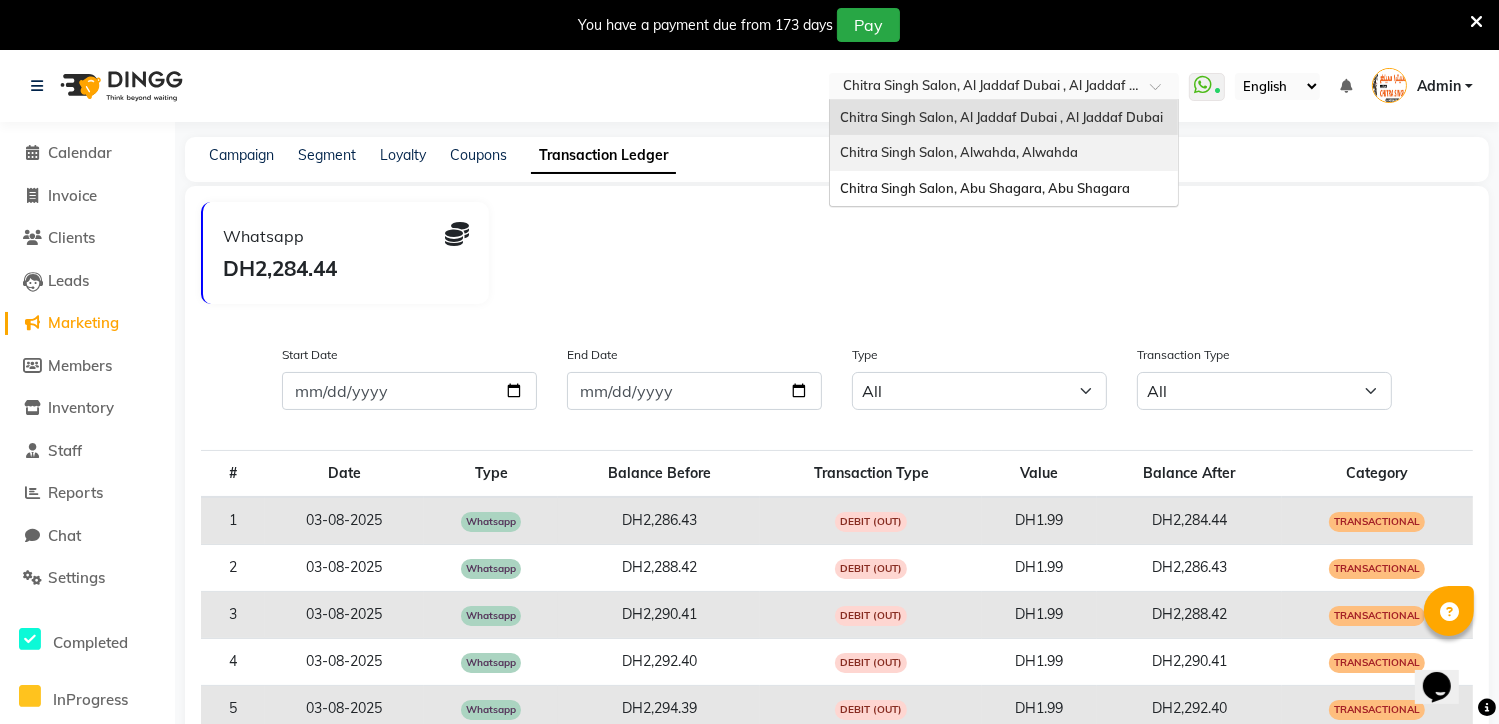 click on "Chitra Singh Salon, Alwahda, Alwahda" at bounding box center [1004, 153] 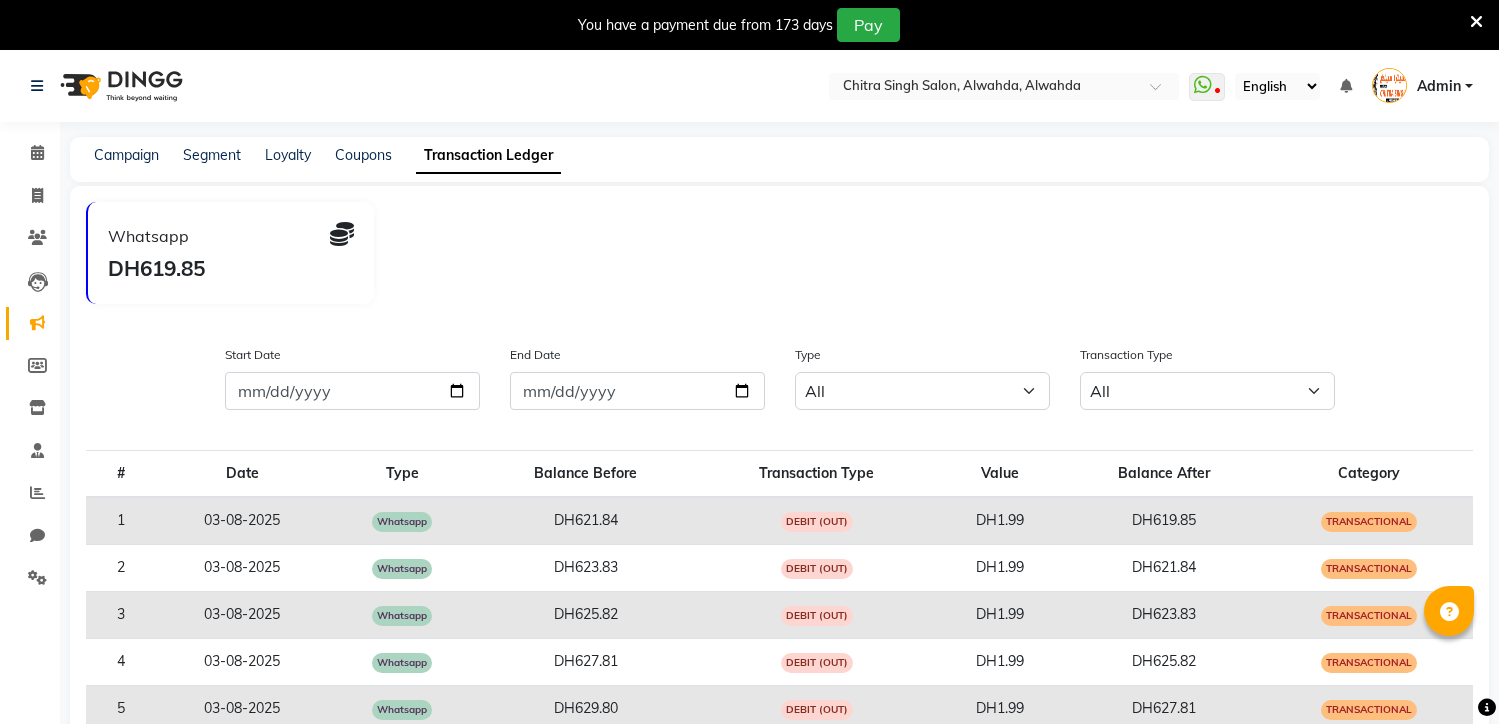 scroll, scrollTop: 0, scrollLeft: 0, axis: both 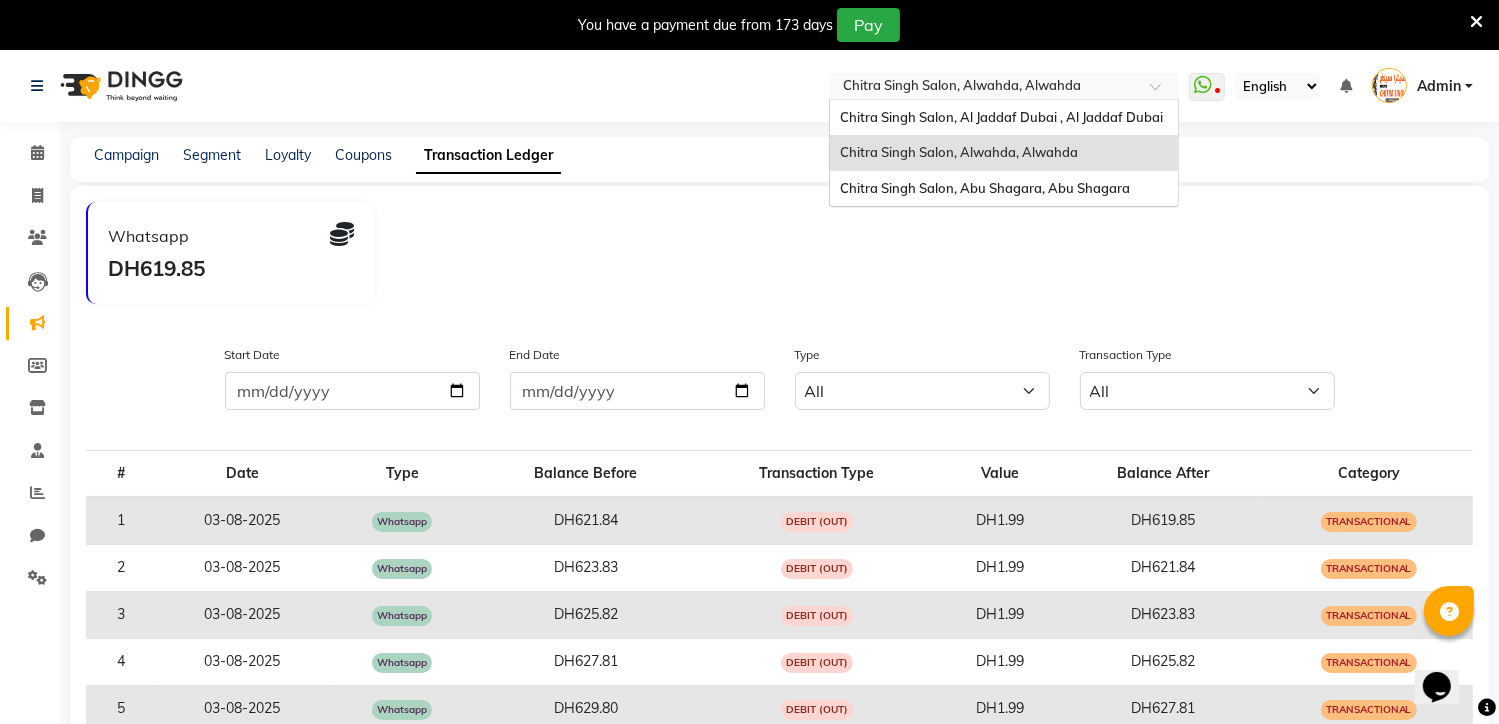 click at bounding box center (1004, 88) 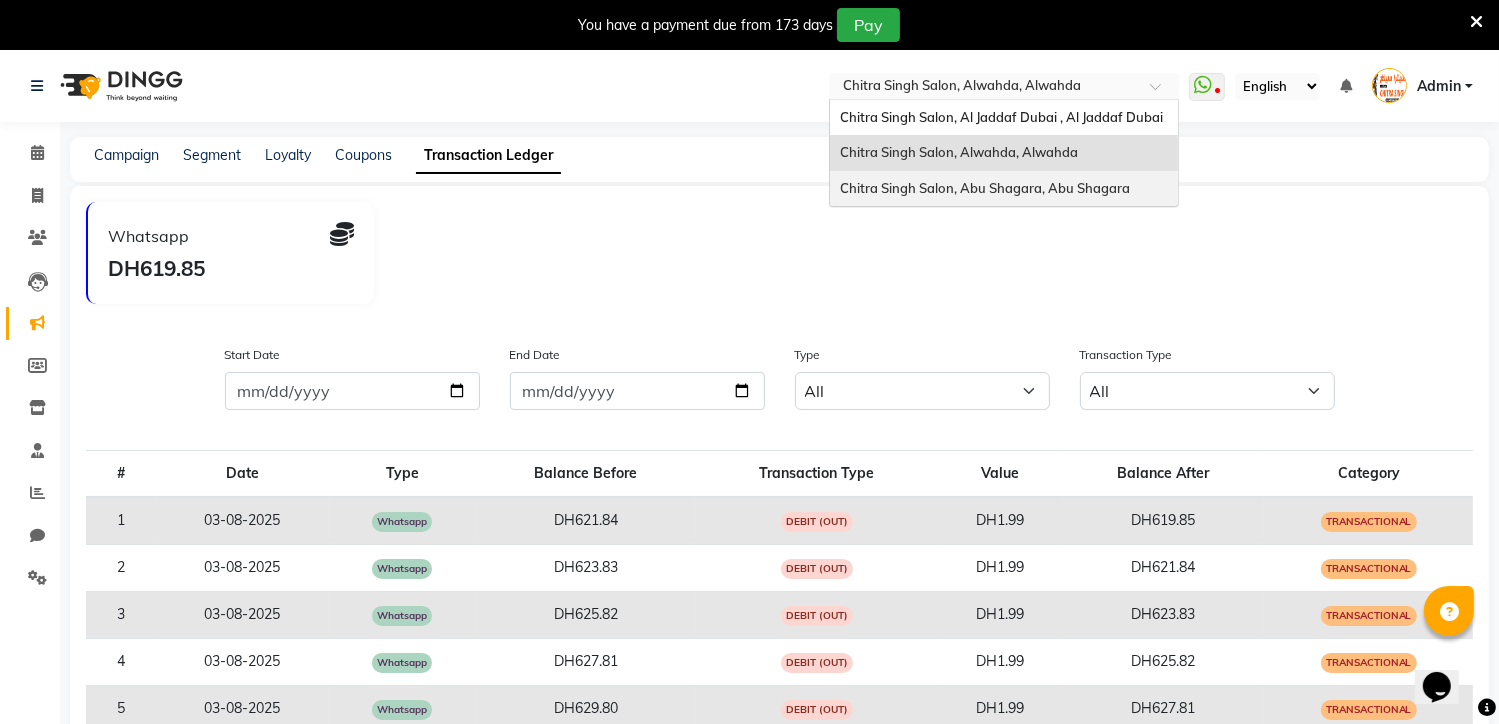 click on "Chitra Singh Salon, Abu Shagara, Abu Shagara" at bounding box center (985, 188) 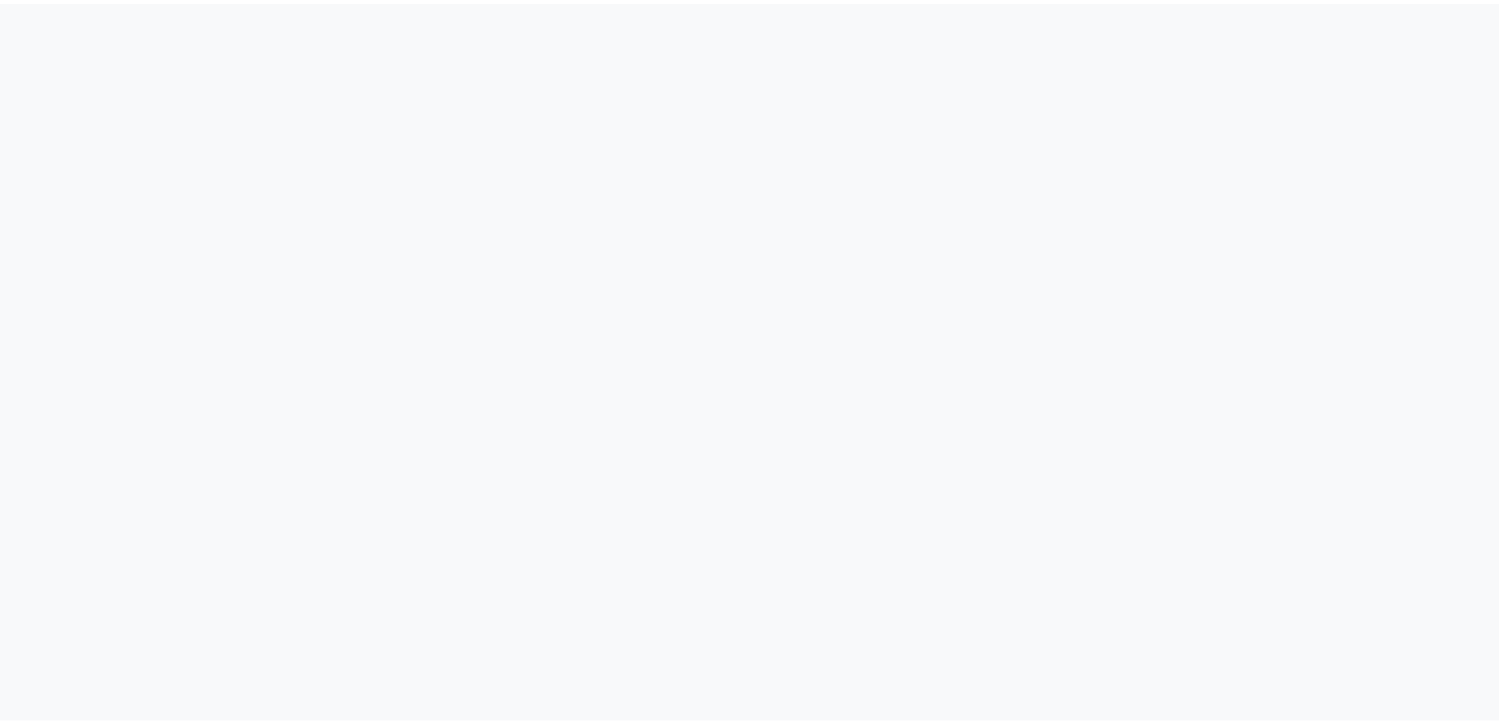 scroll, scrollTop: 0, scrollLeft: 0, axis: both 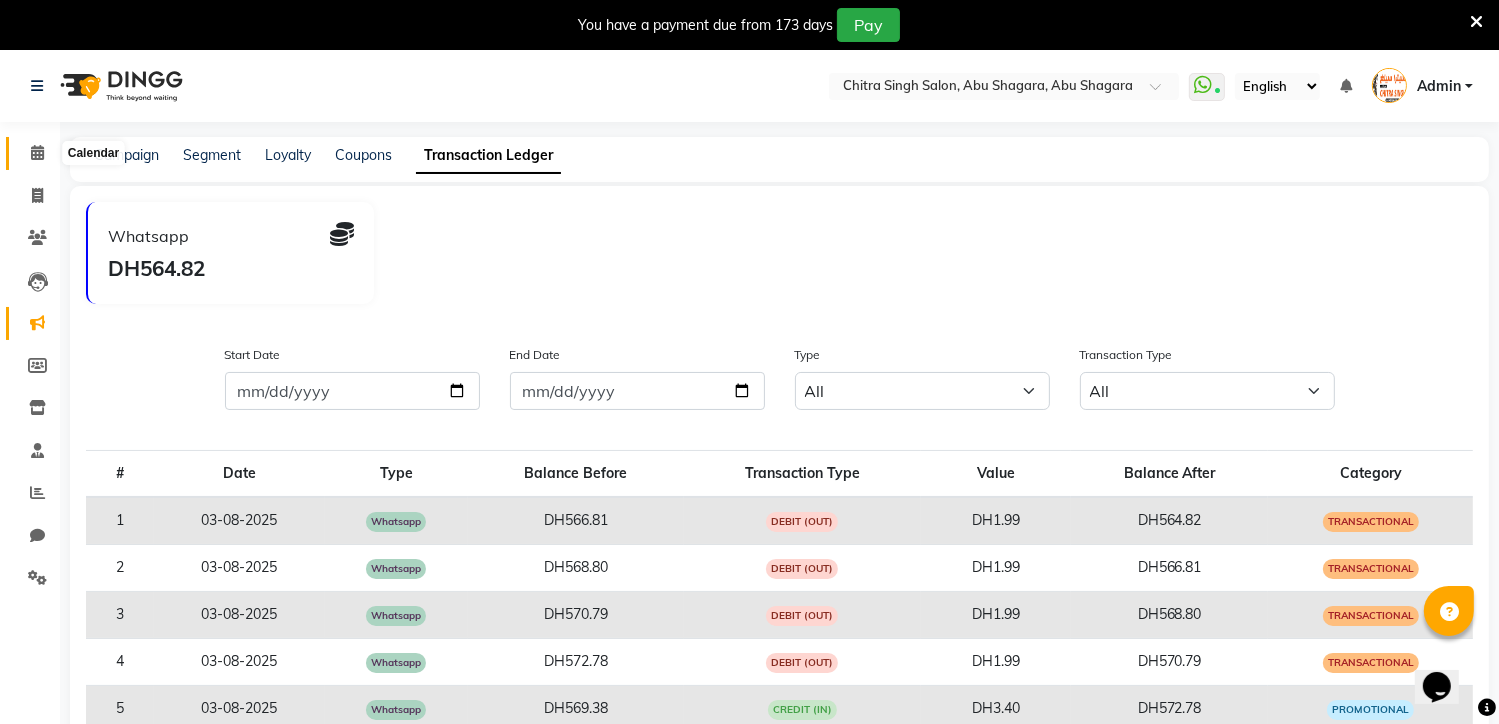 click 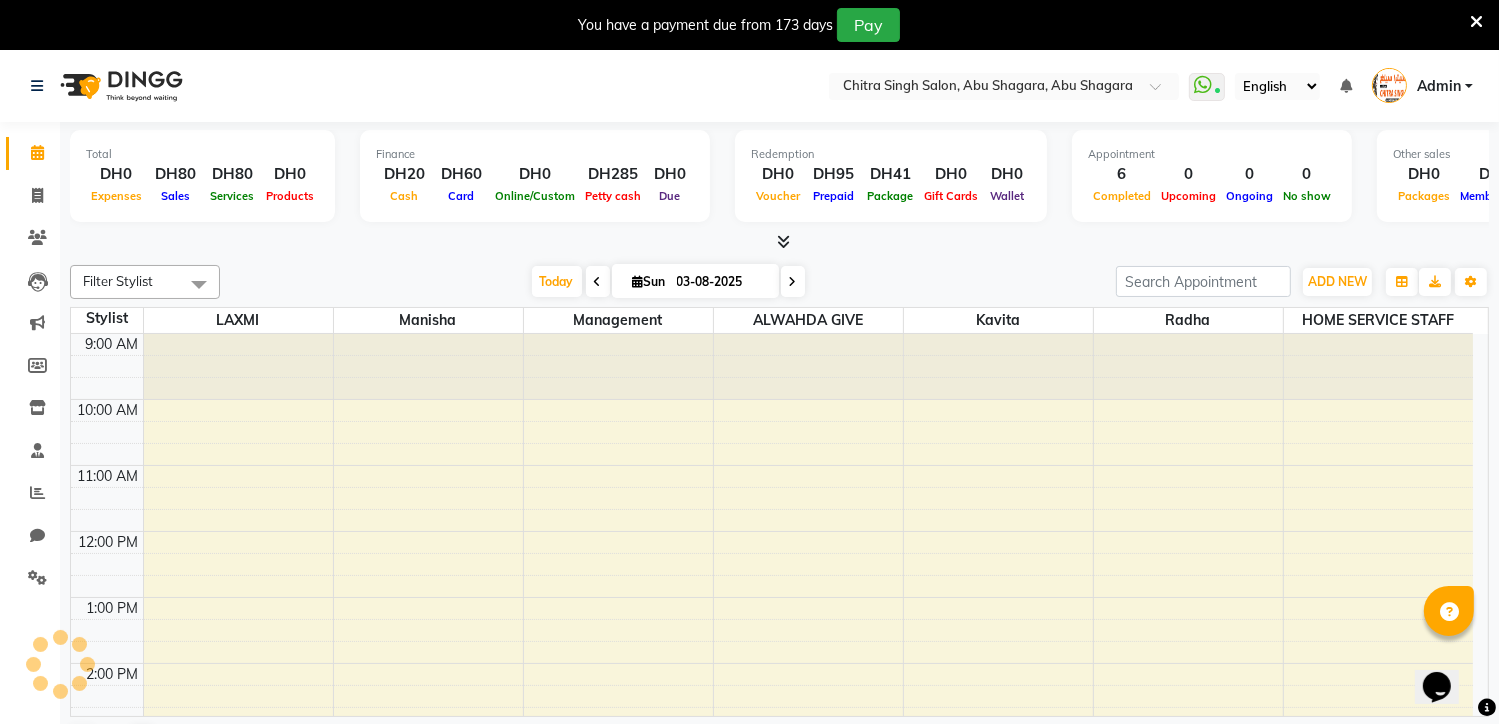 scroll, scrollTop: 494, scrollLeft: 0, axis: vertical 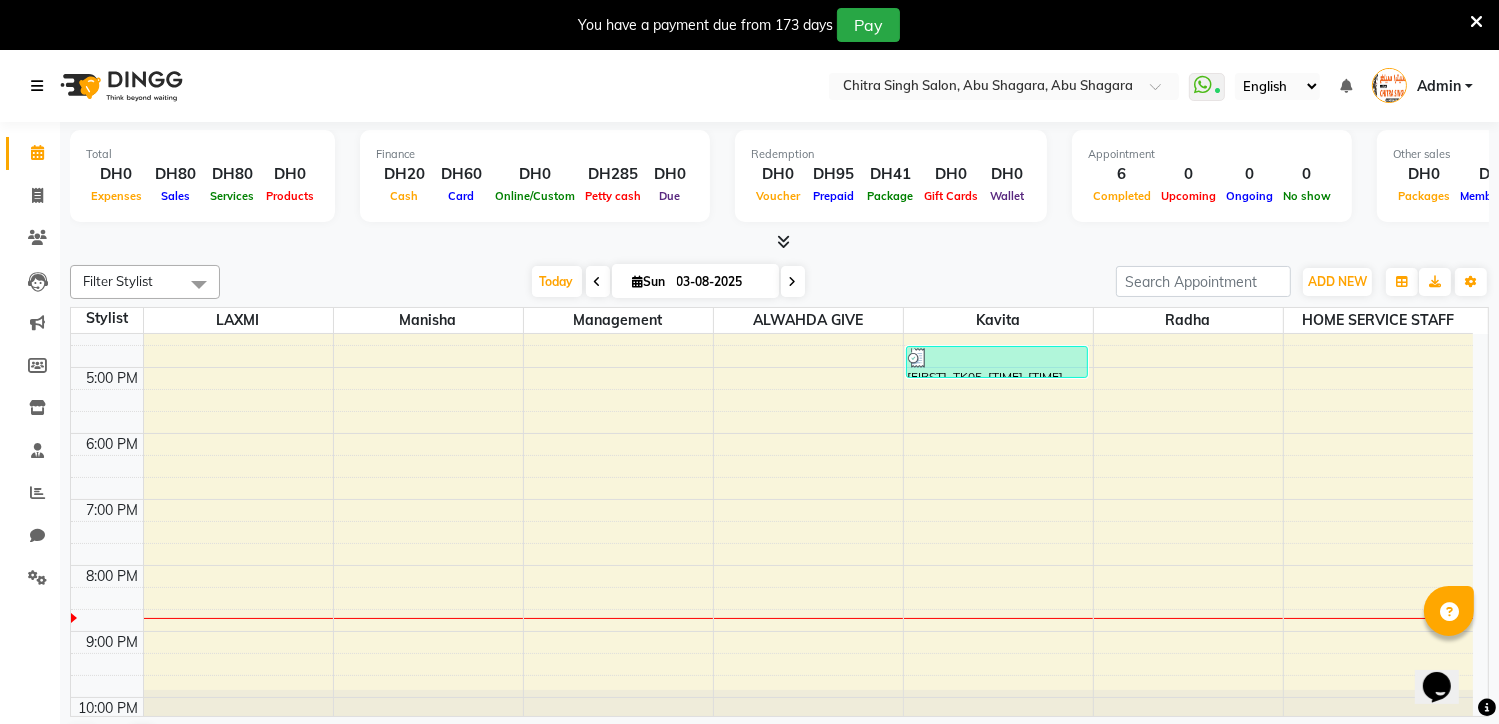 click at bounding box center (37, 86) 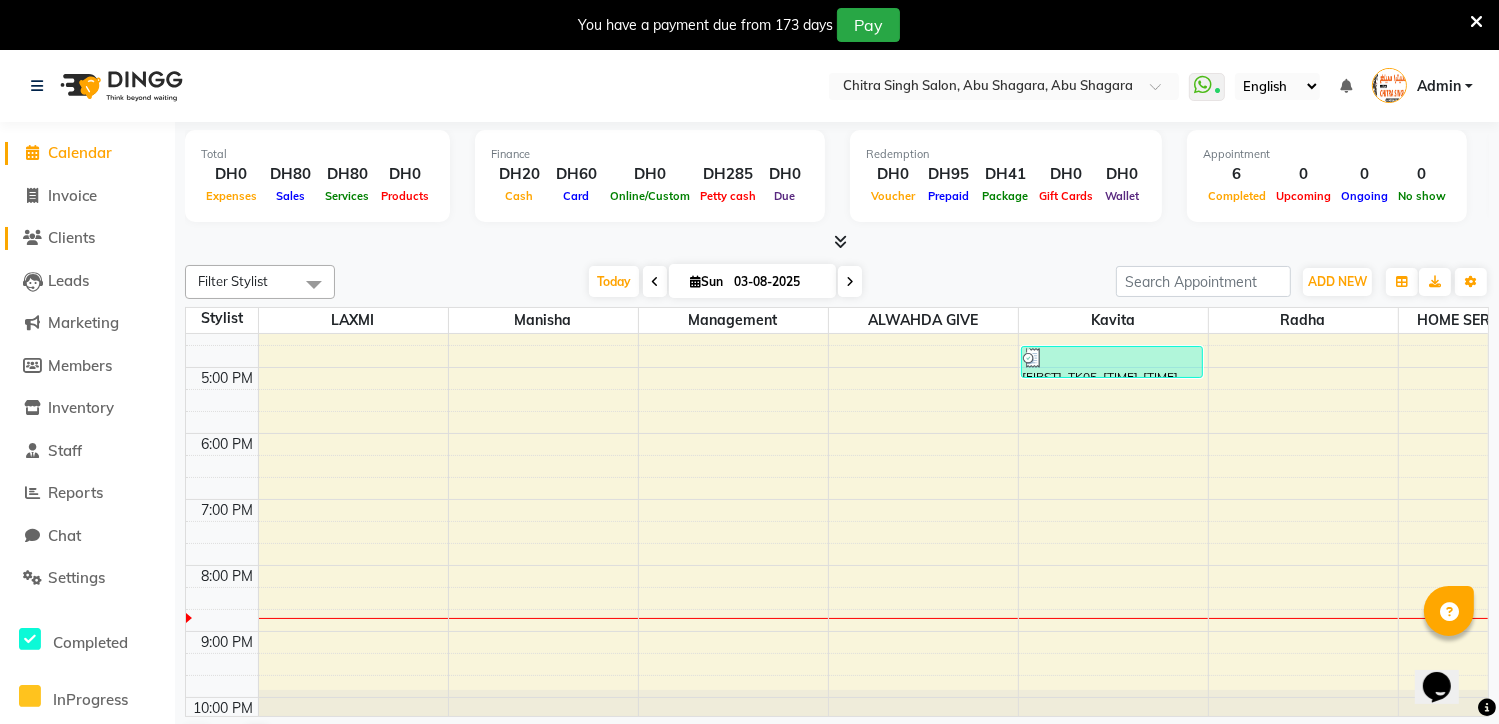 click on "Clients" 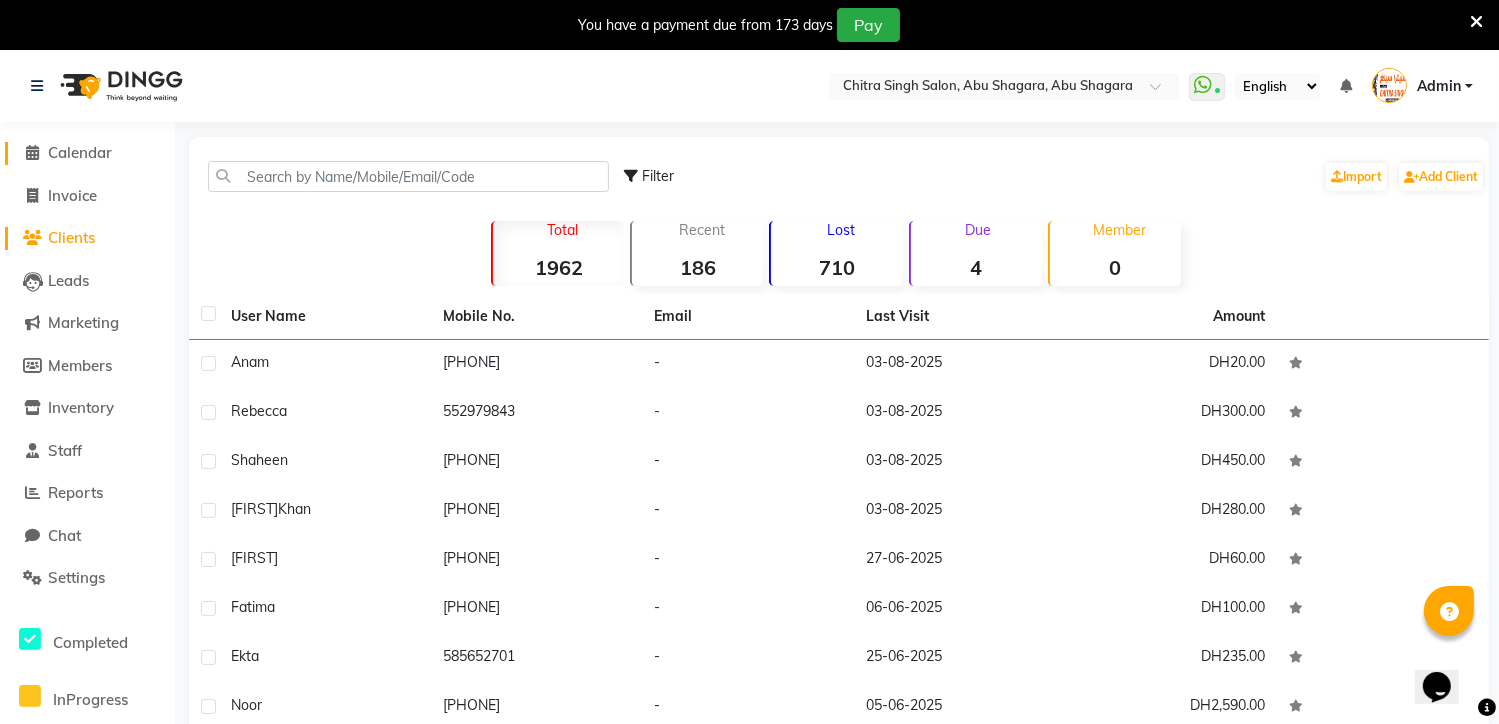 click 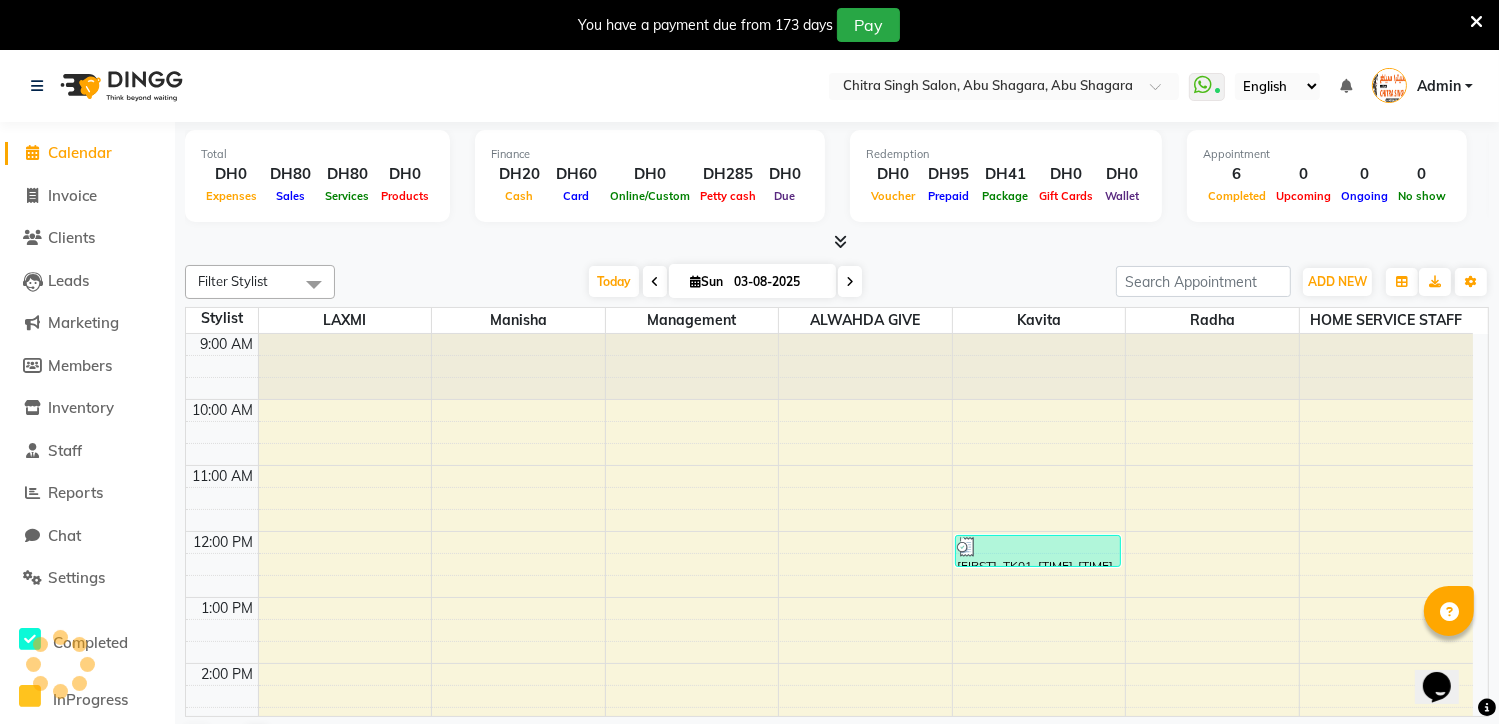 scroll, scrollTop: 0, scrollLeft: 0, axis: both 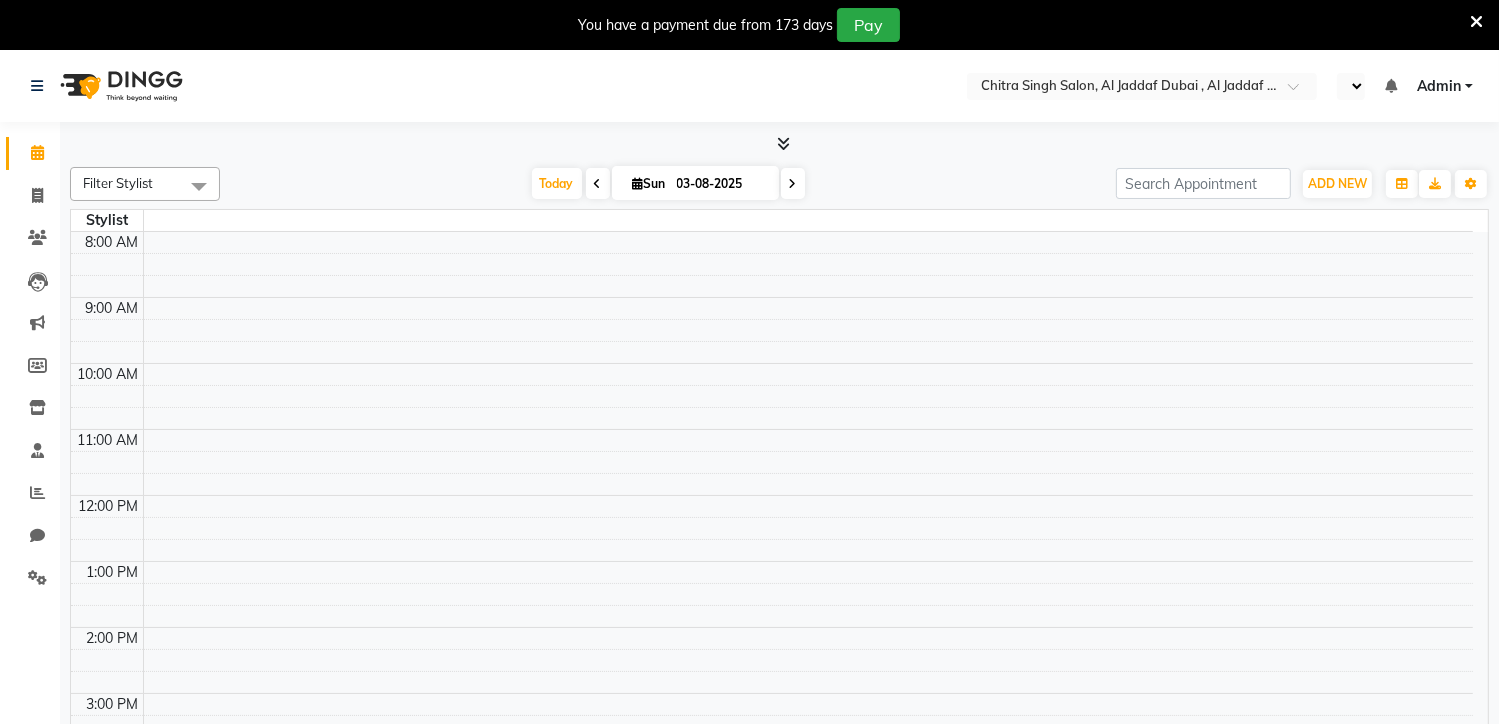 select on "en" 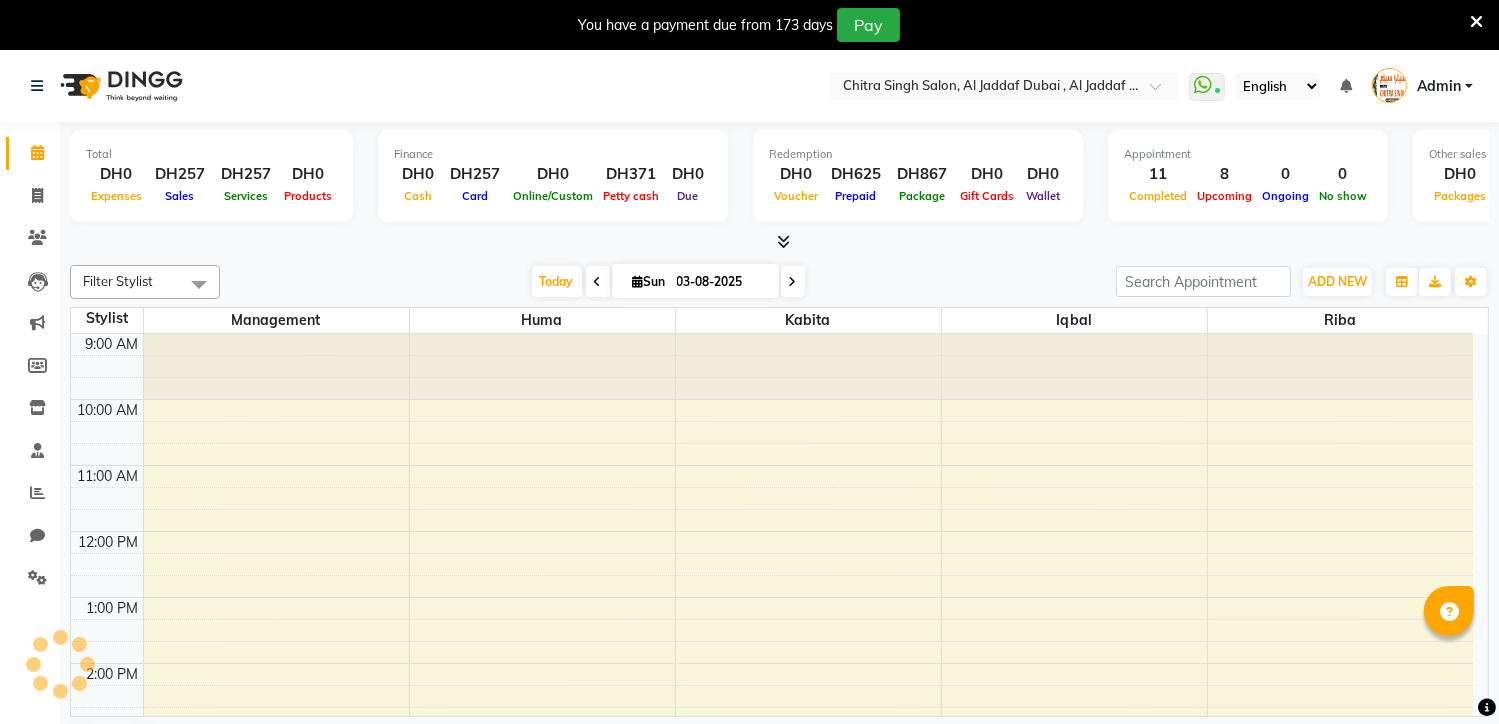 scroll, scrollTop: 494, scrollLeft: 0, axis: vertical 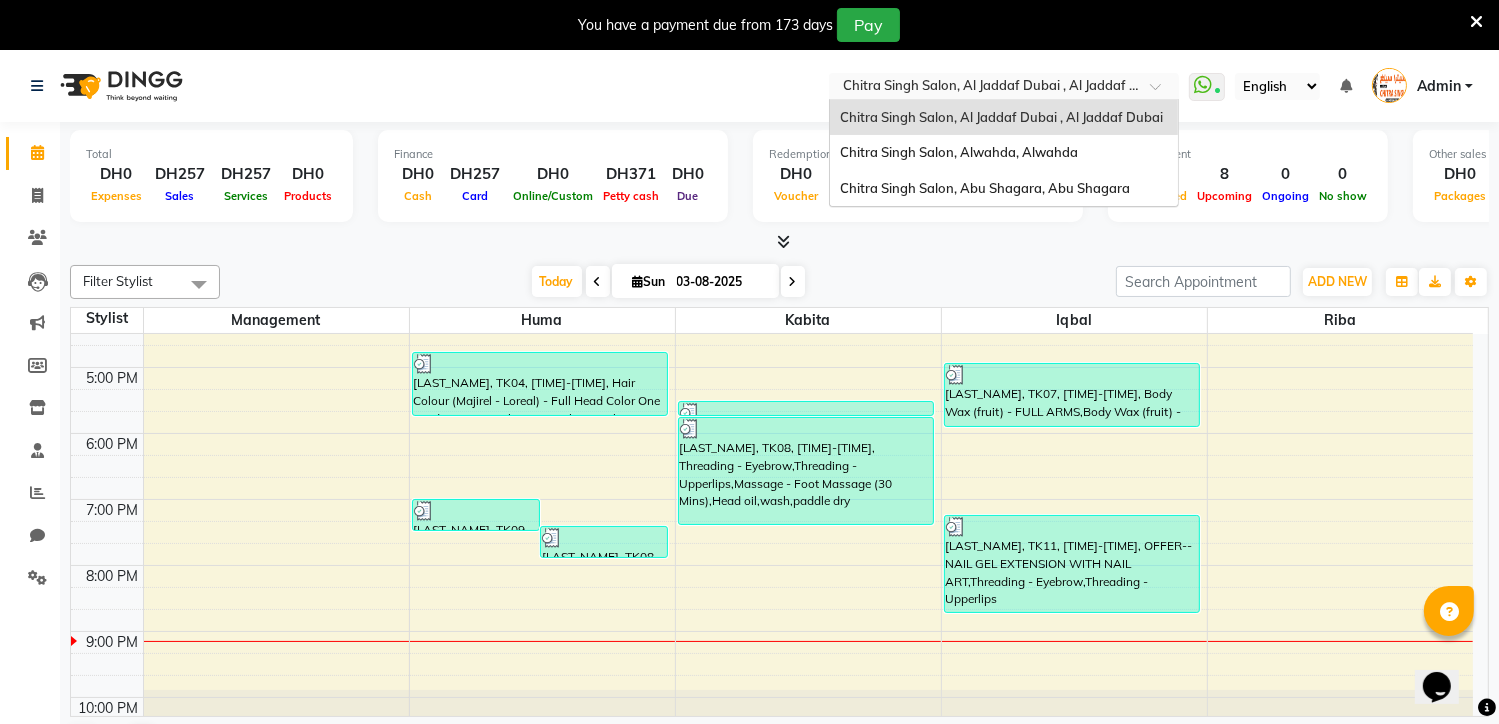 click at bounding box center (1162, 92) 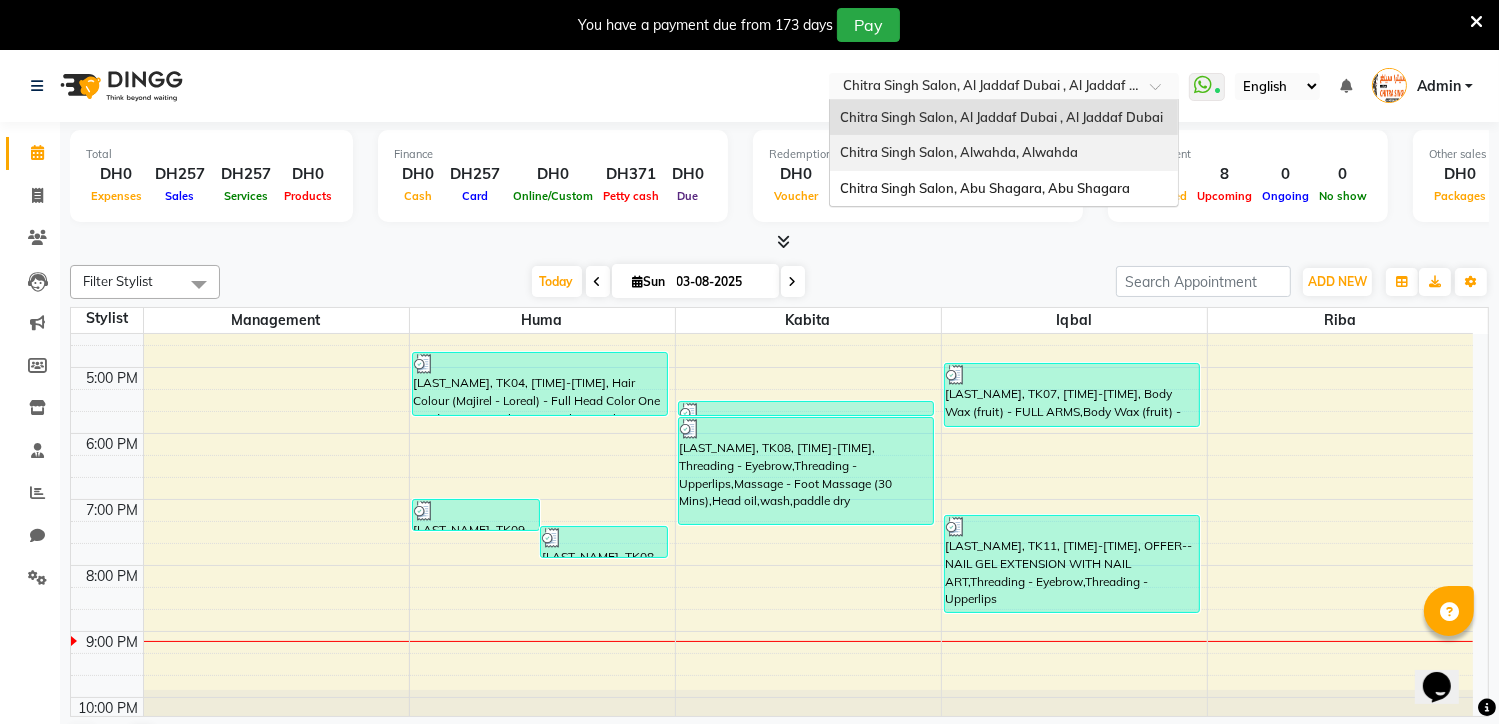 click on "Chitra Singh Salon, Alwahda, Alwahda" at bounding box center [959, 152] 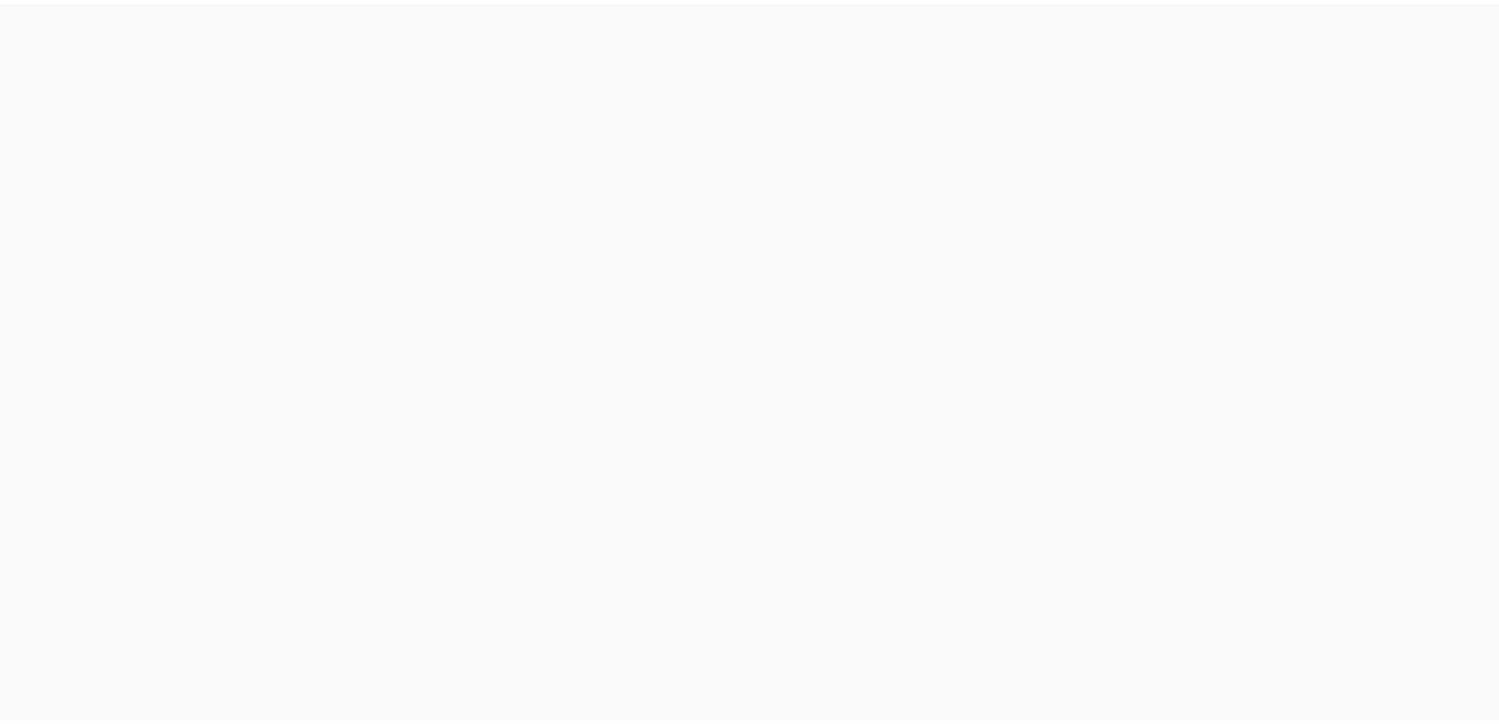 scroll, scrollTop: 0, scrollLeft: 0, axis: both 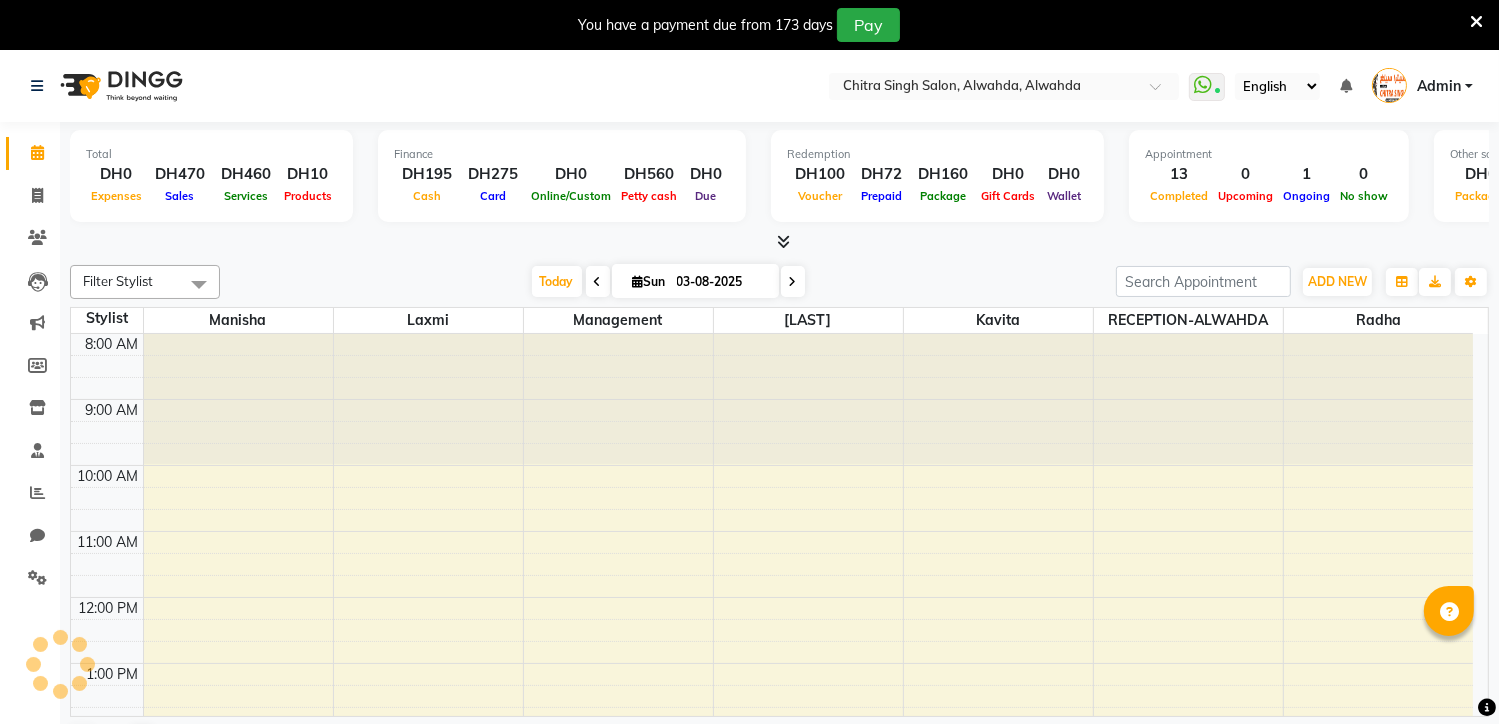 select on "en" 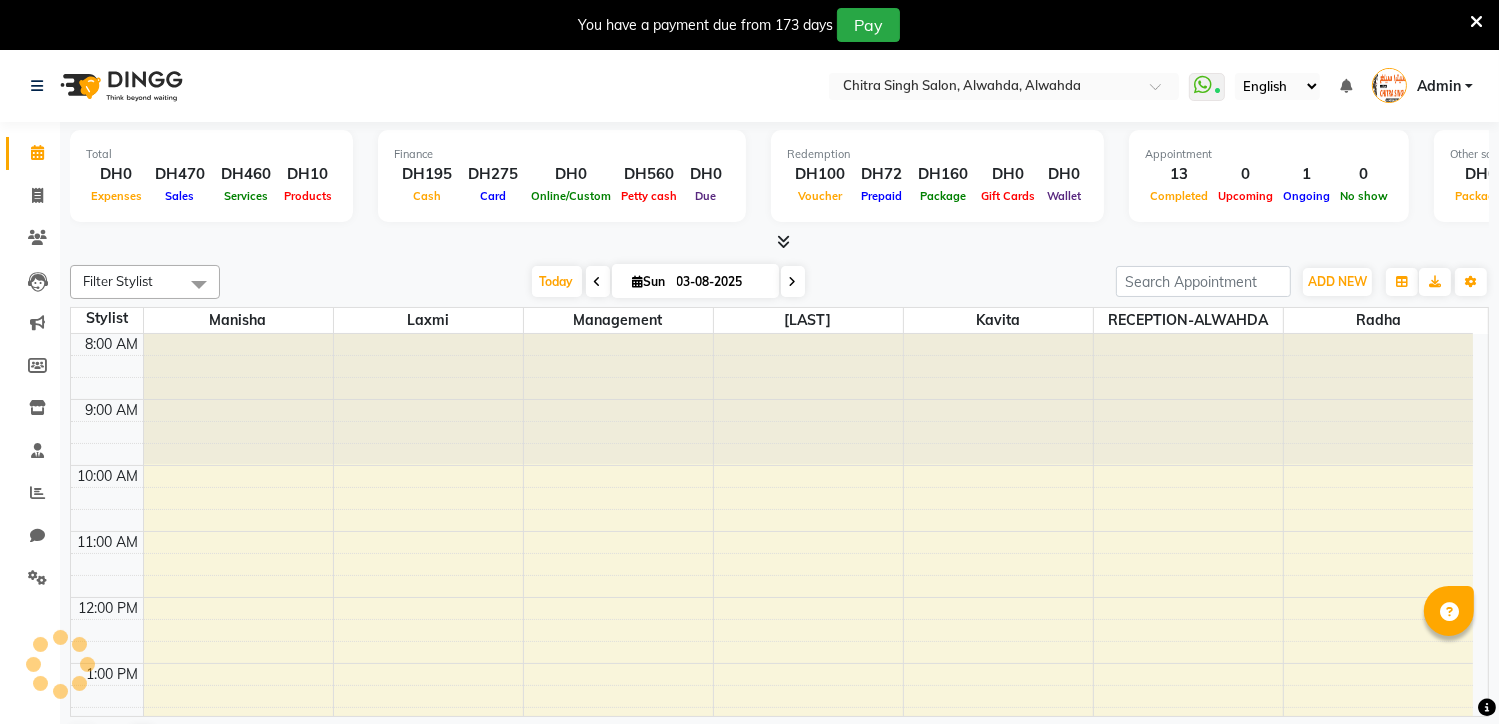 scroll, scrollTop: 0, scrollLeft: 0, axis: both 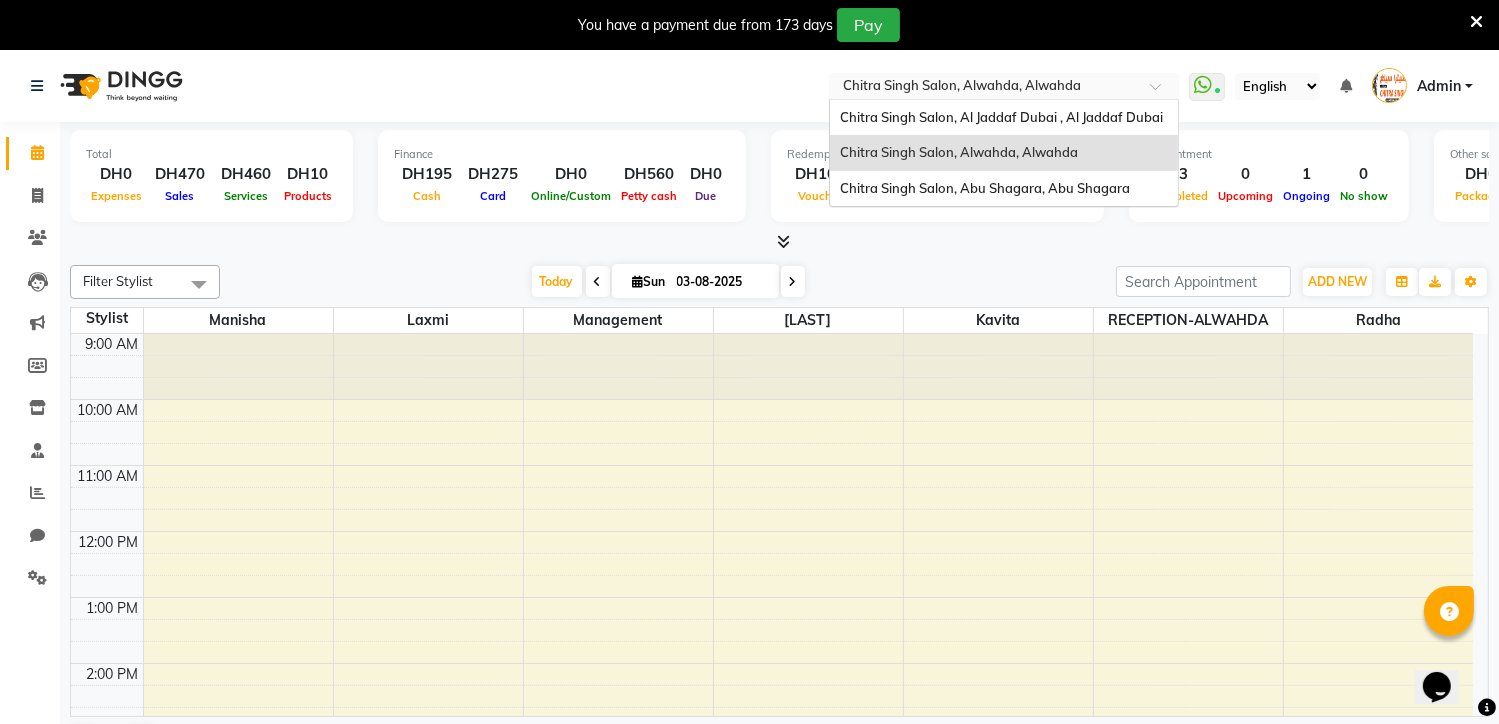 click at bounding box center (1004, 88) 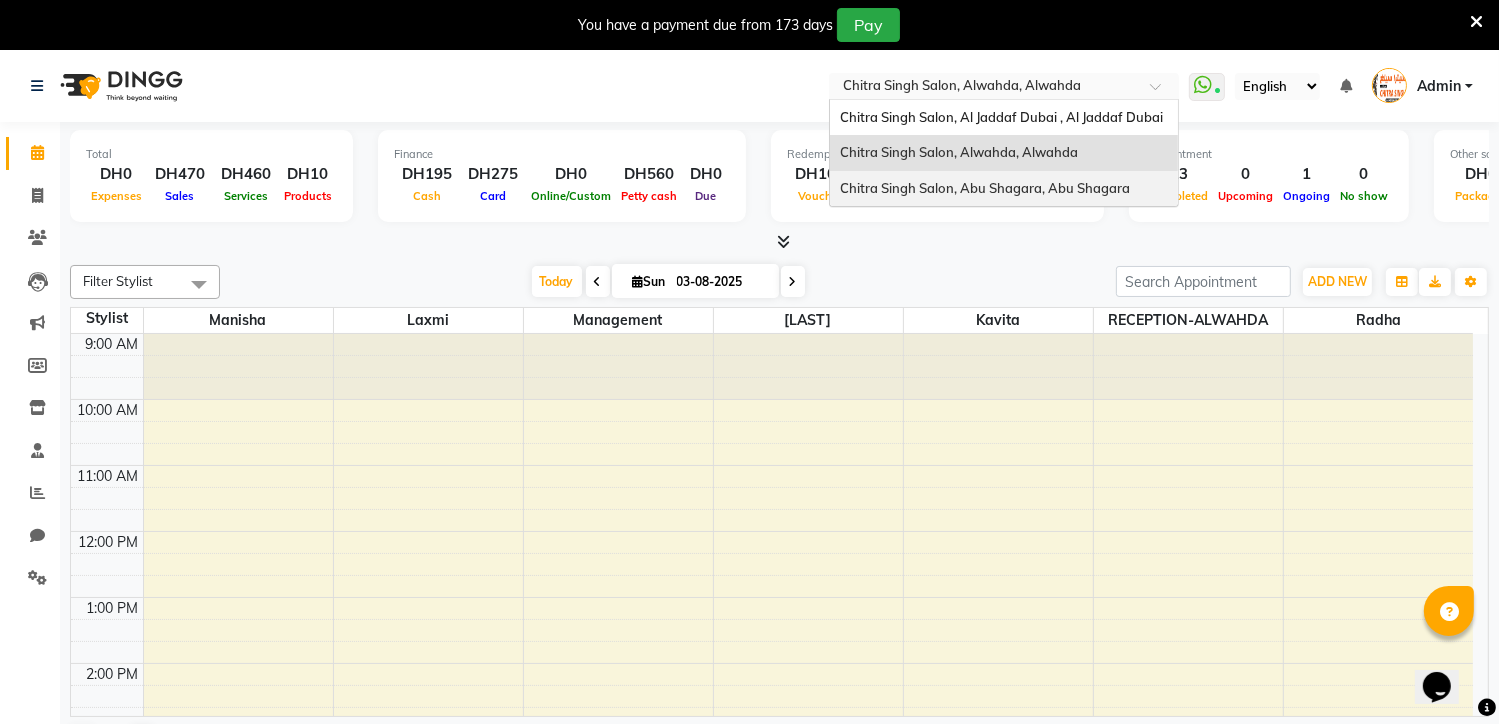 click on "Chitra Singh Salon, Abu Shagara, Abu Shagara" at bounding box center (985, 188) 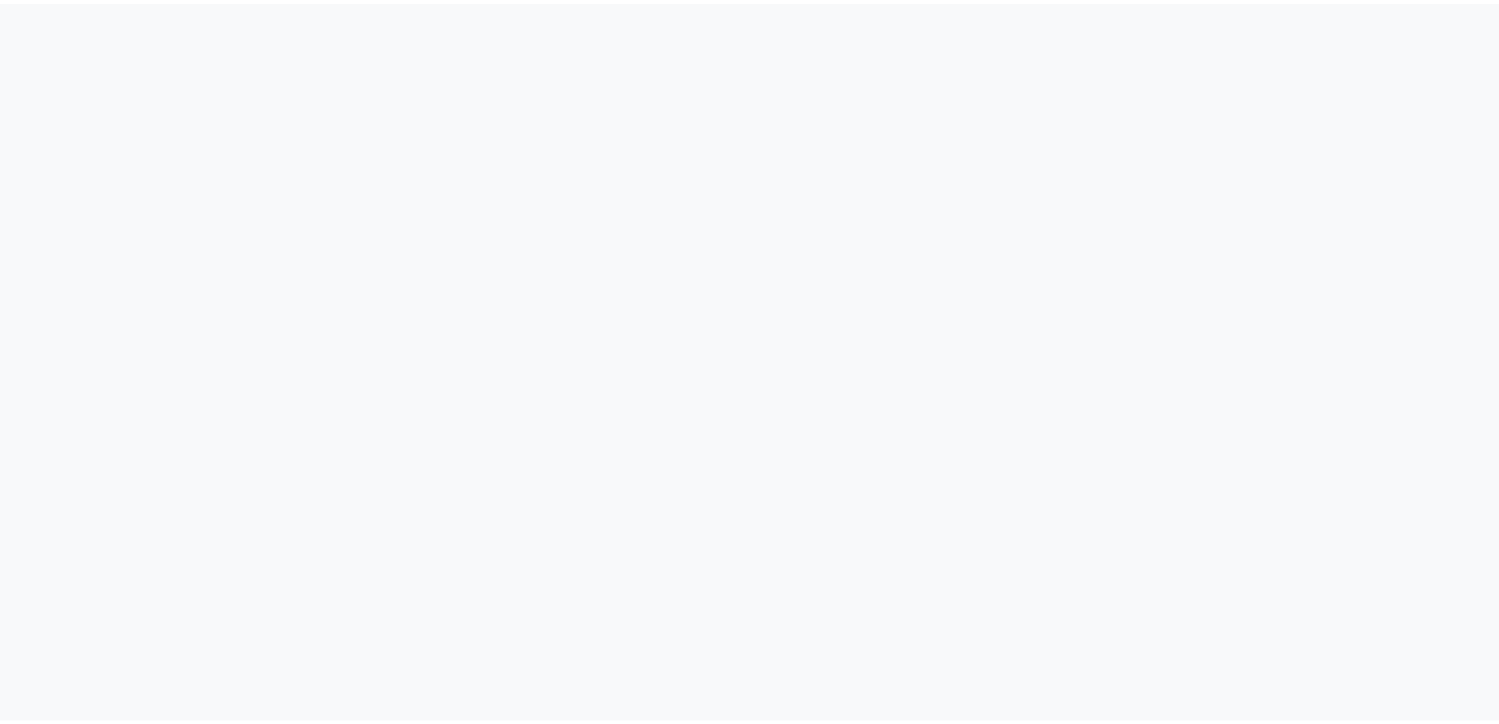 scroll, scrollTop: 0, scrollLeft: 0, axis: both 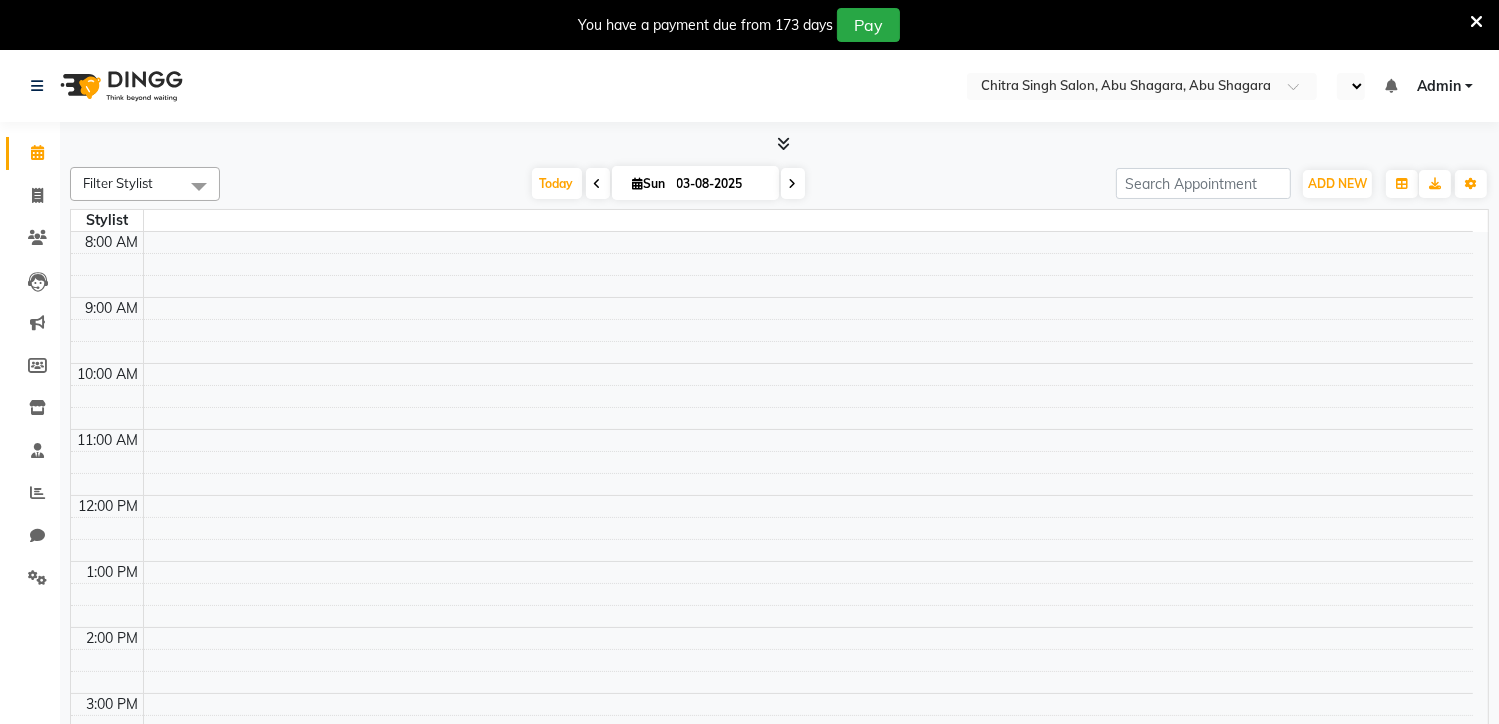 select on "en" 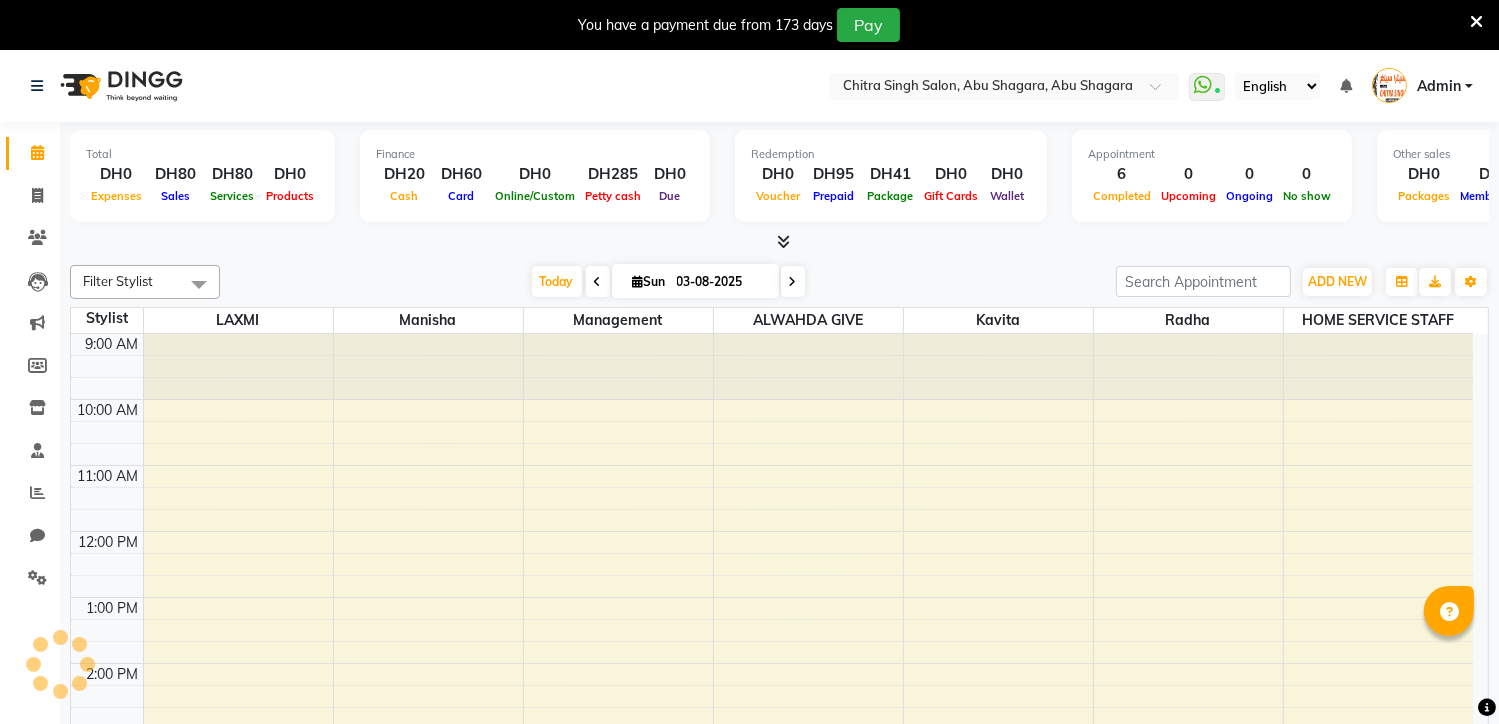 scroll, scrollTop: 0, scrollLeft: 0, axis: both 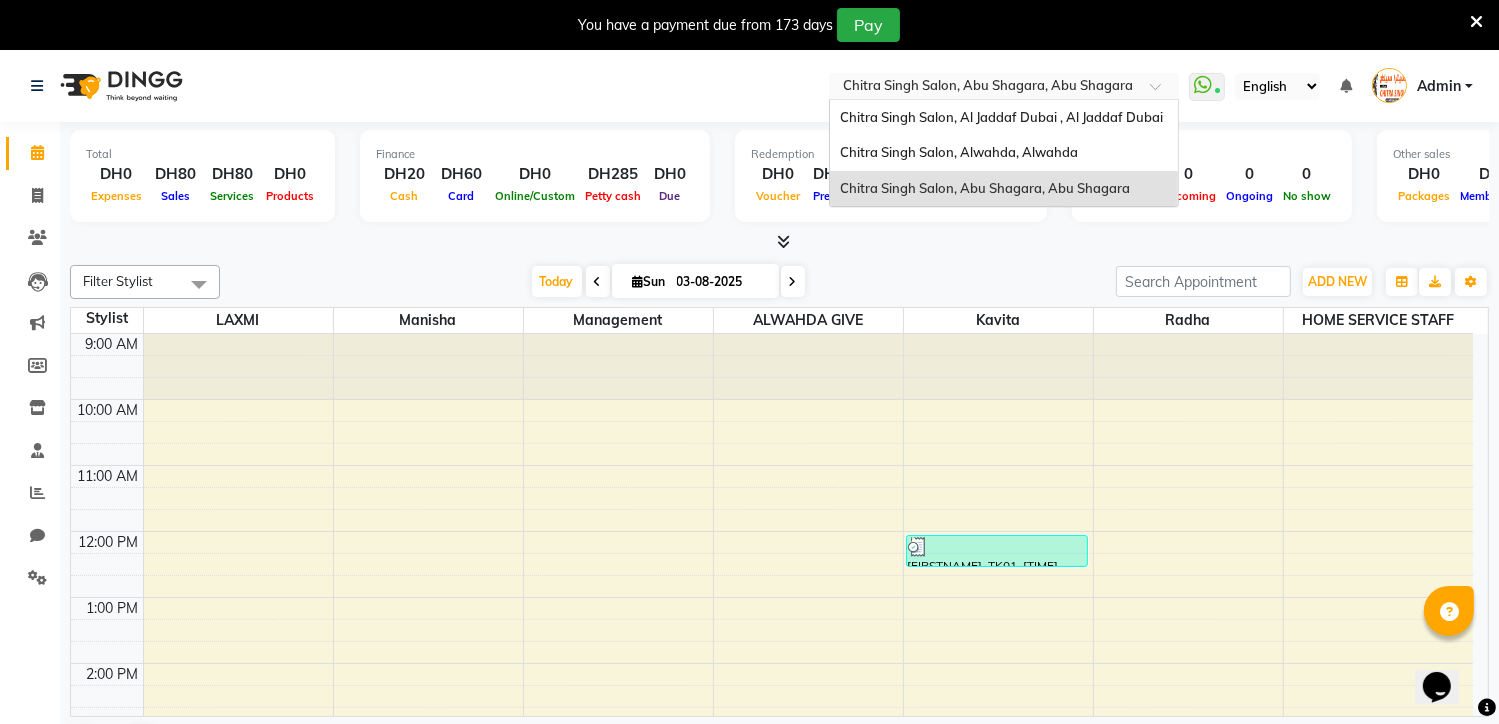 click at bounding box center [1162, 92] 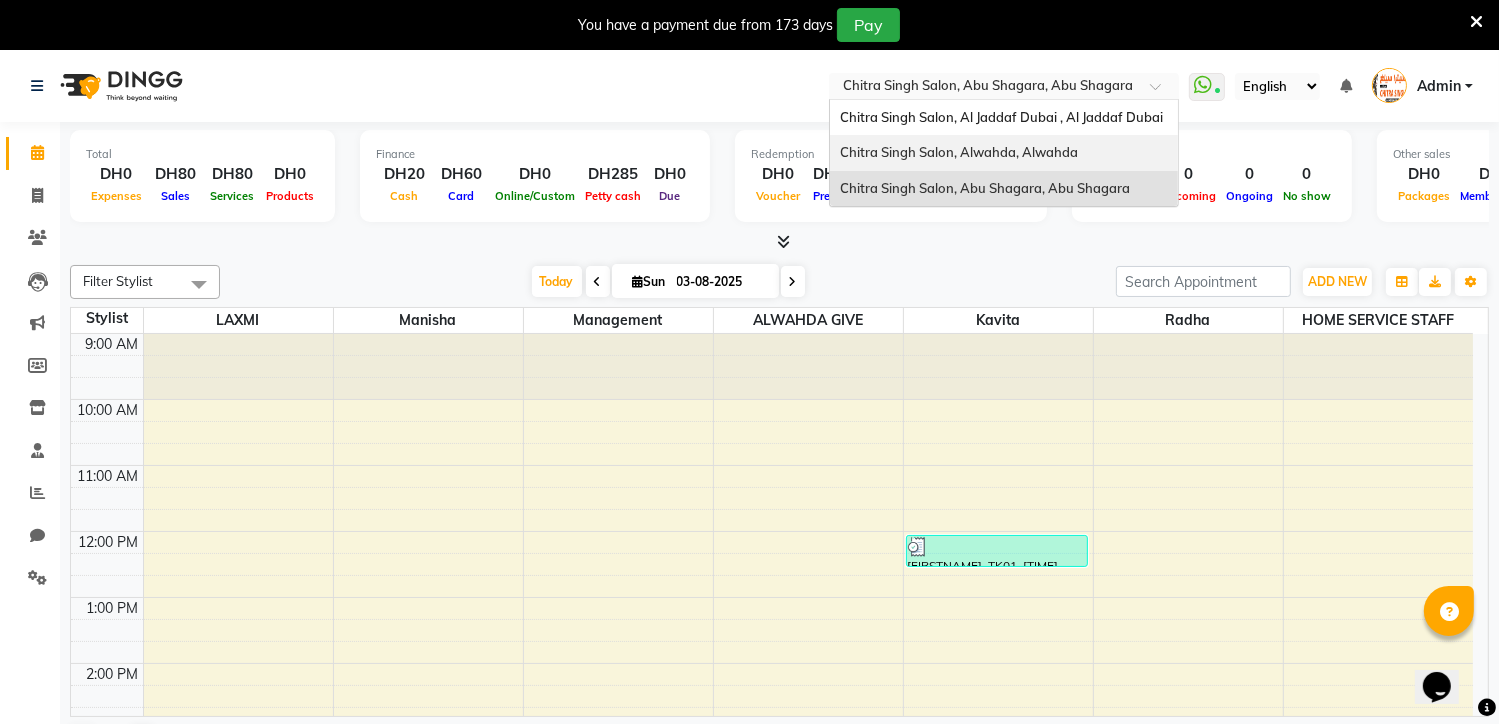 click on "Chitra Singh Salon, Alwahda, Alwahda" at bounding box center (959, 152) 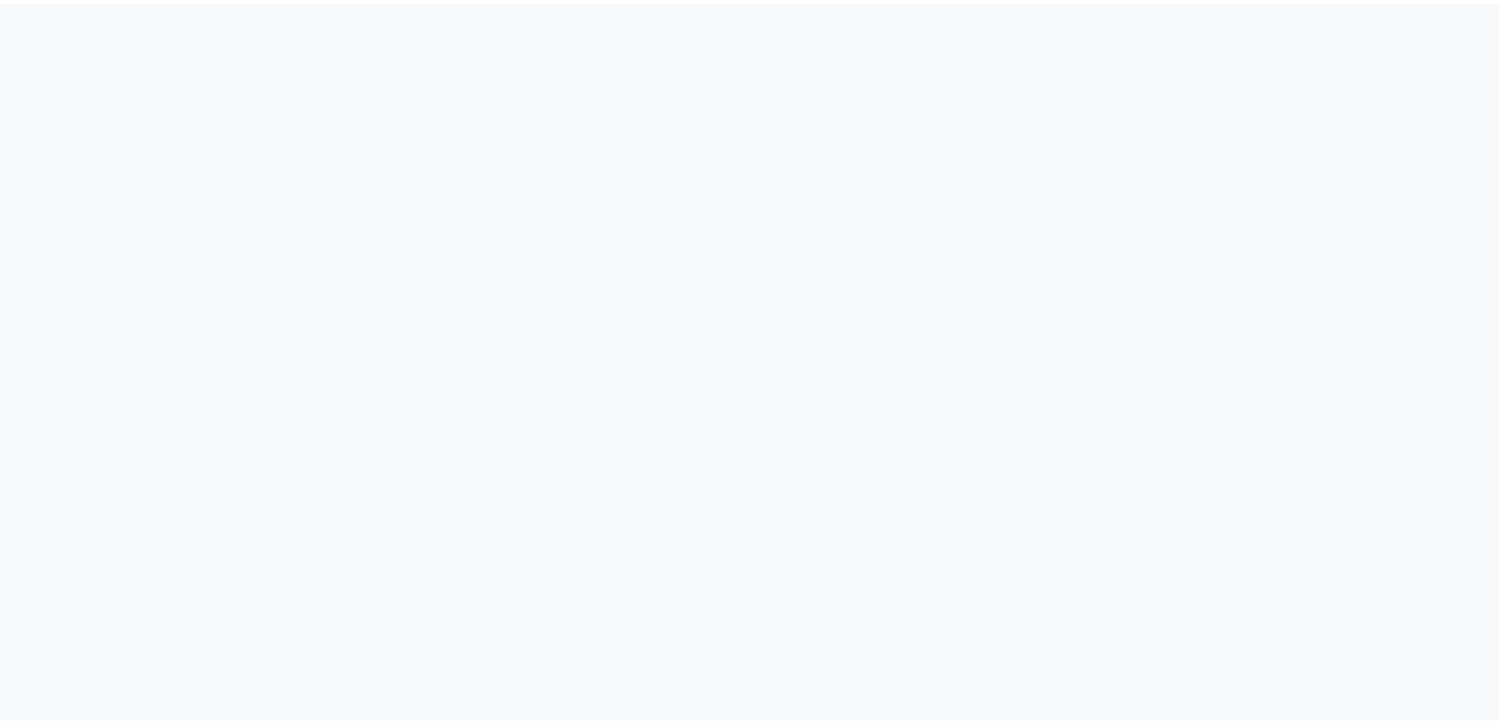 scroll, scrollTop: 0, scrollLeft: 0, axis: both 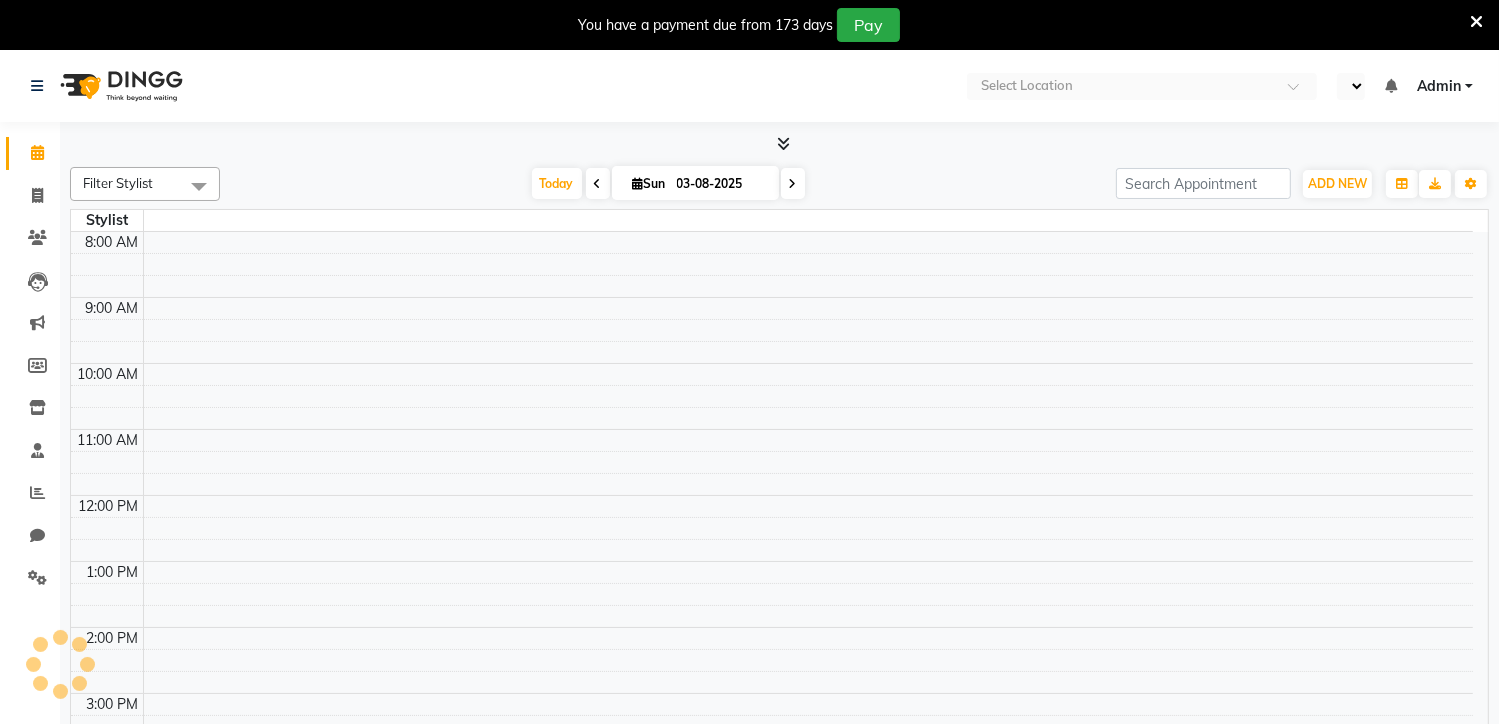 select on "en" 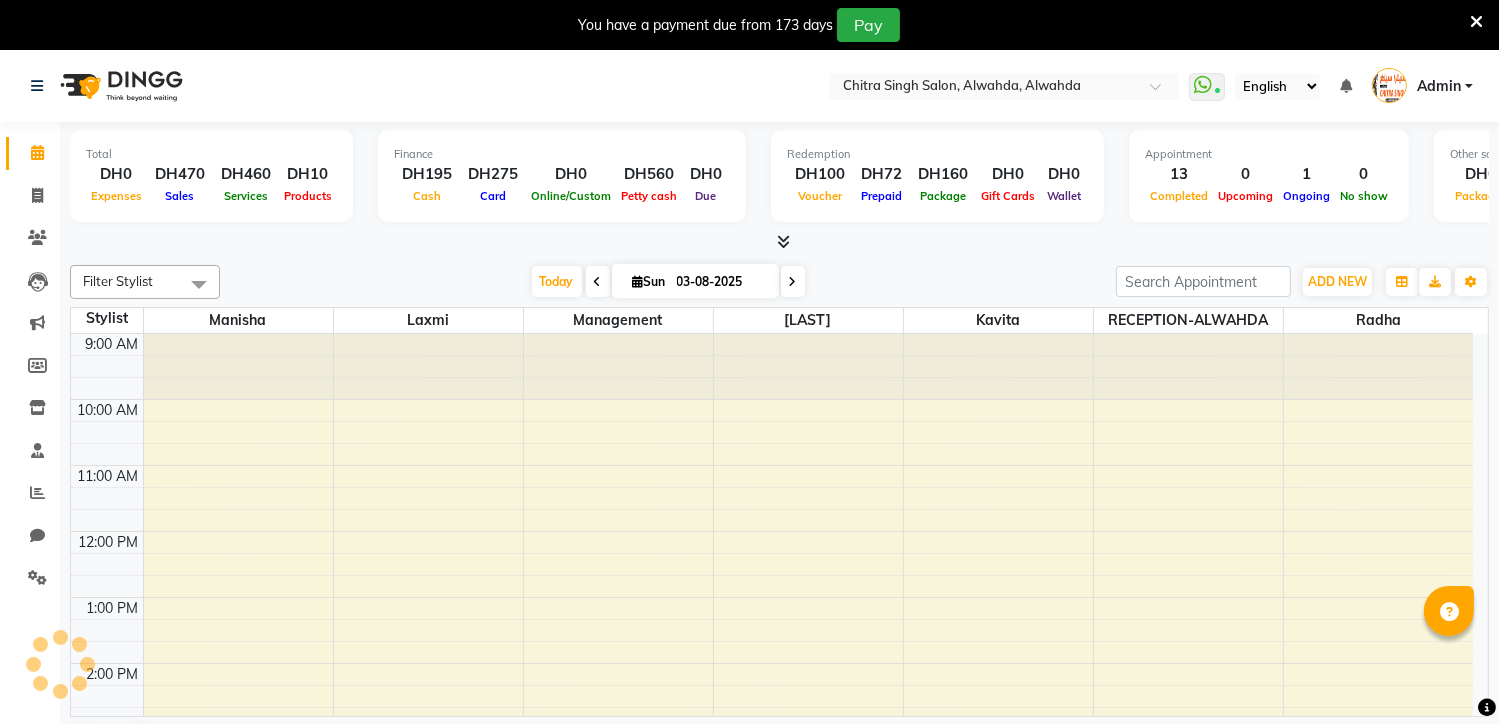 scroll, scrollTop: 0, scrollLeft: 0, axis: both 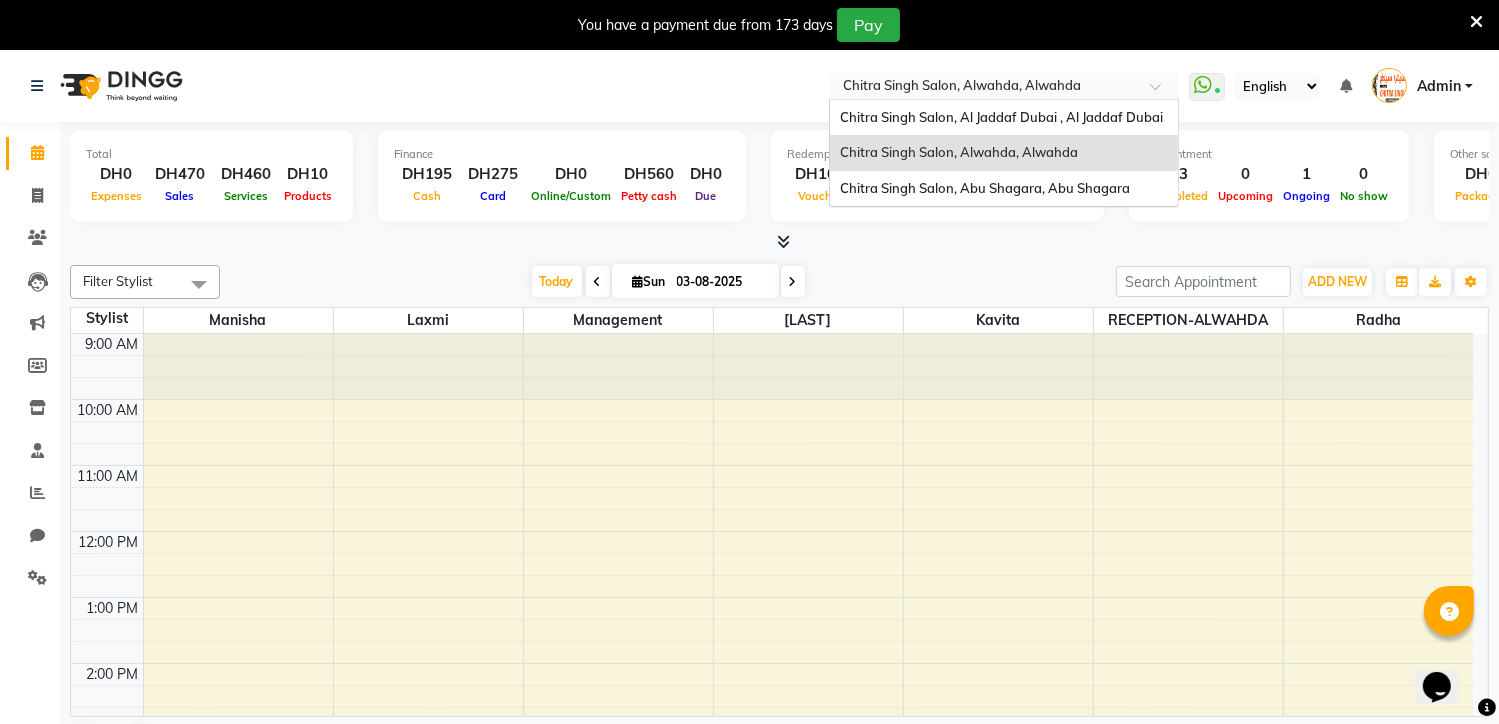 click at bounding box center (1162, 92) 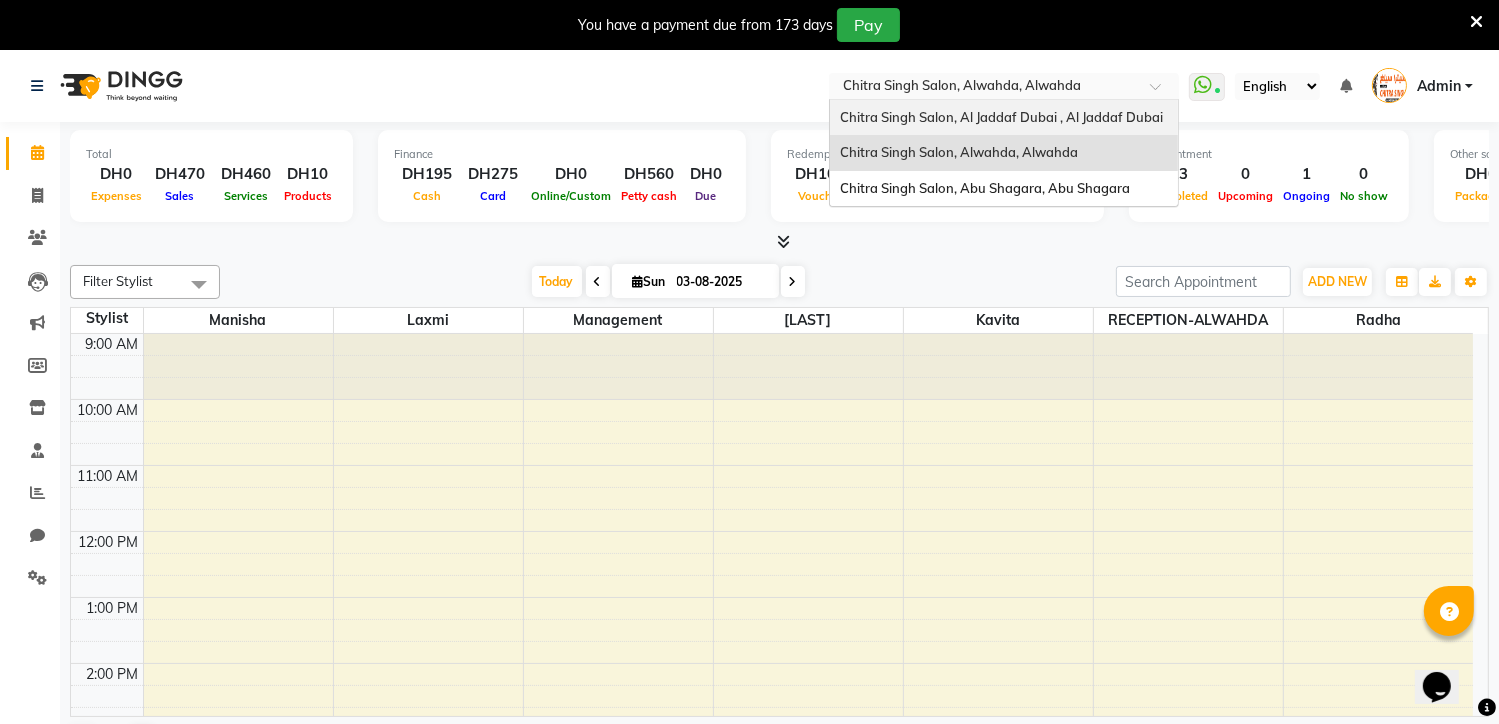 click on "Chitra Singh Salon, Al Jaddaf Dubai , Al Jaddaf Dubai" at bounding box center (1001, 117) 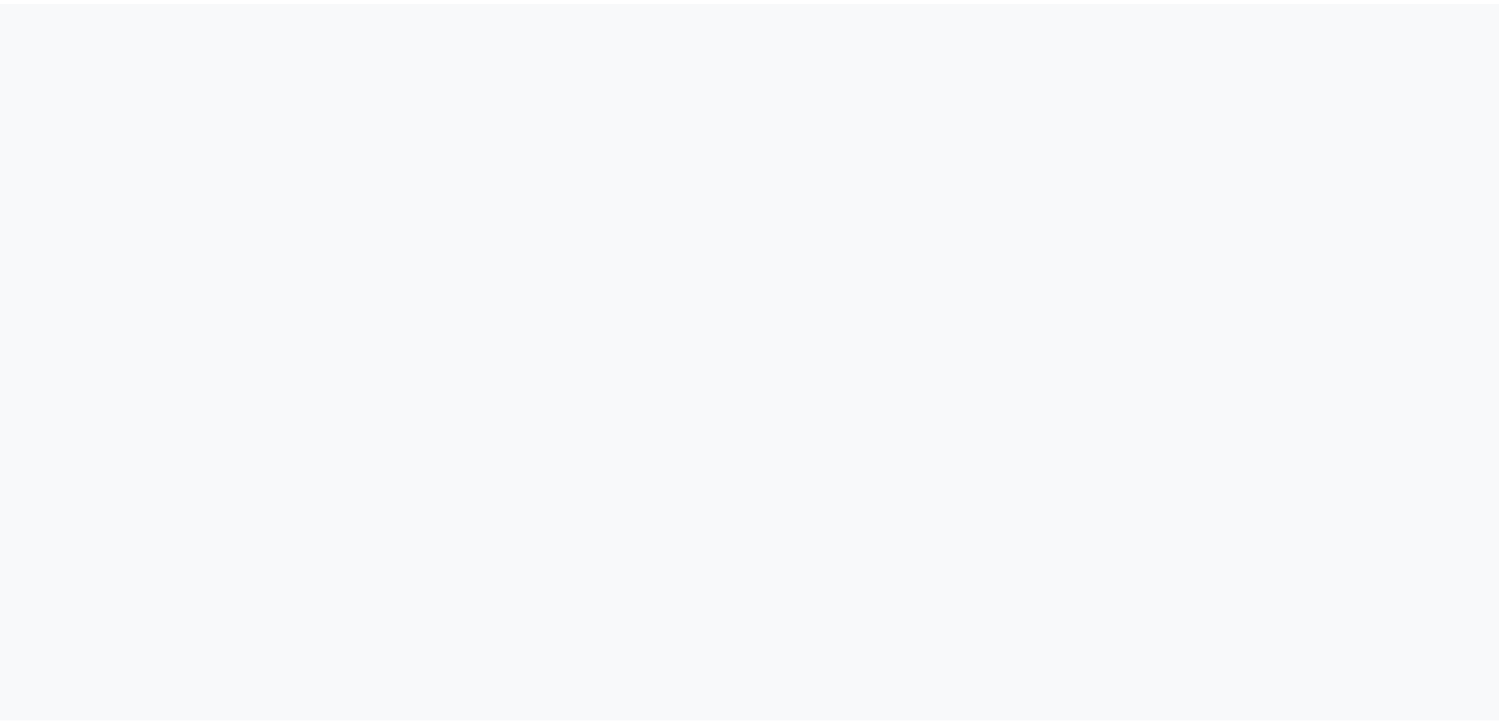 scroll, scrollTop: 0, scrollLeft: 0, axis: both 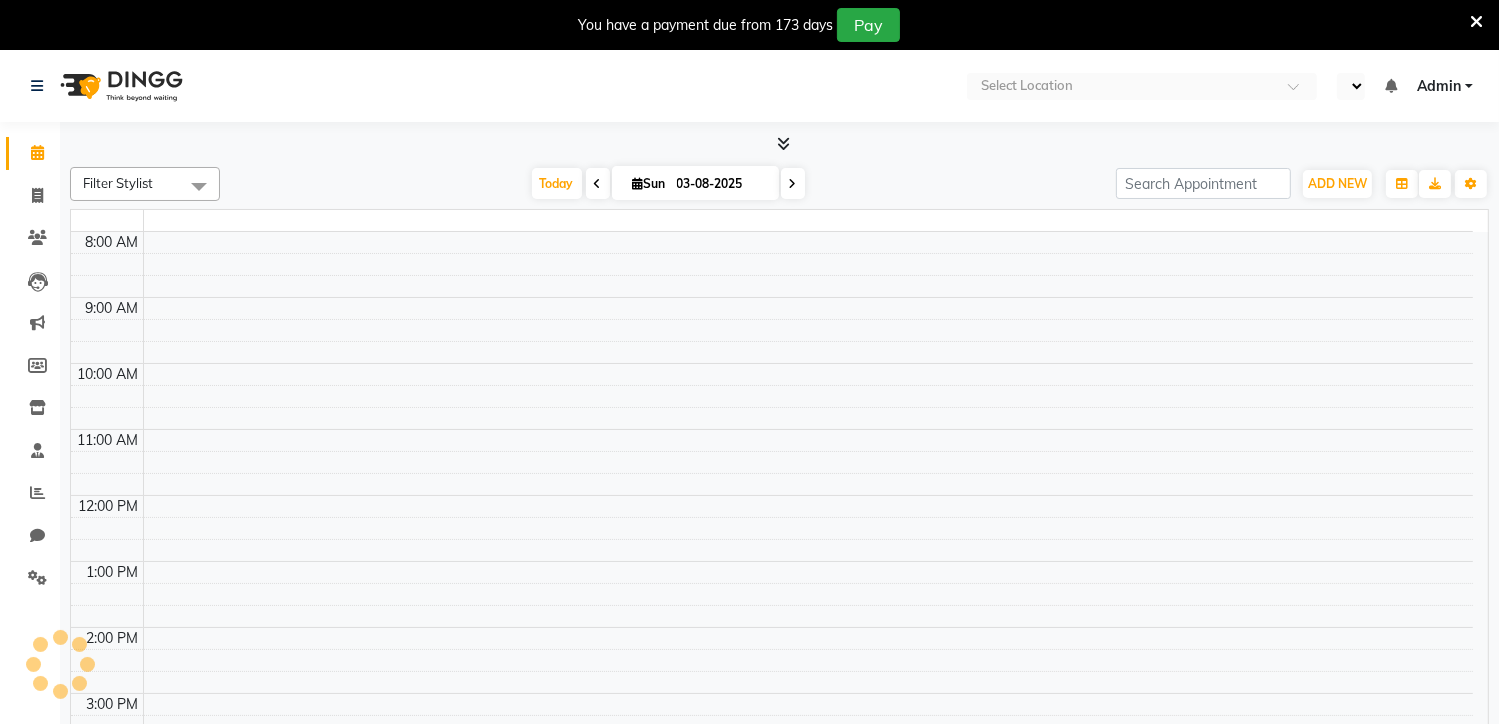 select on "en" 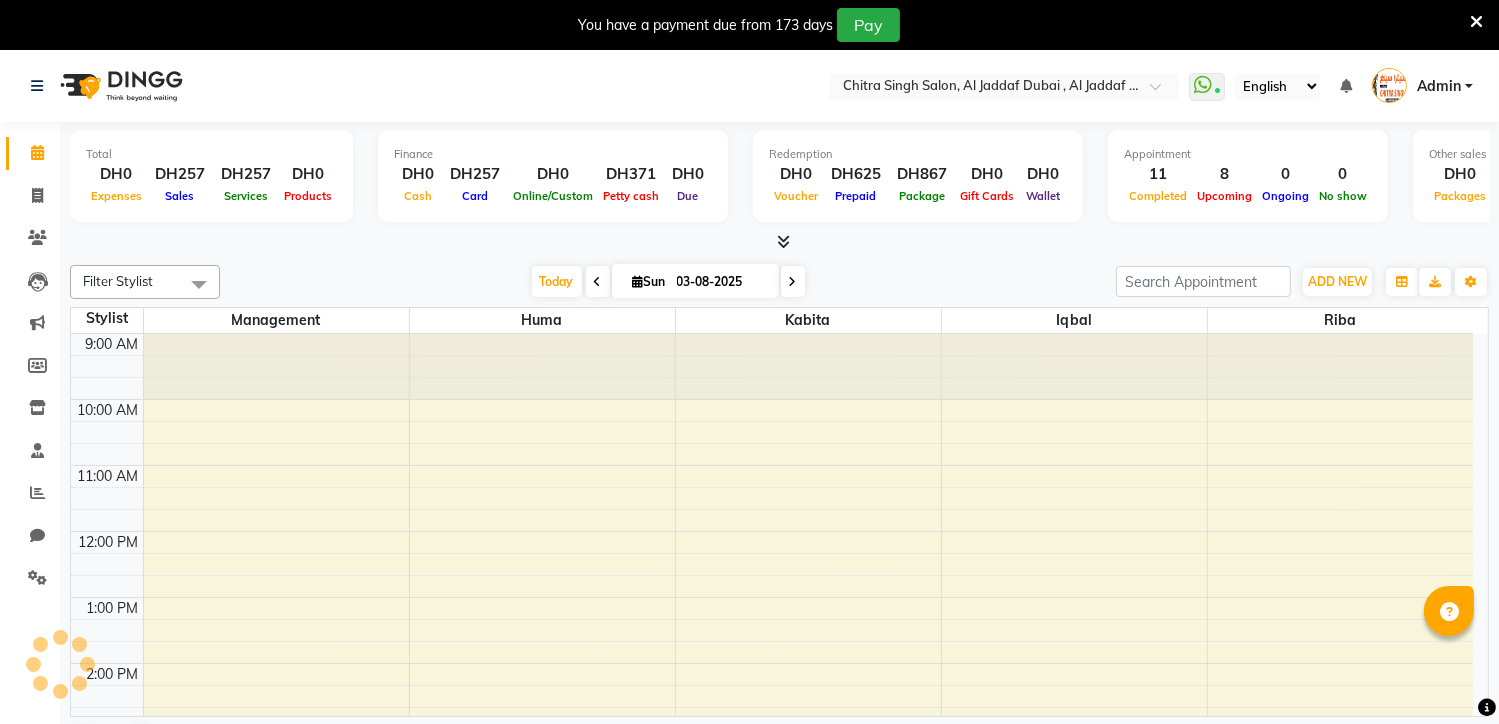 scroll, scrollTop: 0, scrollLeft: 0, axis: both 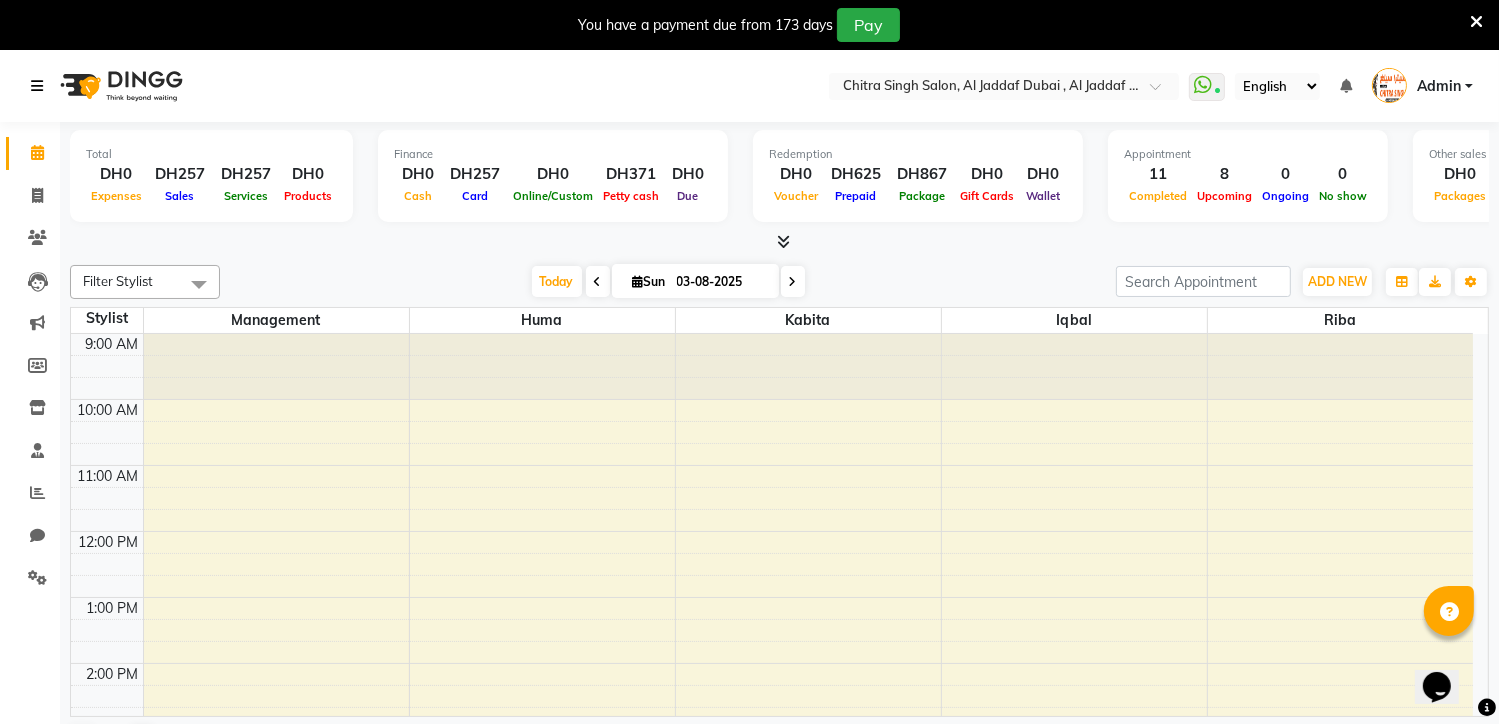 click at bounding box center [37, 86] 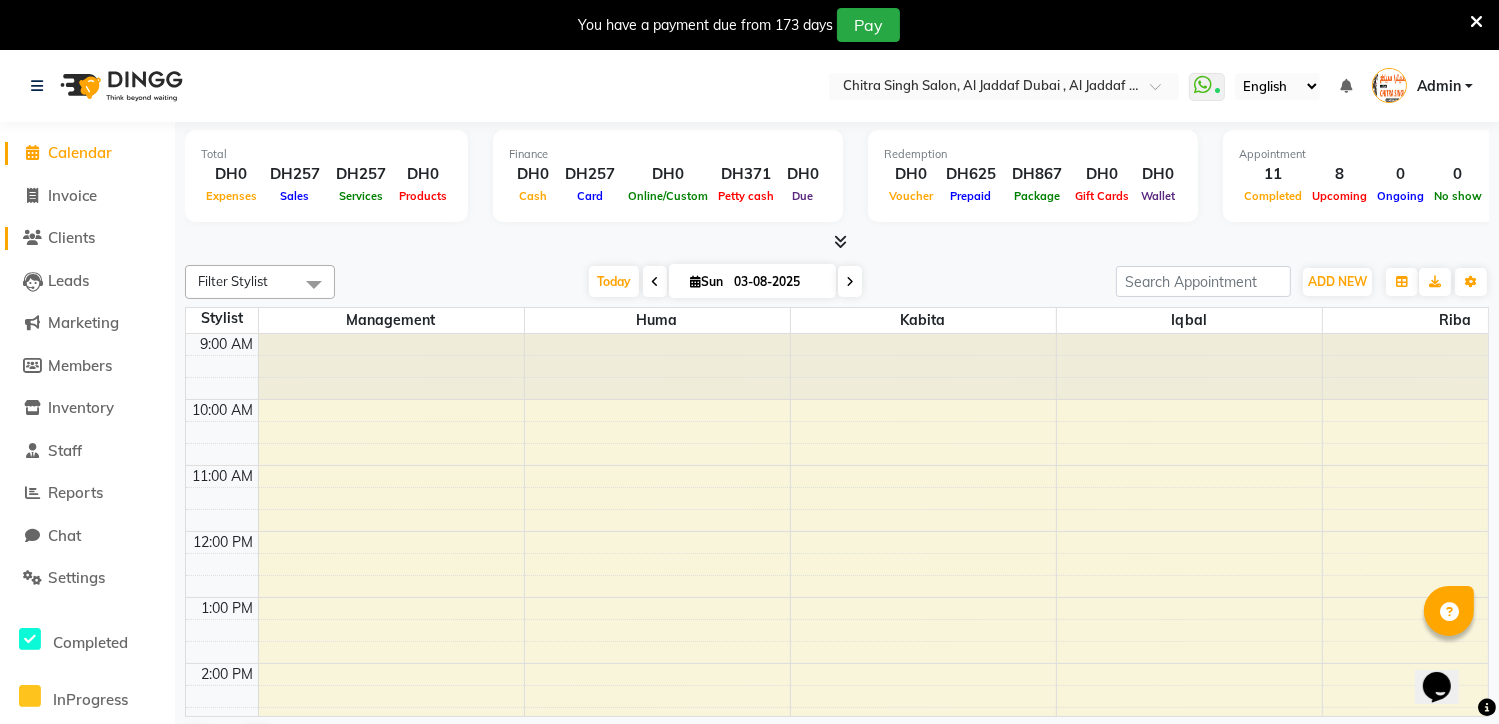 click on "Clients" 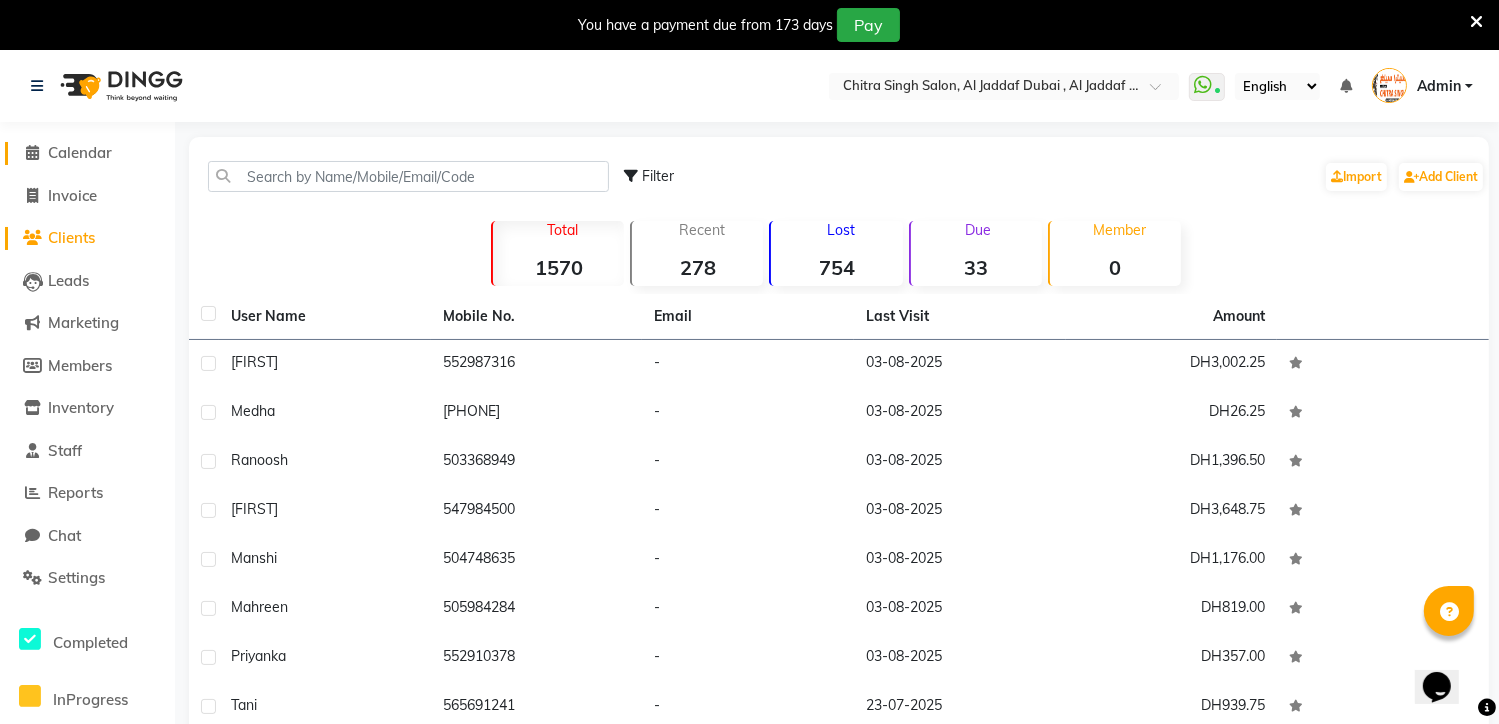 click 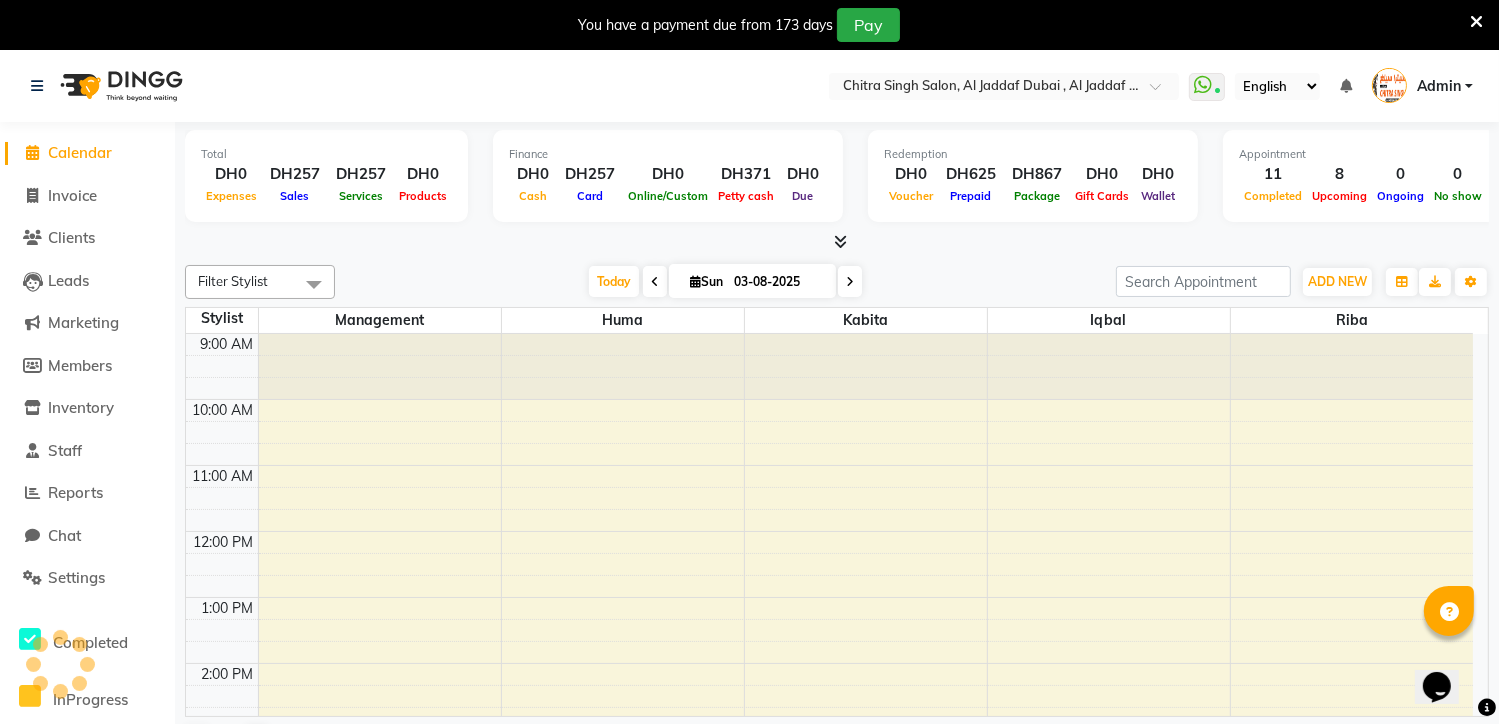 scroll, scrollTop: 0, scrollLeft: 0, axis: both 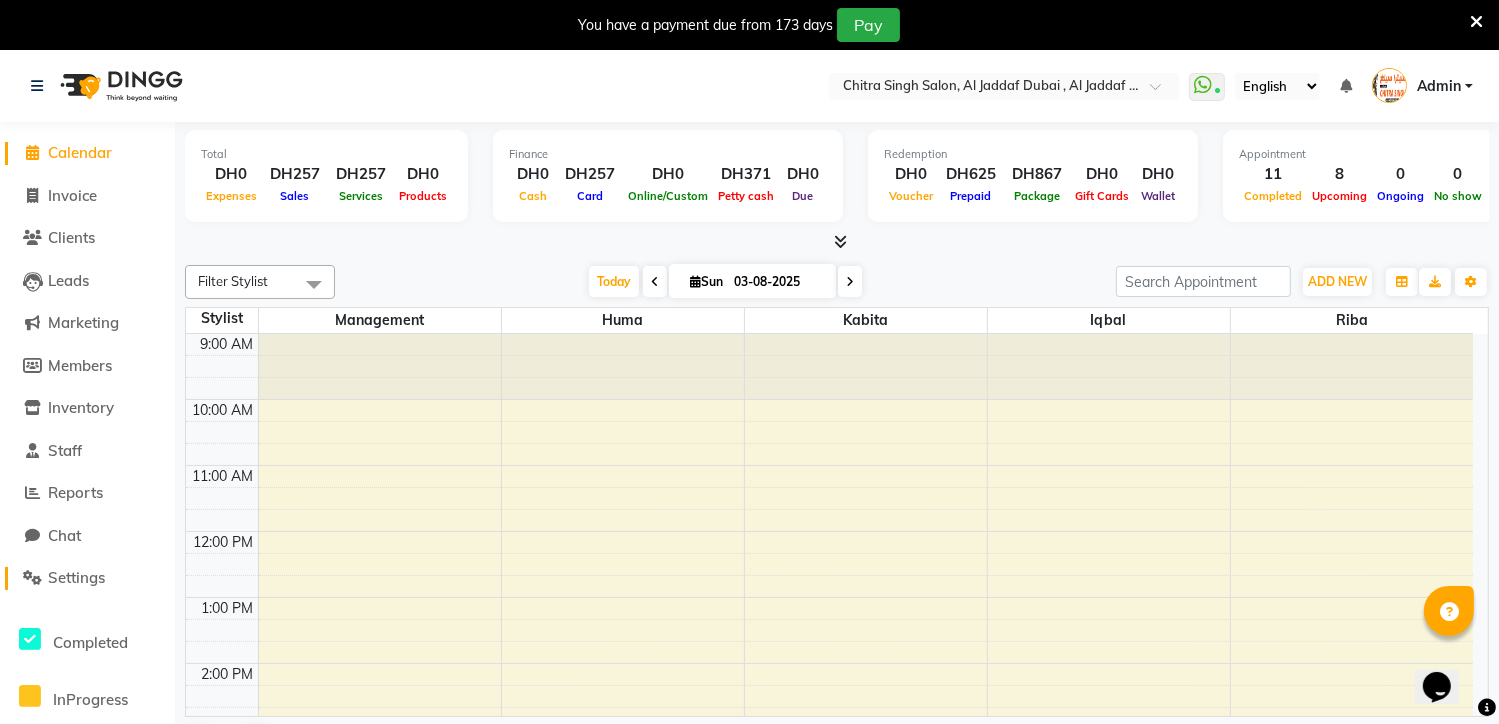 click on "Settings" 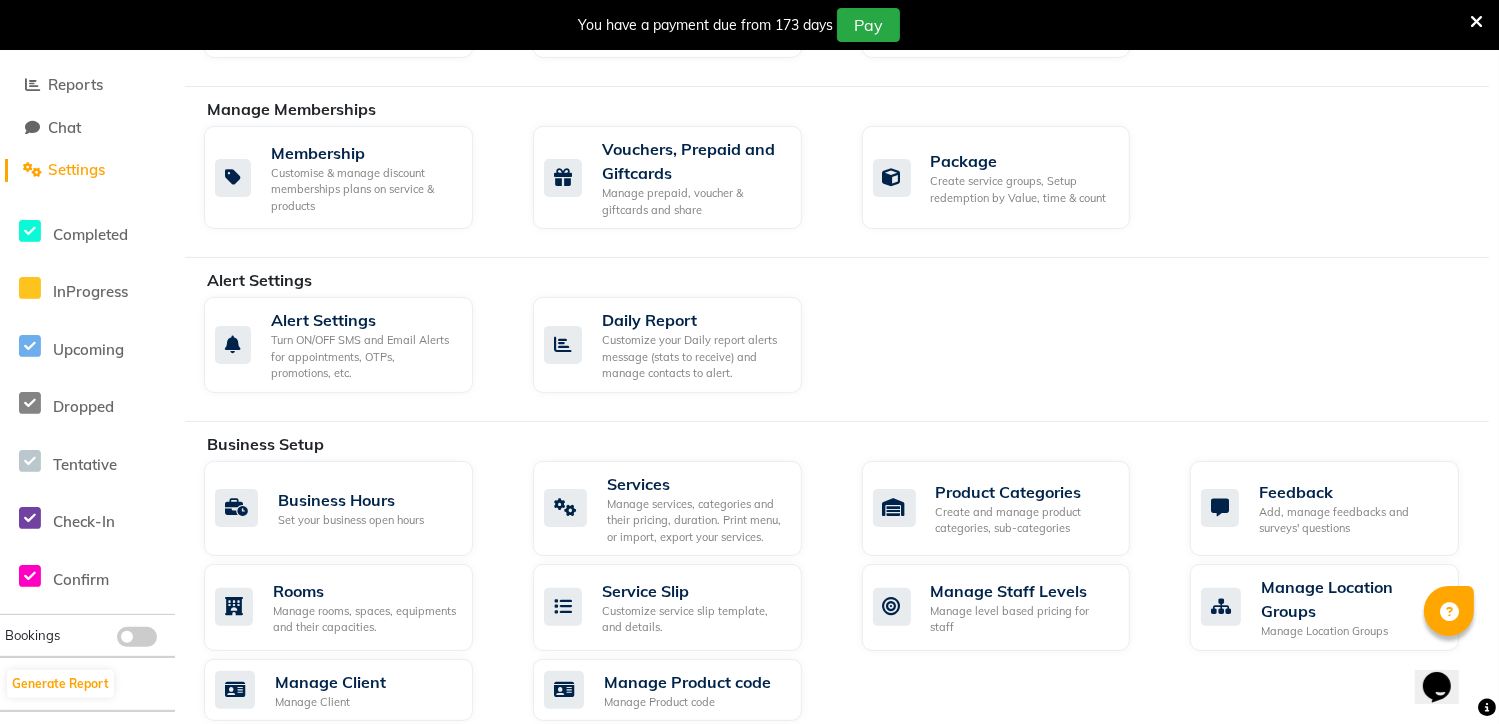 scroll, scrollTop: 169, scrollLeft: 0, axis: vertical 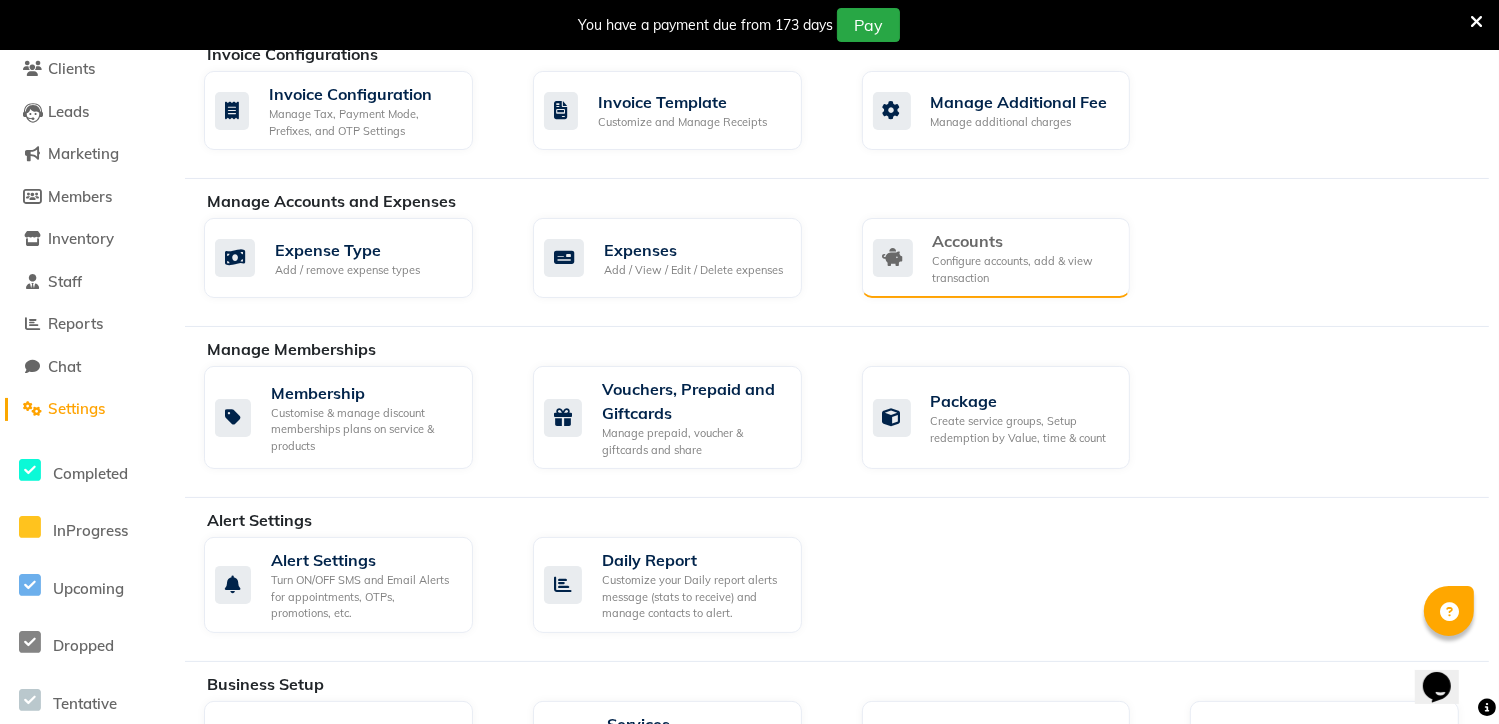 click on "Configure accounts, add & view transaction" 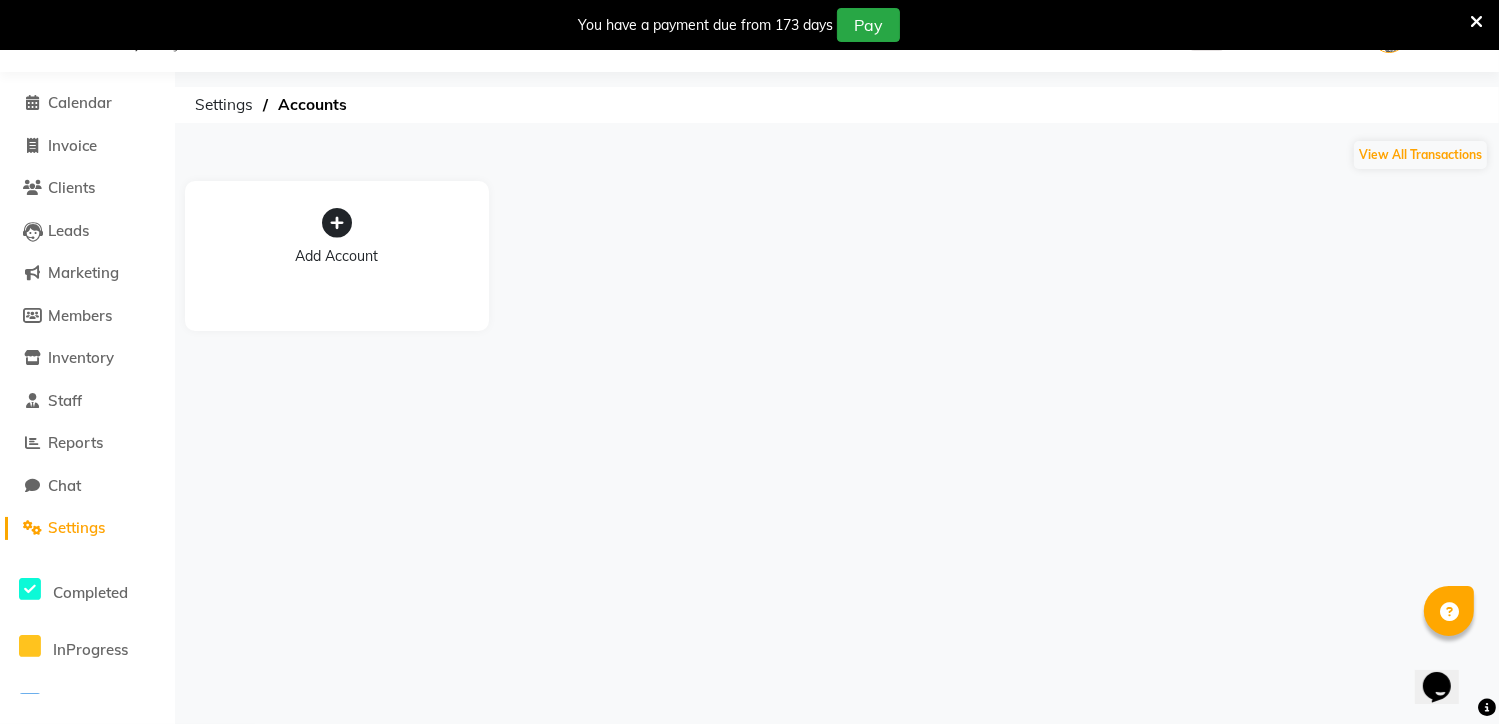 scroll, scrollTop: 50, scrollLeft: 0, axis: vertical 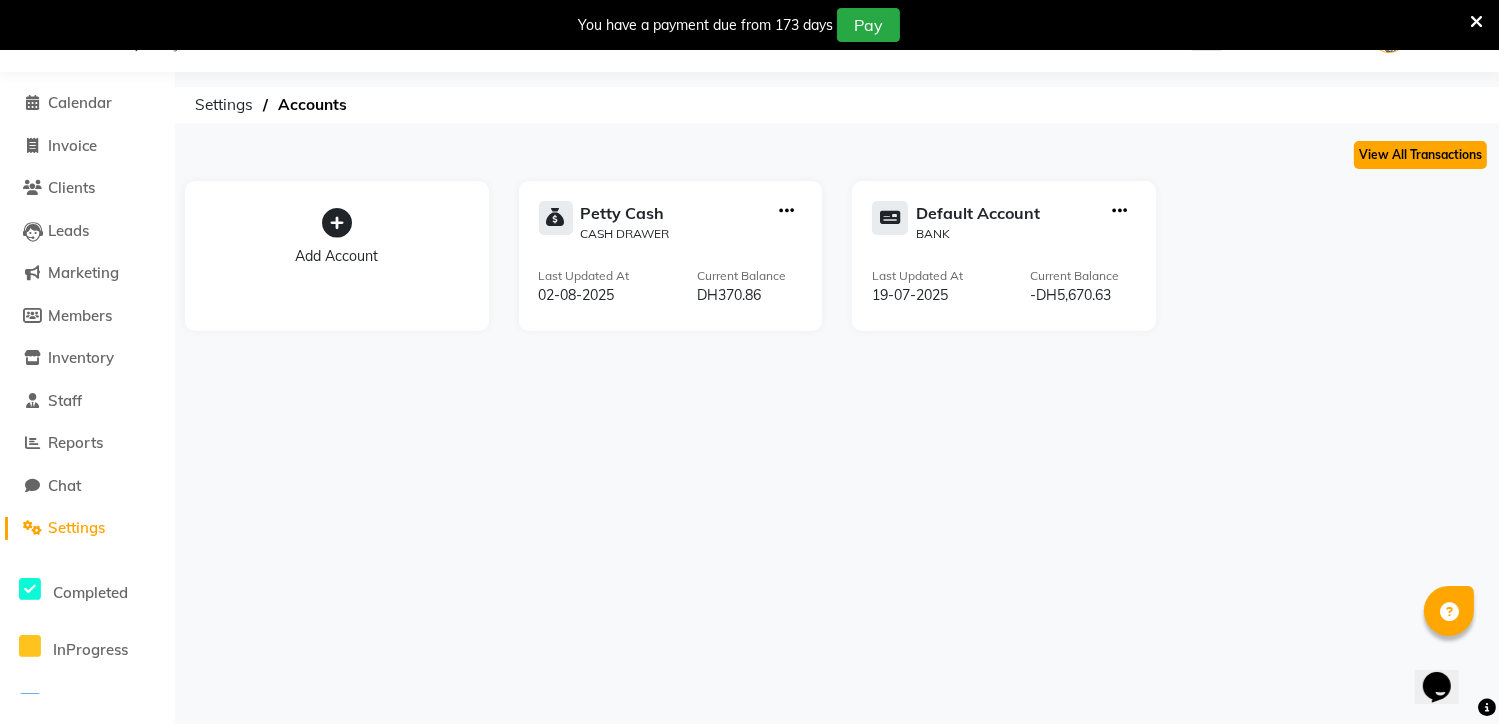 click on "View All Transactions" 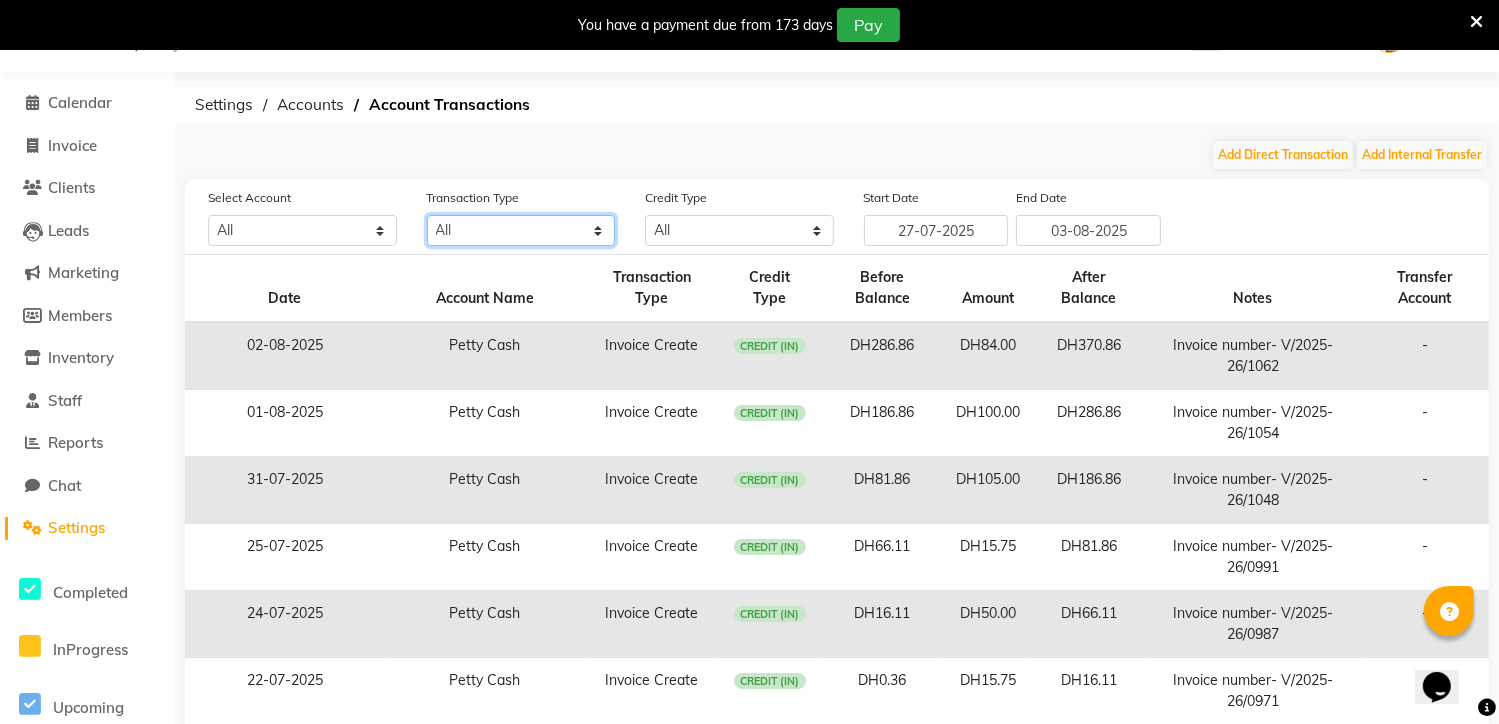 click on "All Direct Internal Transfer Expense Invoice Daily Register" 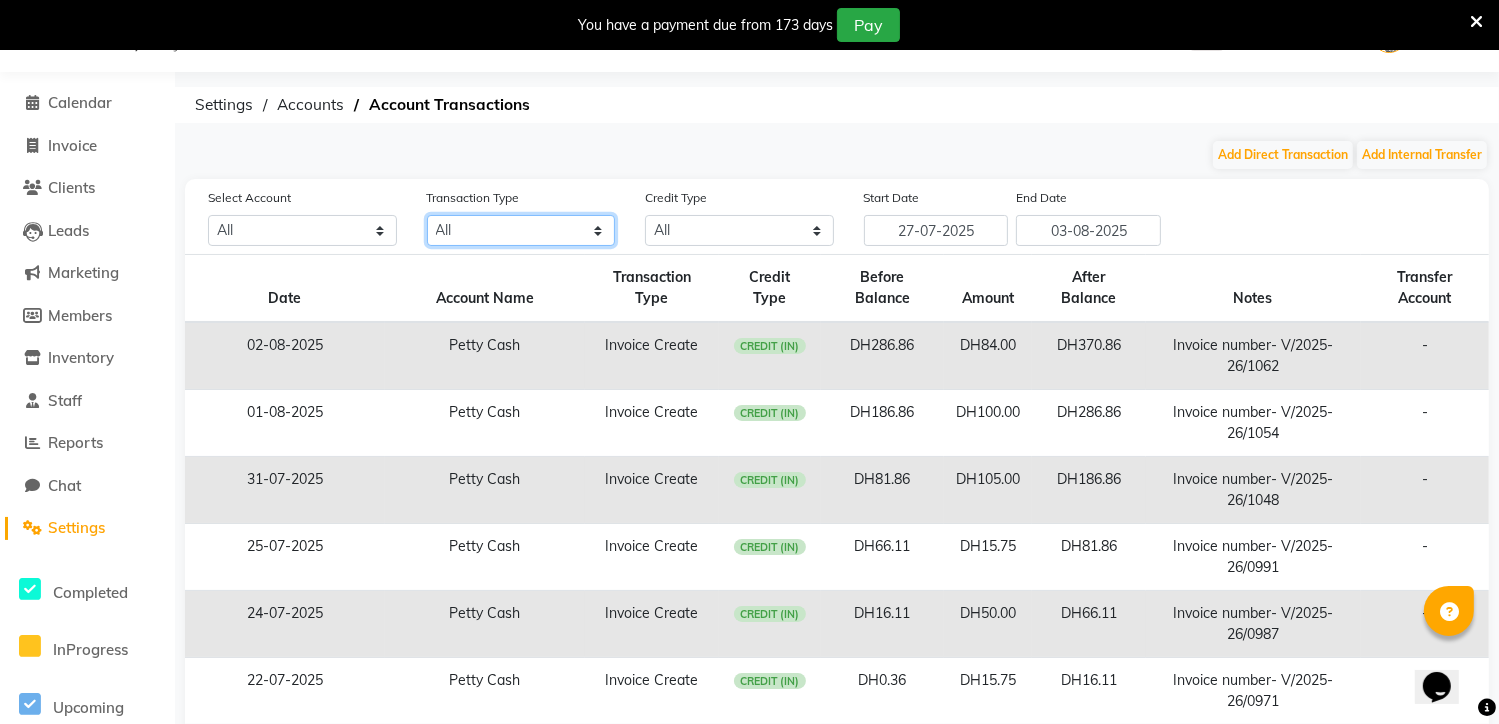 select on "INTERNAL" 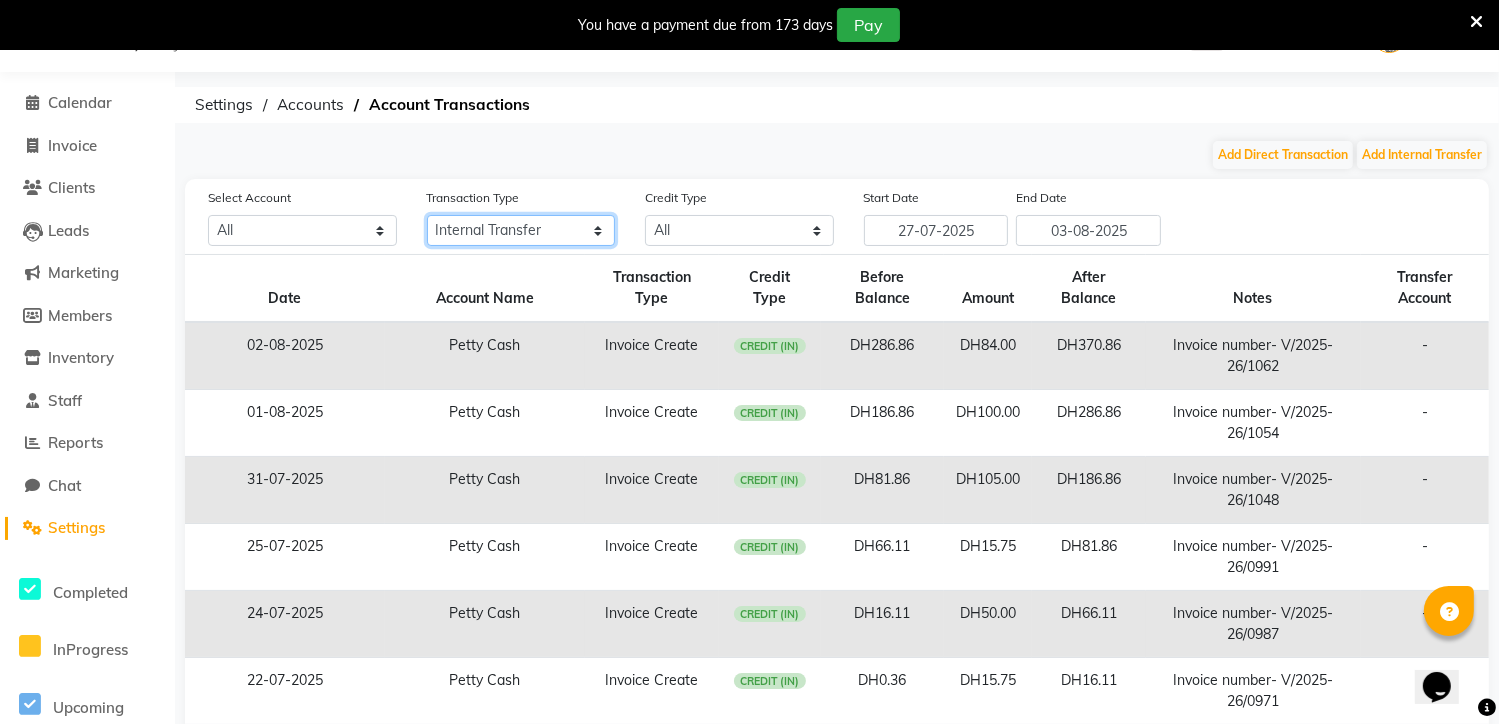 click on "All Direct Internal Transfer Expense Invoice Daily Register" 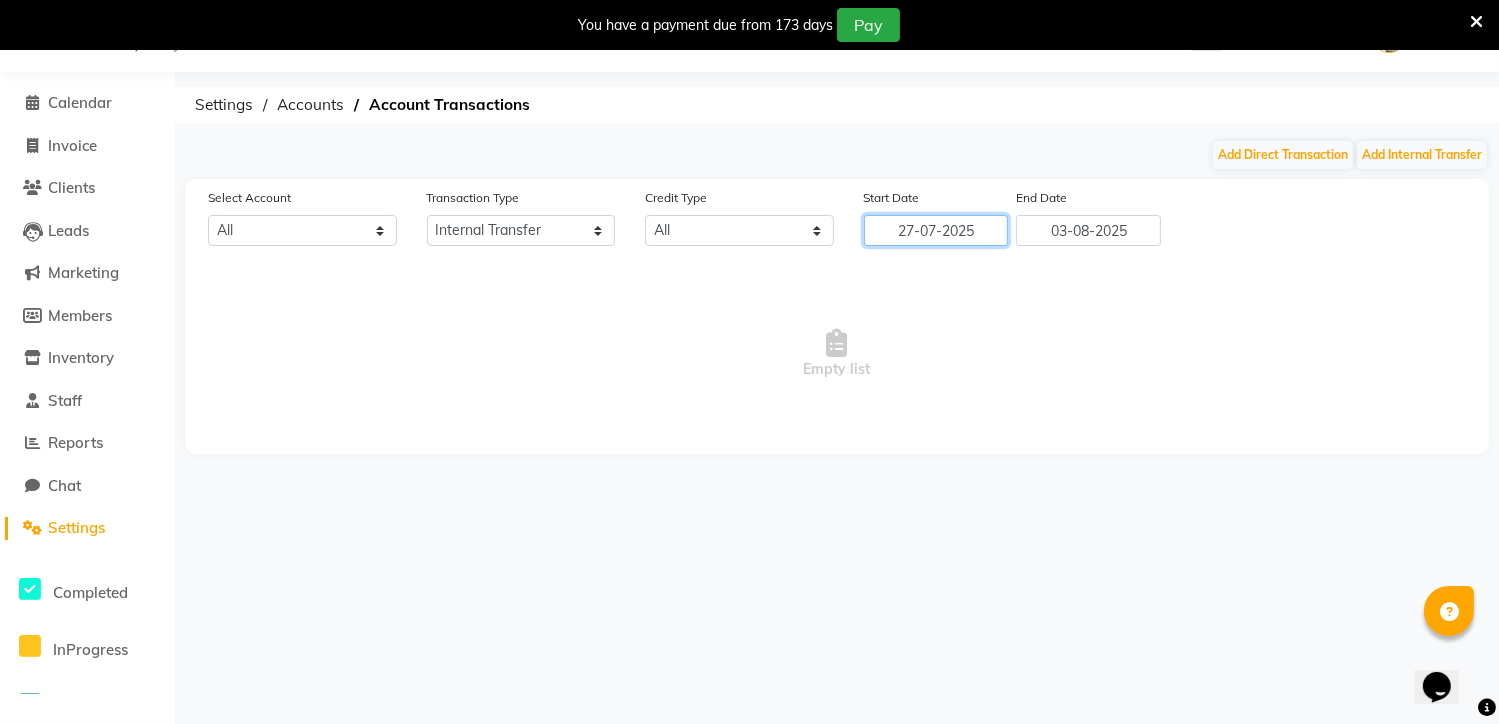 click on "27-07-2025" 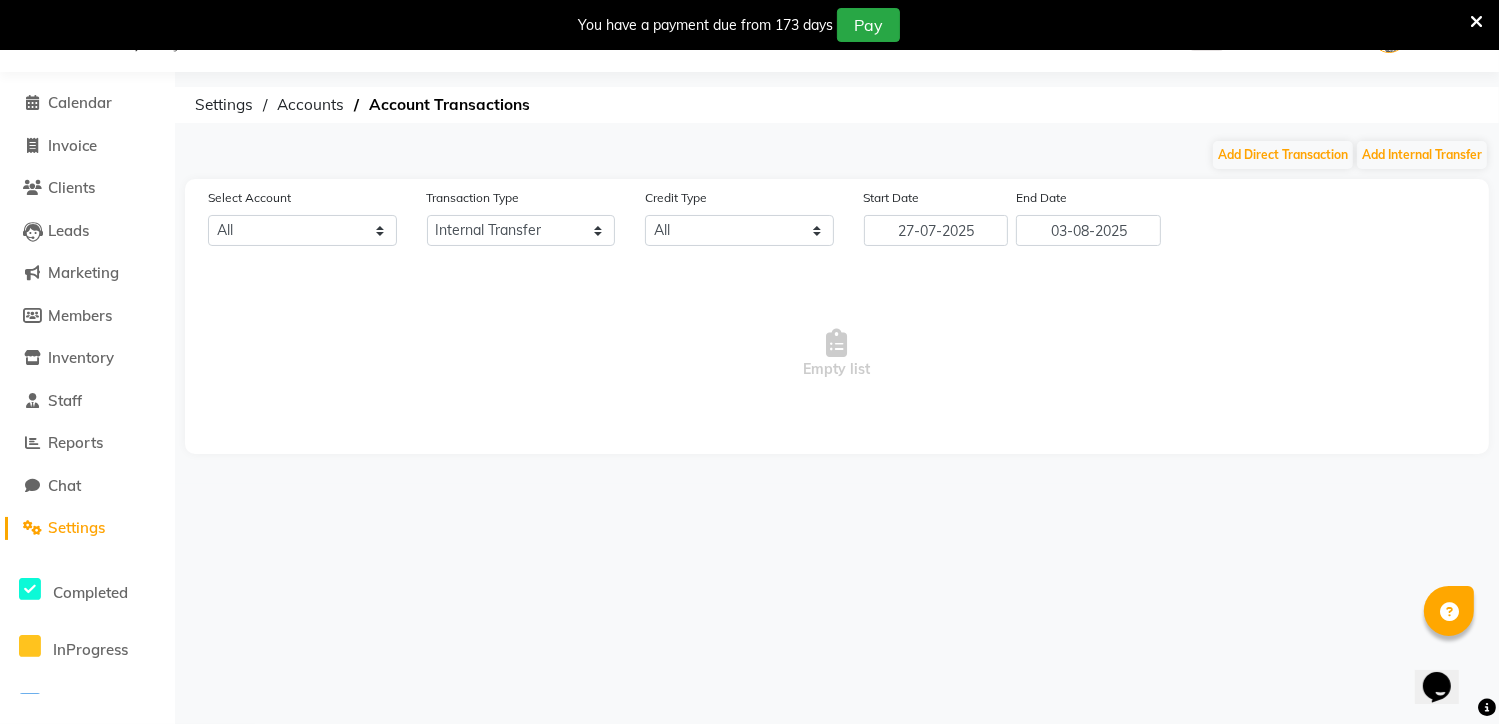select on "7" 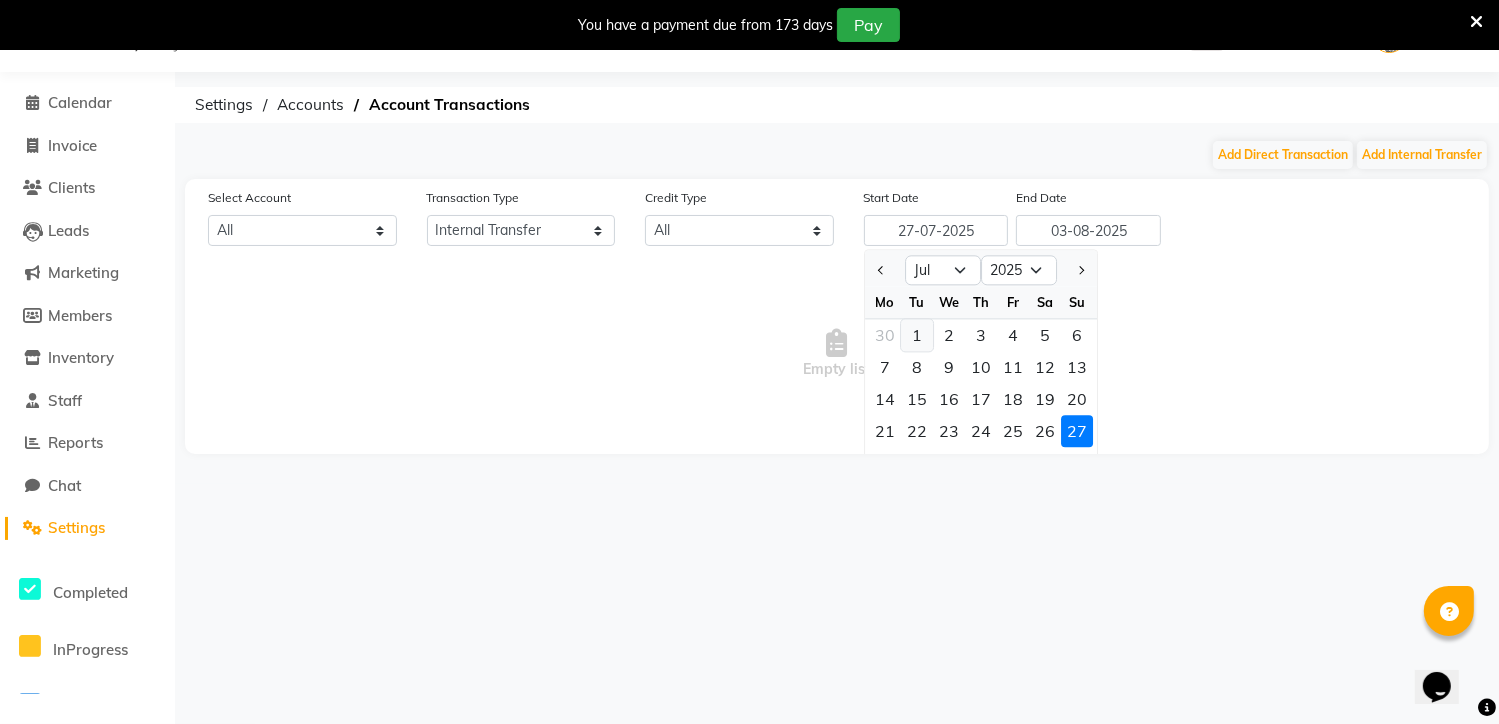 click on "1" 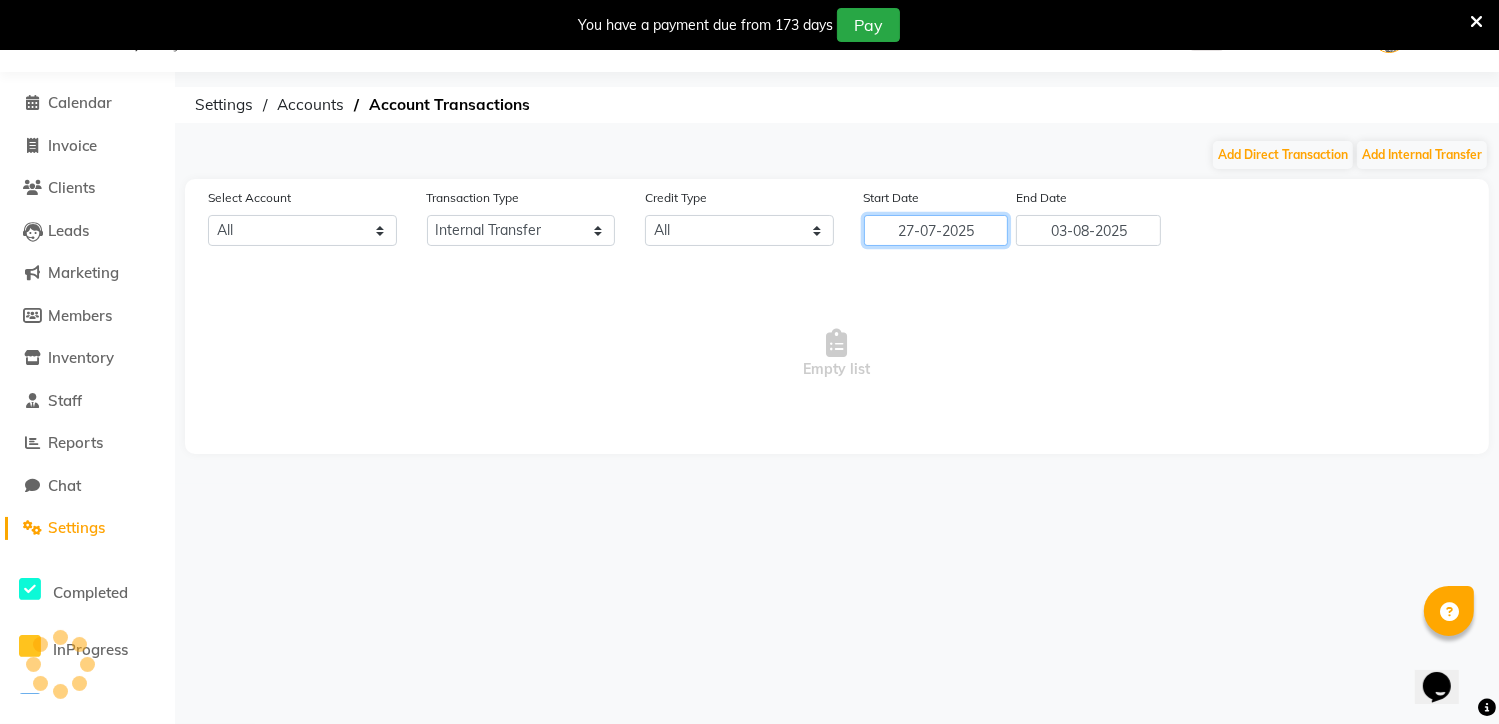 type on "01-07-2025" 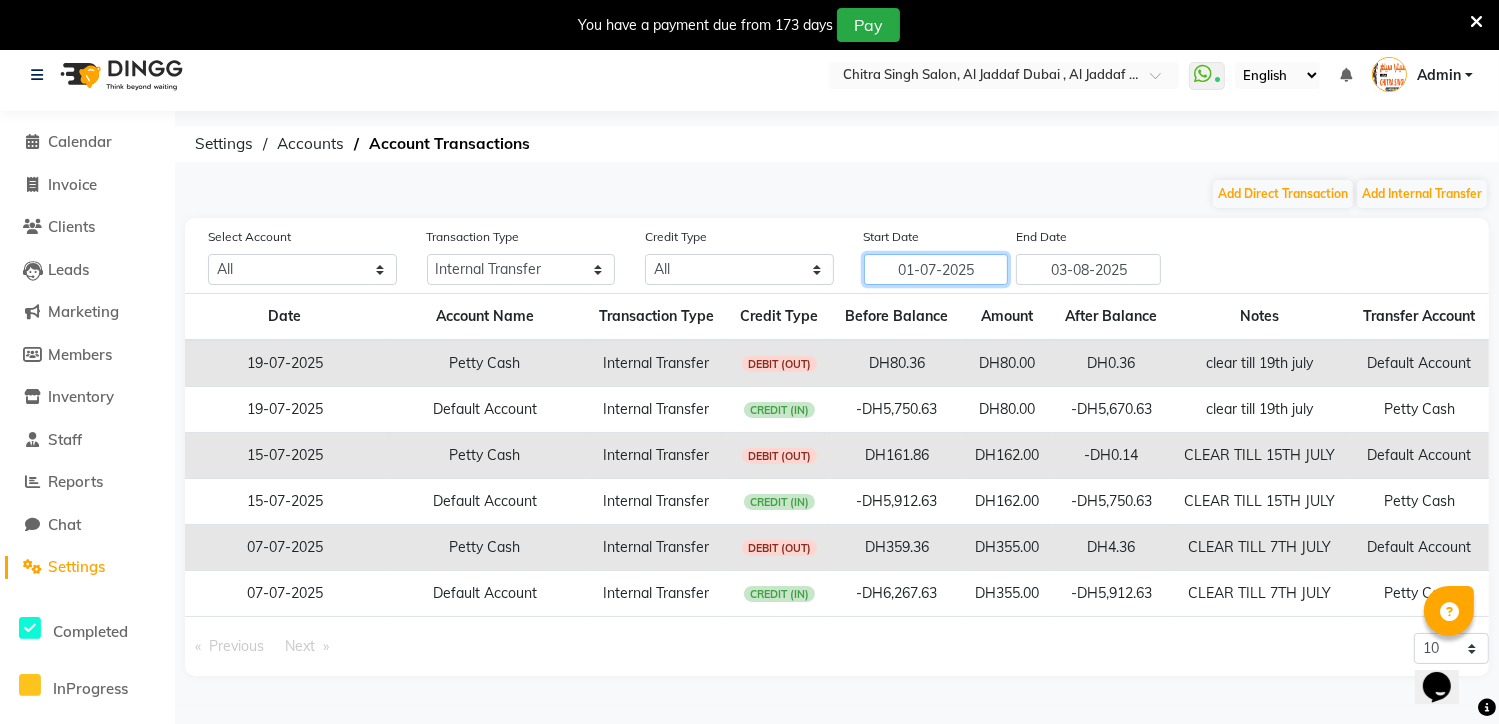 scroll, scrollTop: 0, scrollLeft: 0, axis: both 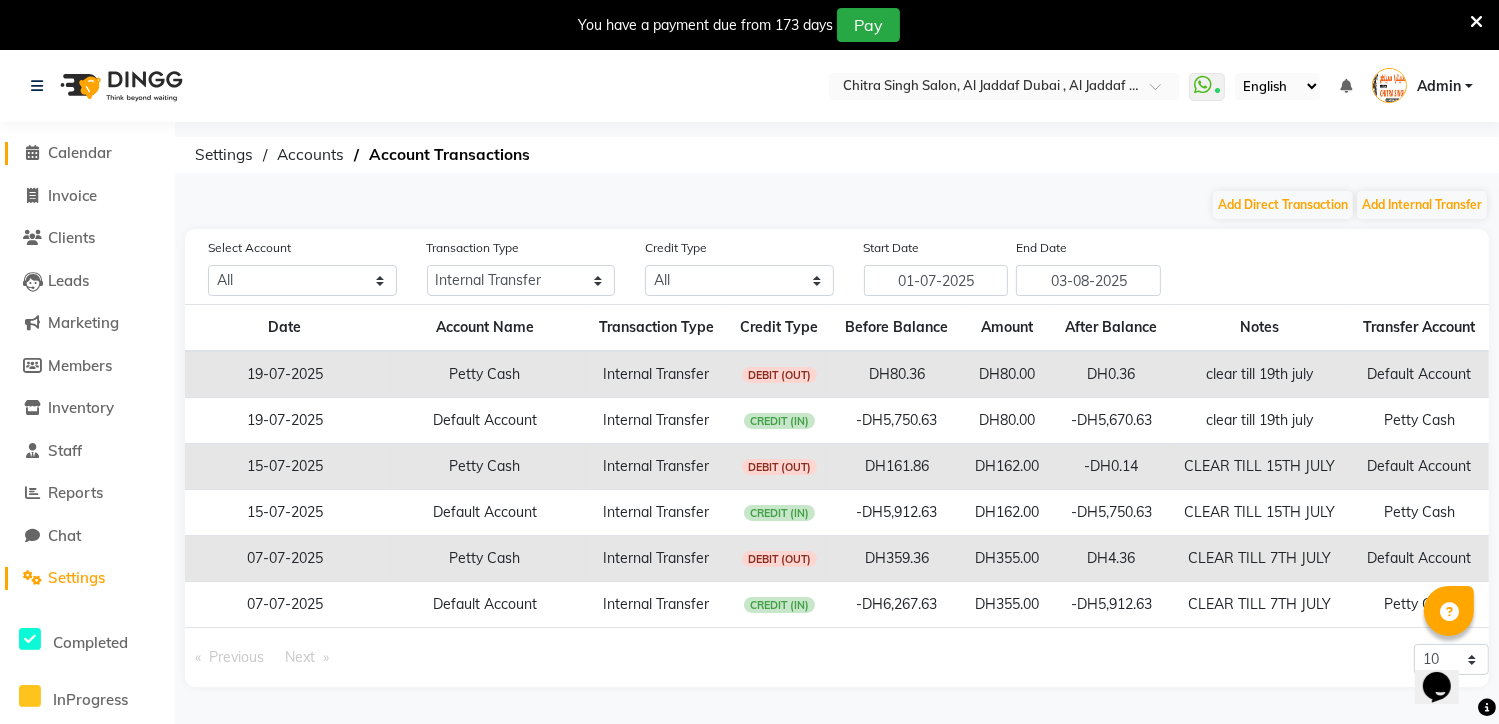 click 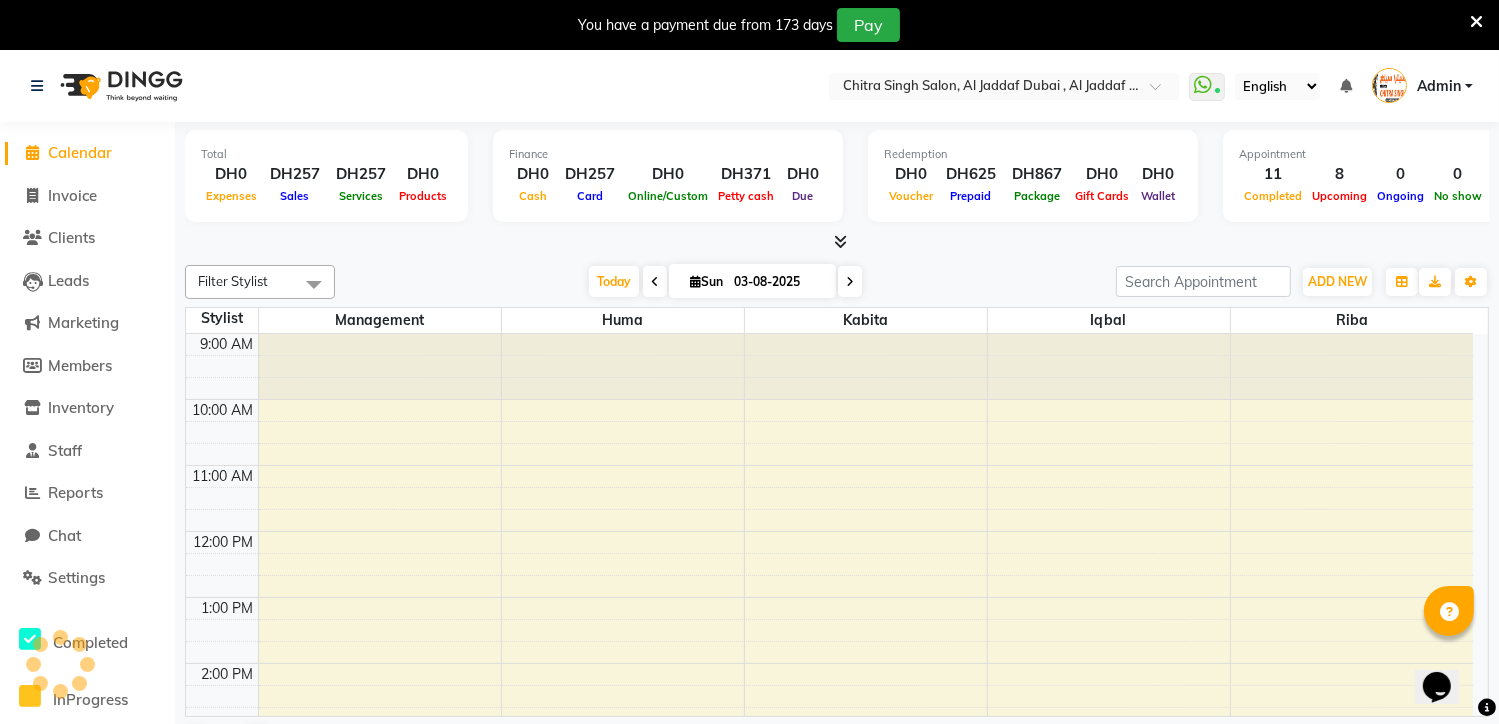 scroll, scrollTop: 0, scrollLeft: 0, axis: both 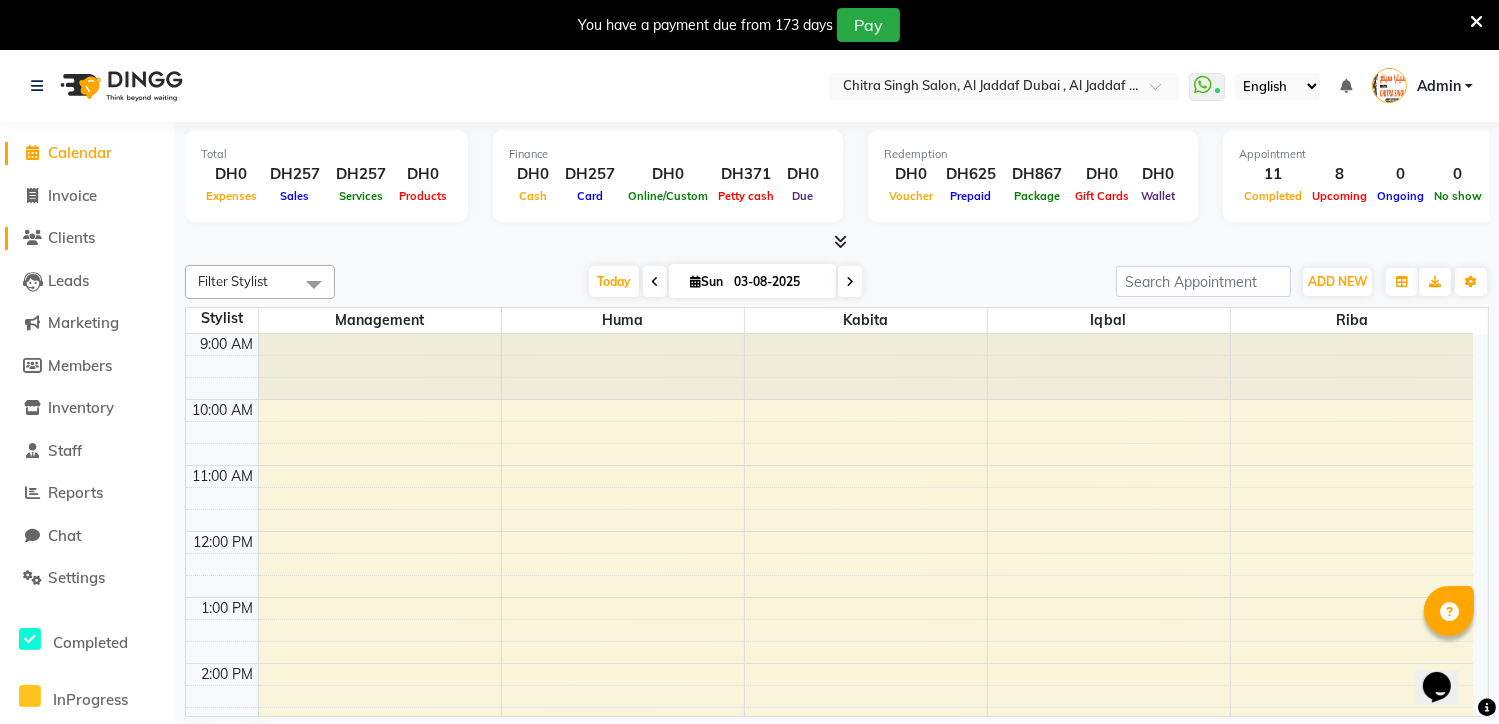 click on "Clients" 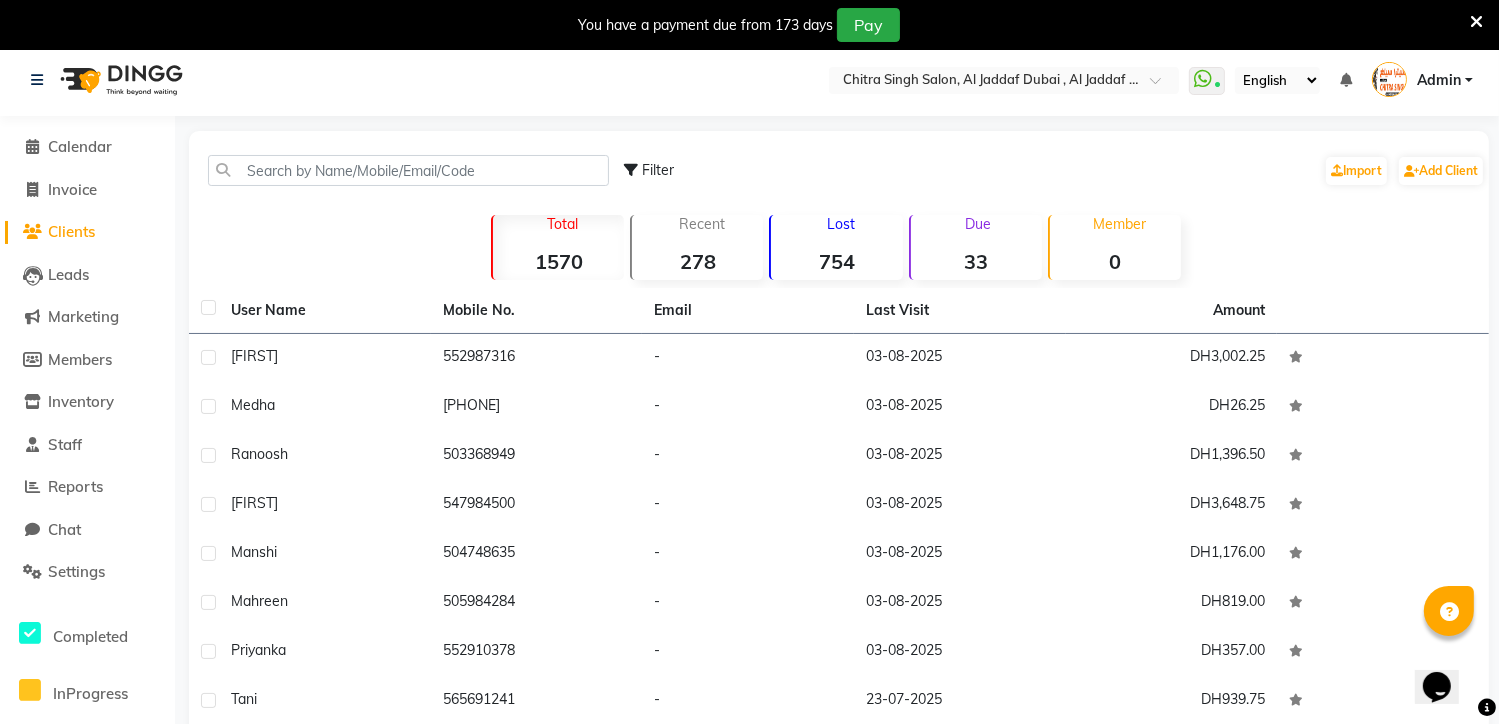scroll, scrollTop: 0, scrollLeft: 0, axis: both 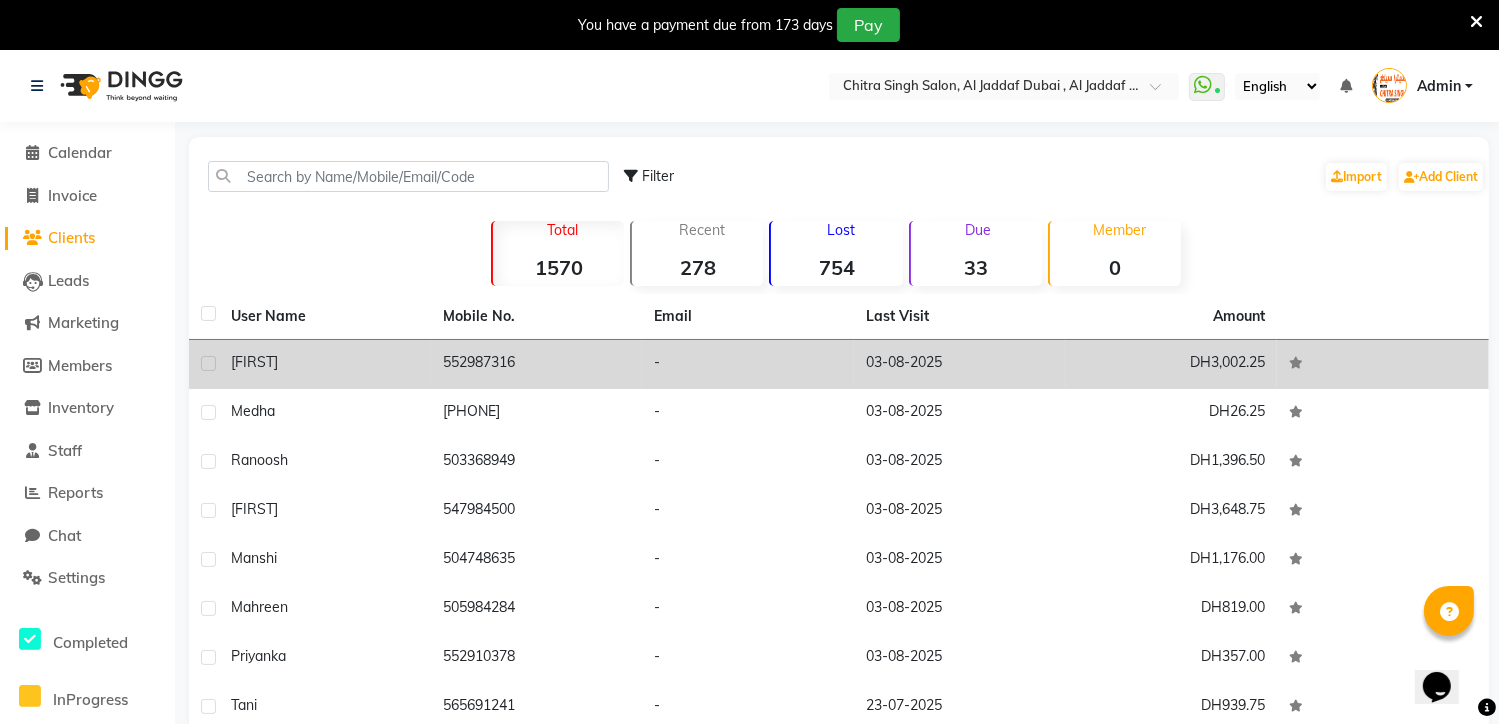 click on "[FIRST]" 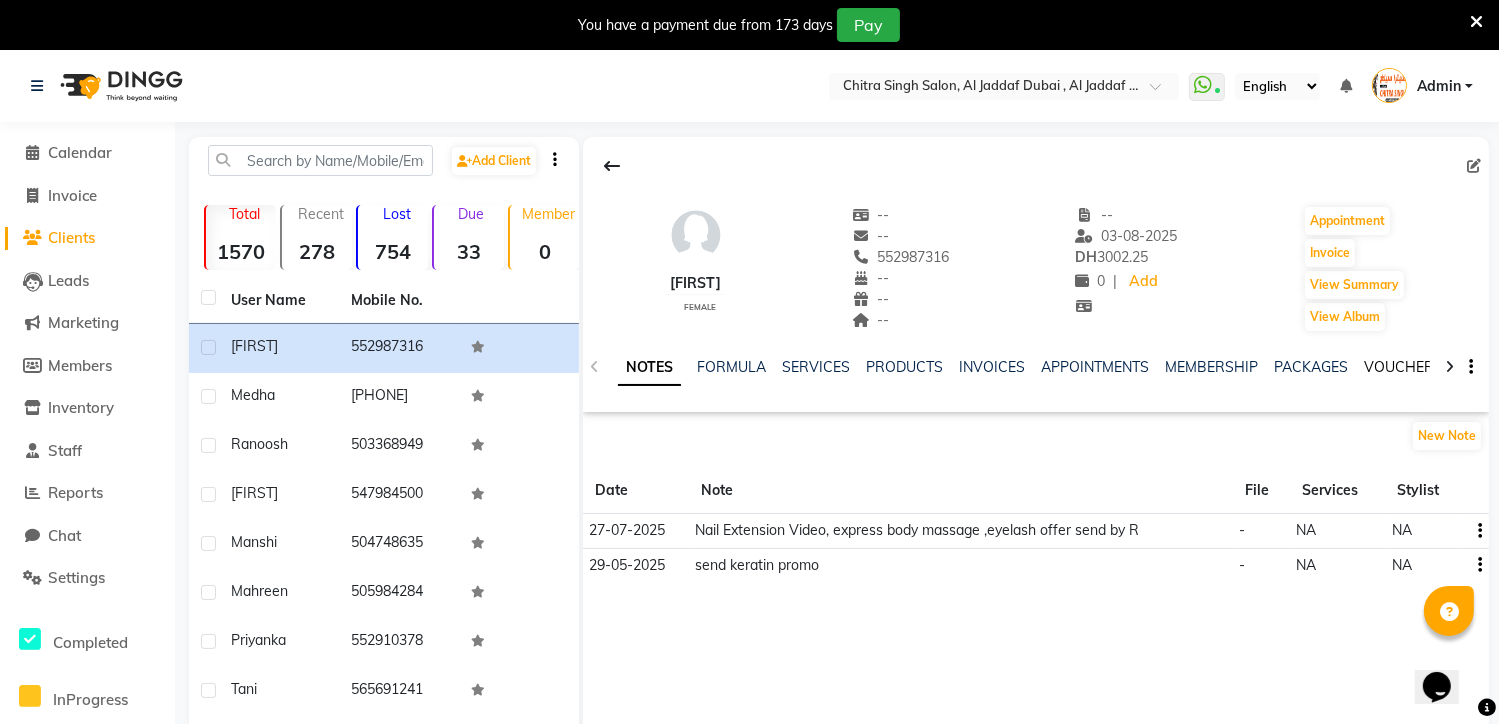 click on "VOUCHERS" 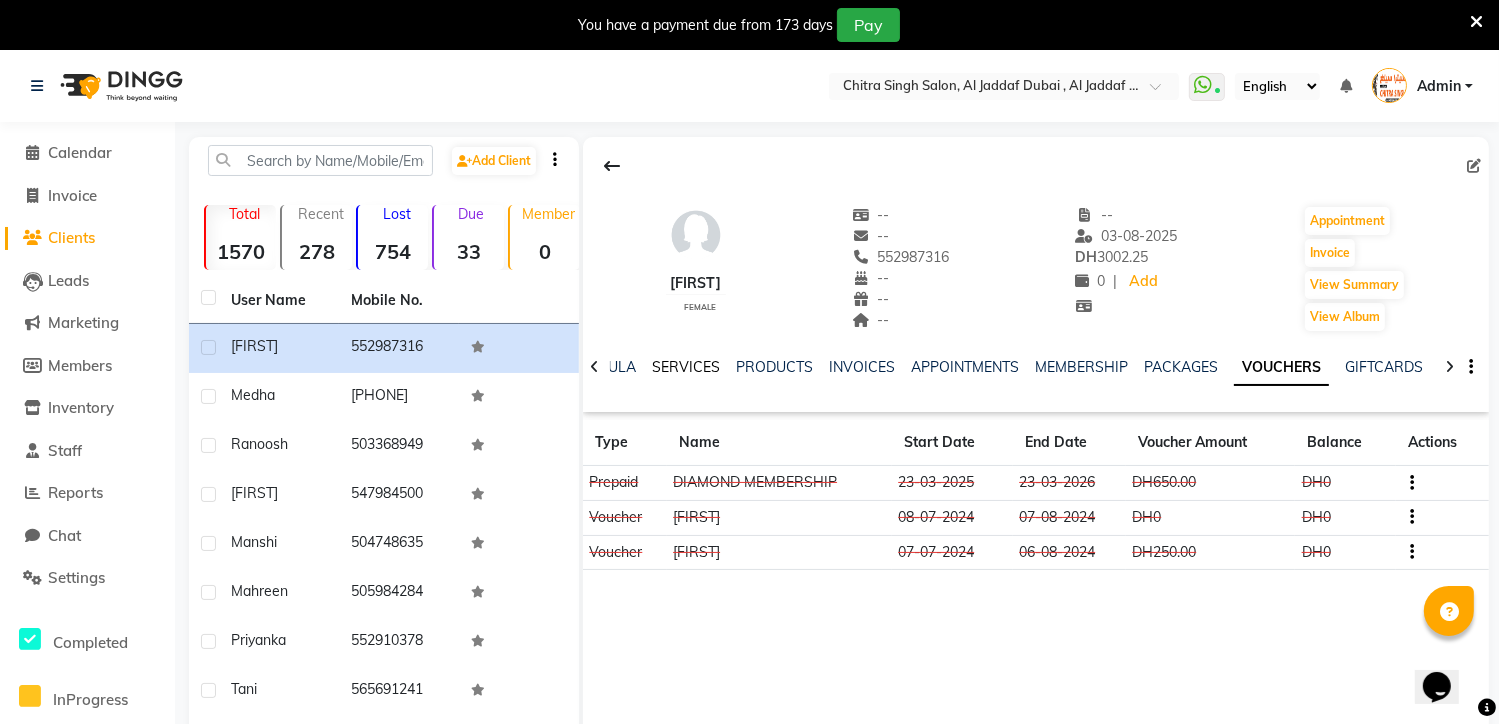 click on "SERVICES" 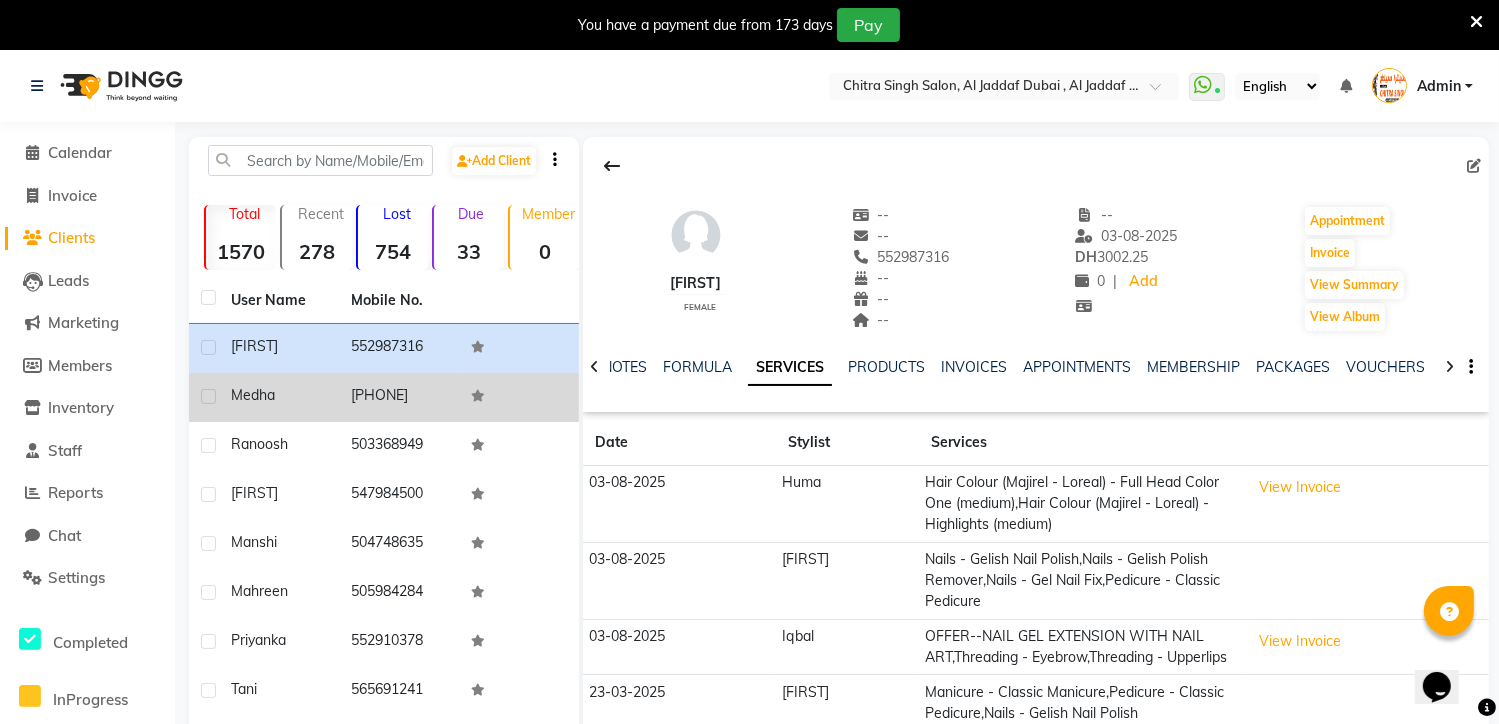 click on "[PHONE]" 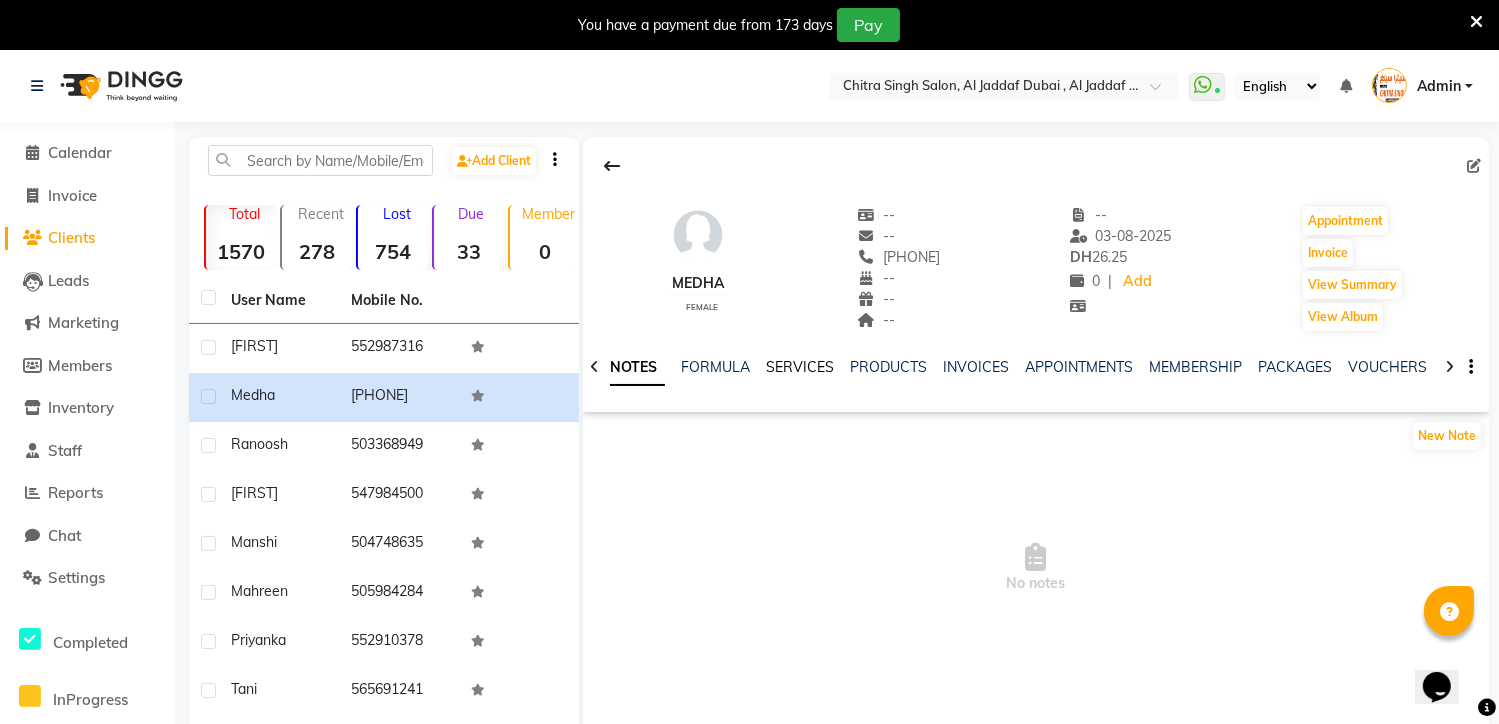 click on "SERVICES" 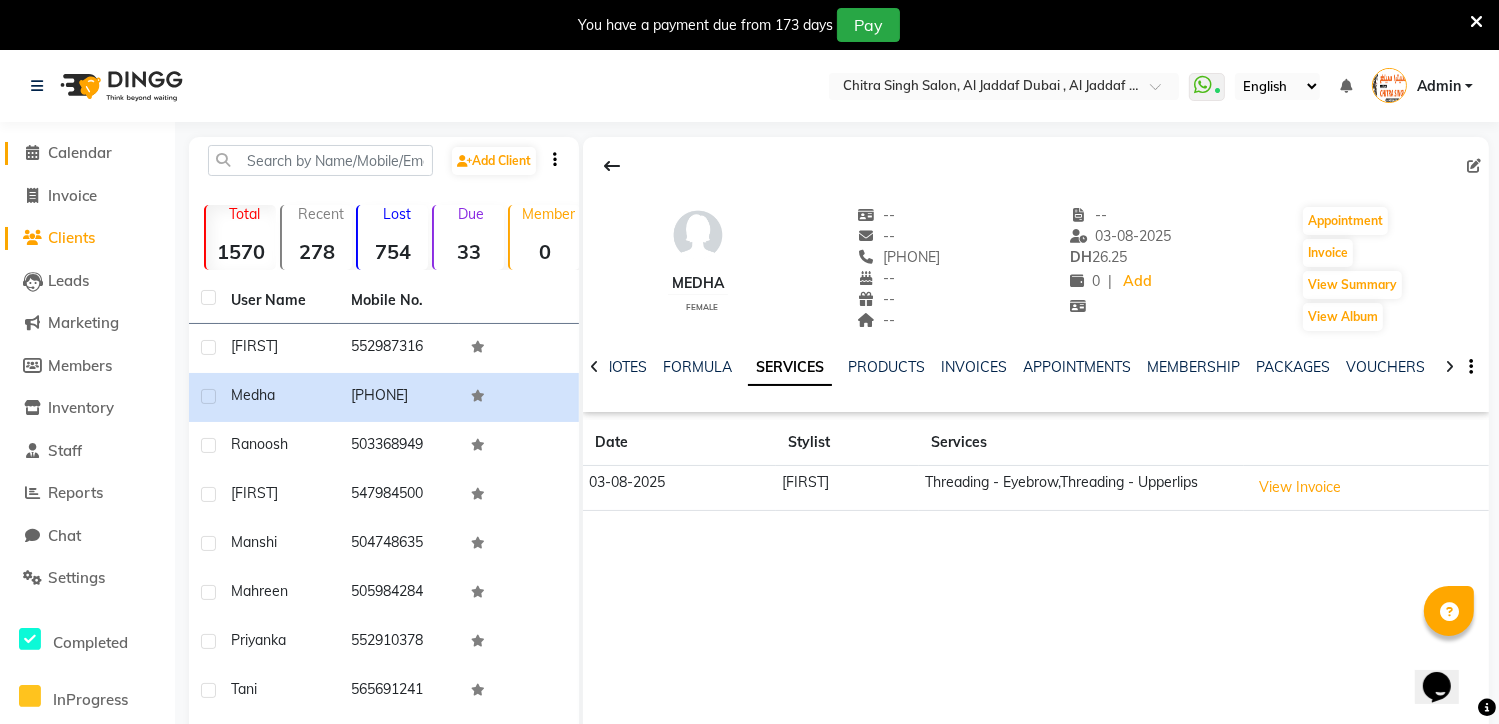 click 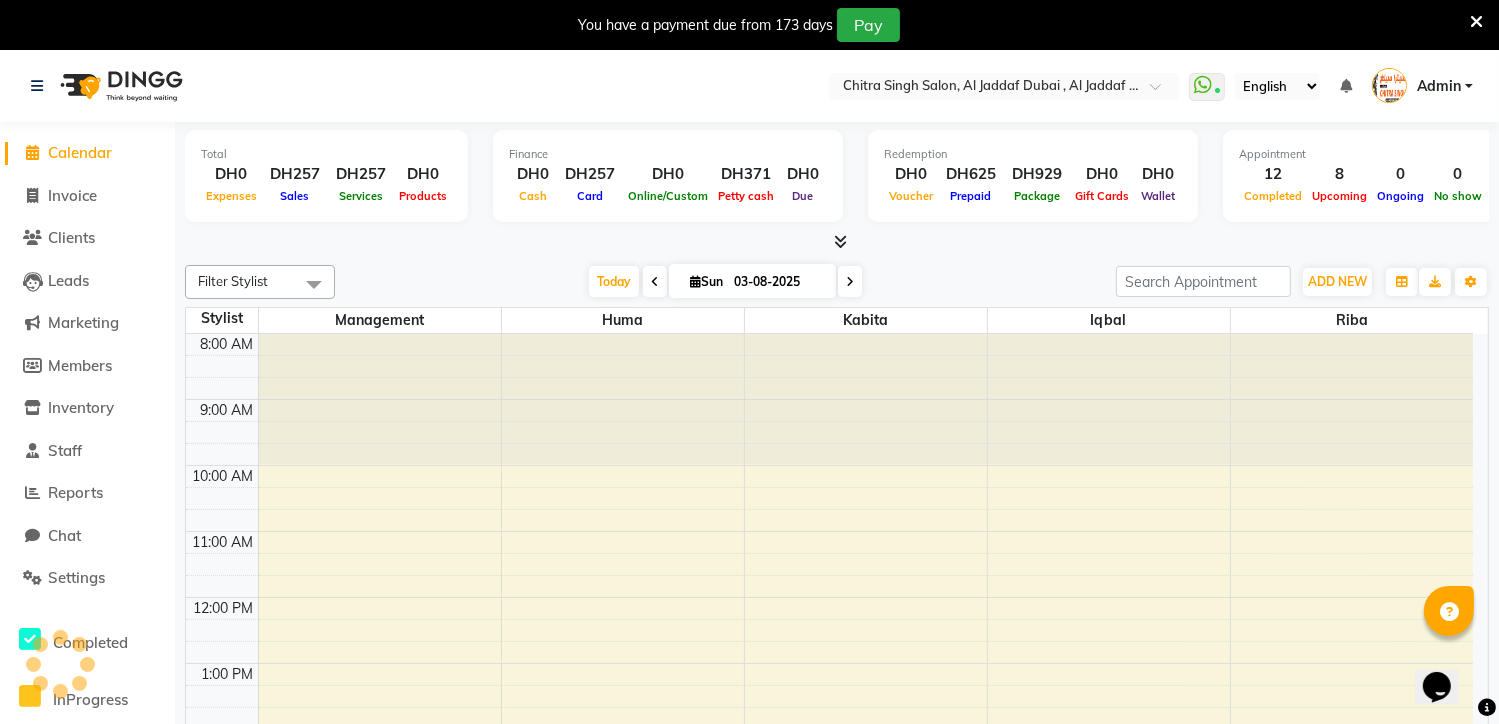scroll, scrollTop: 0, scrollLeft: 0, axis: both 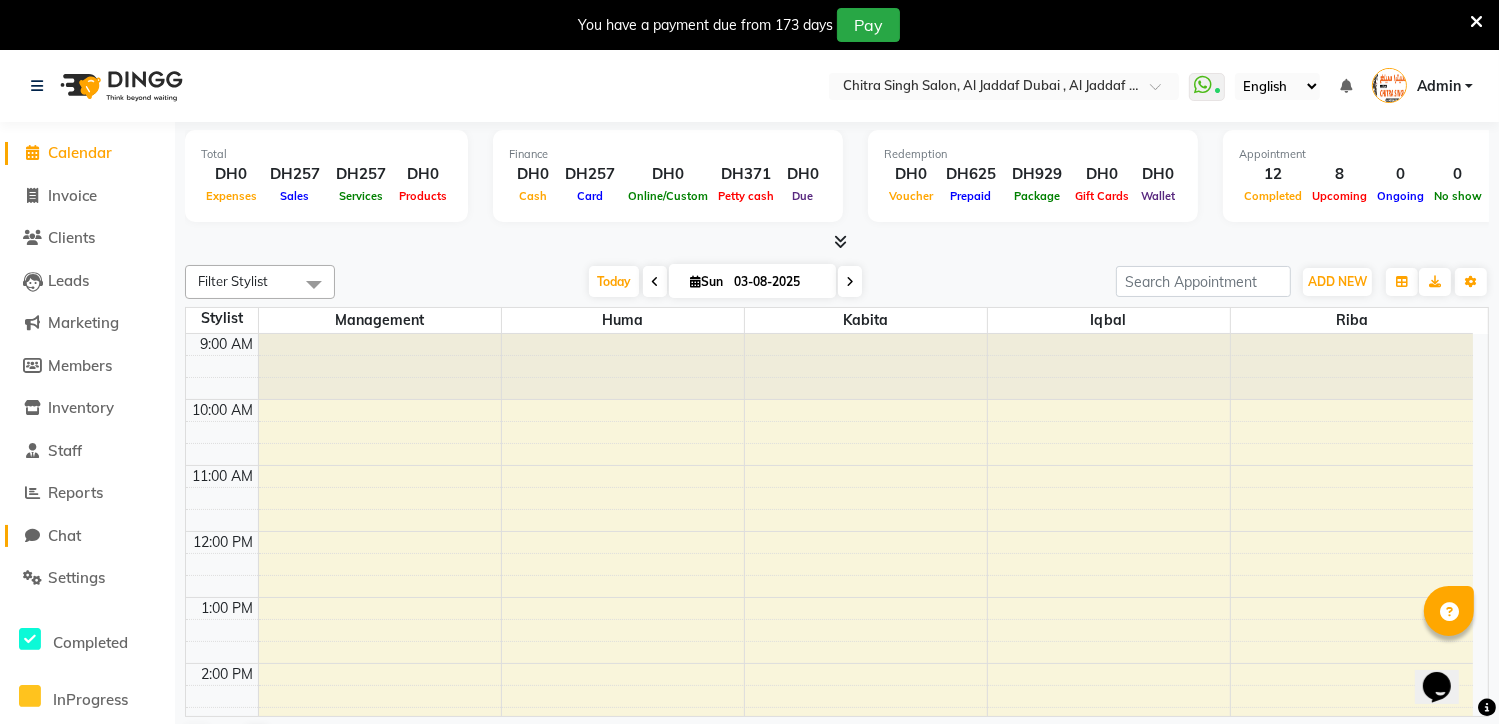 click on "Chat" 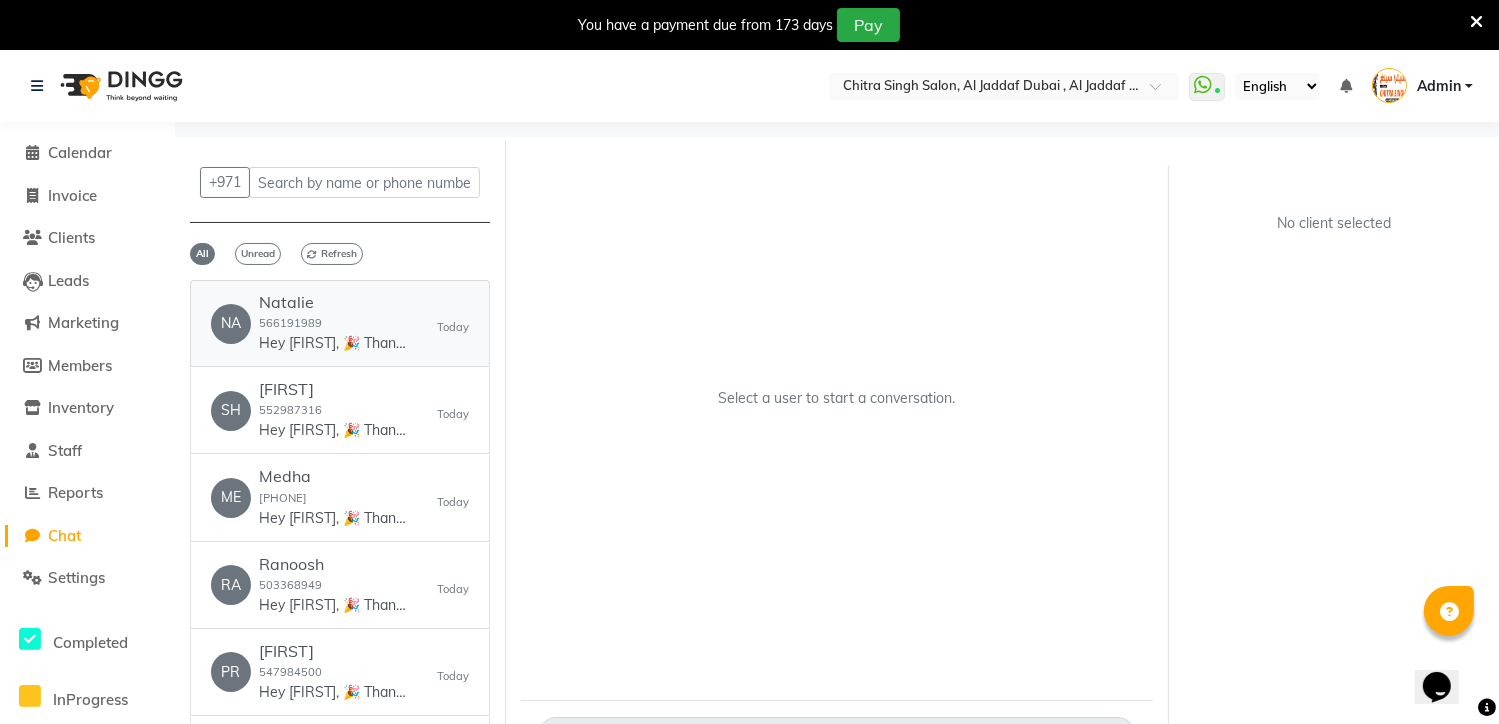 click on "[FIRST] [PHONE] Hey [FIRST], 🎉 Thank you for choosing [BRAND] [BRAND], [LOCATION]! Here’s your invoice: 💰 Amount: 62.5 🧾 Invoice: ww4.in/a?c=AosH8Y We appreciate your visit and hope to see you again soon! 😊
PLEASE NOTE THAT- This no reply number ,for any queries related to Invoice,Appointments etc , please reach out to our customer service team at [PHONE]. available from 10.30 am to 10 pm---All 7" 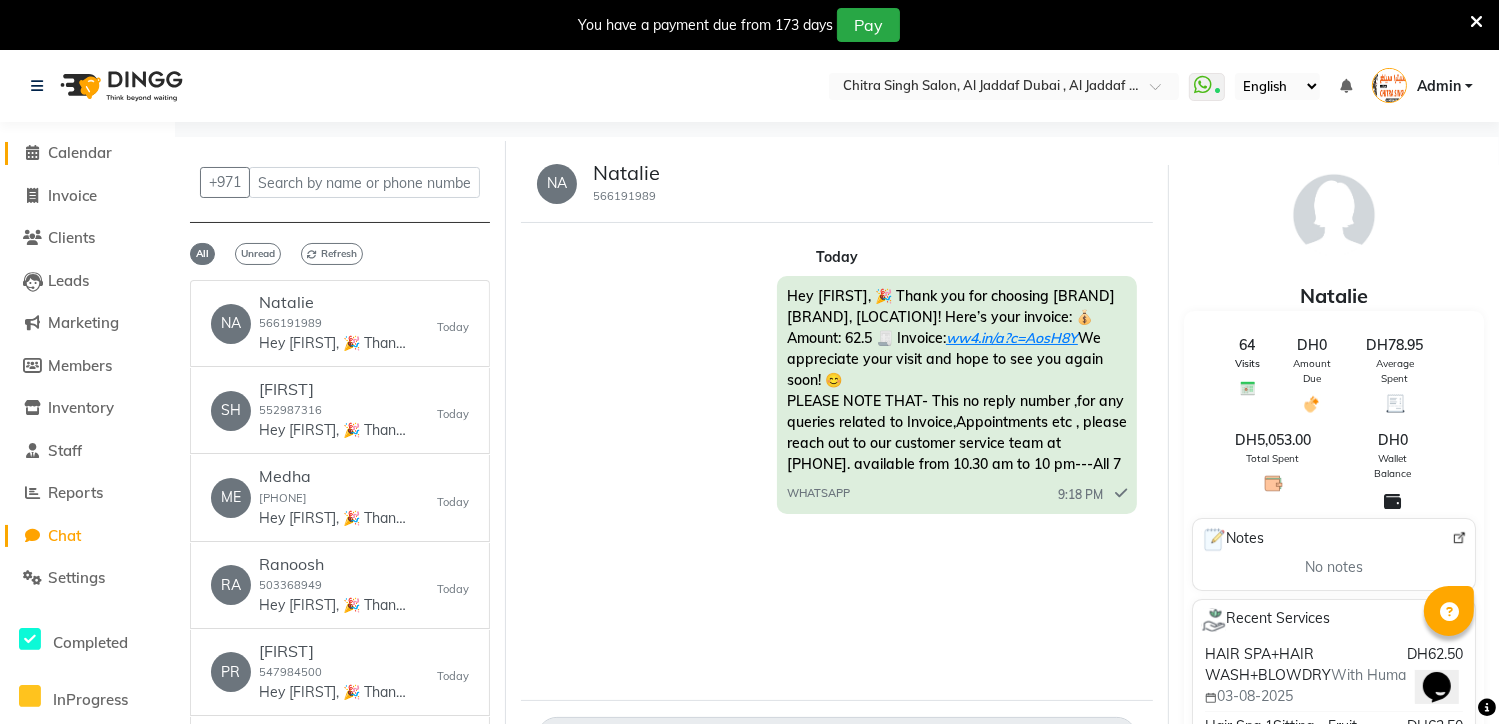 click 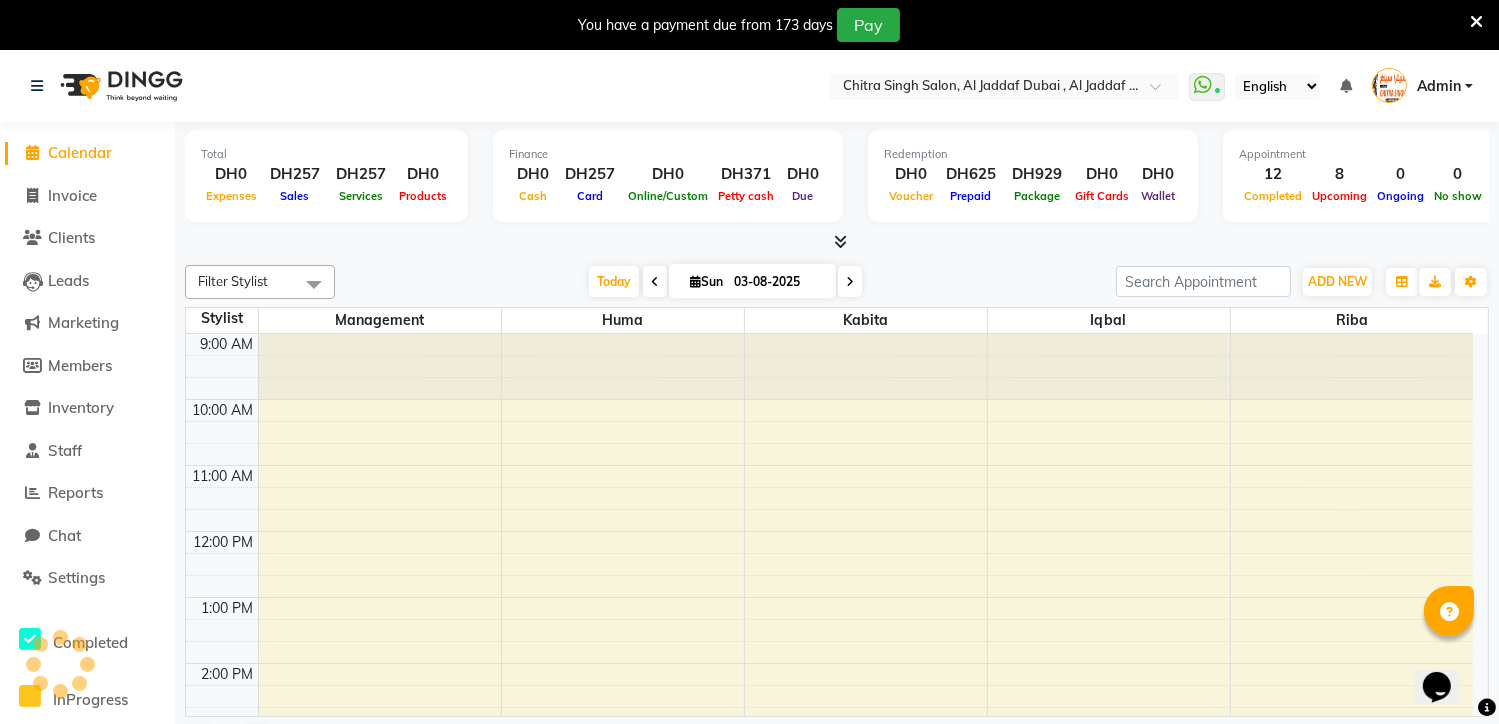 scroll, scrollTop: 0, scrollLeft: 0, axis: both 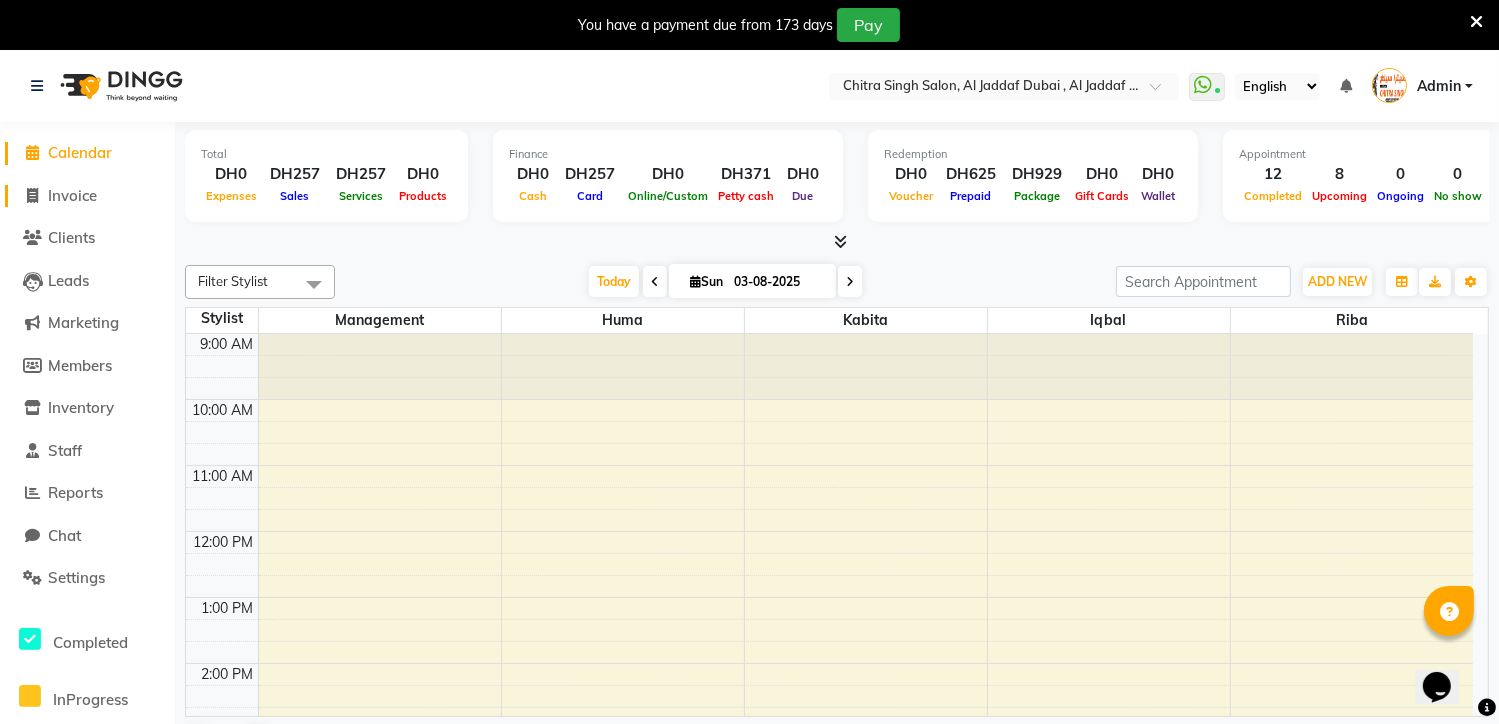 click on "Invoice" 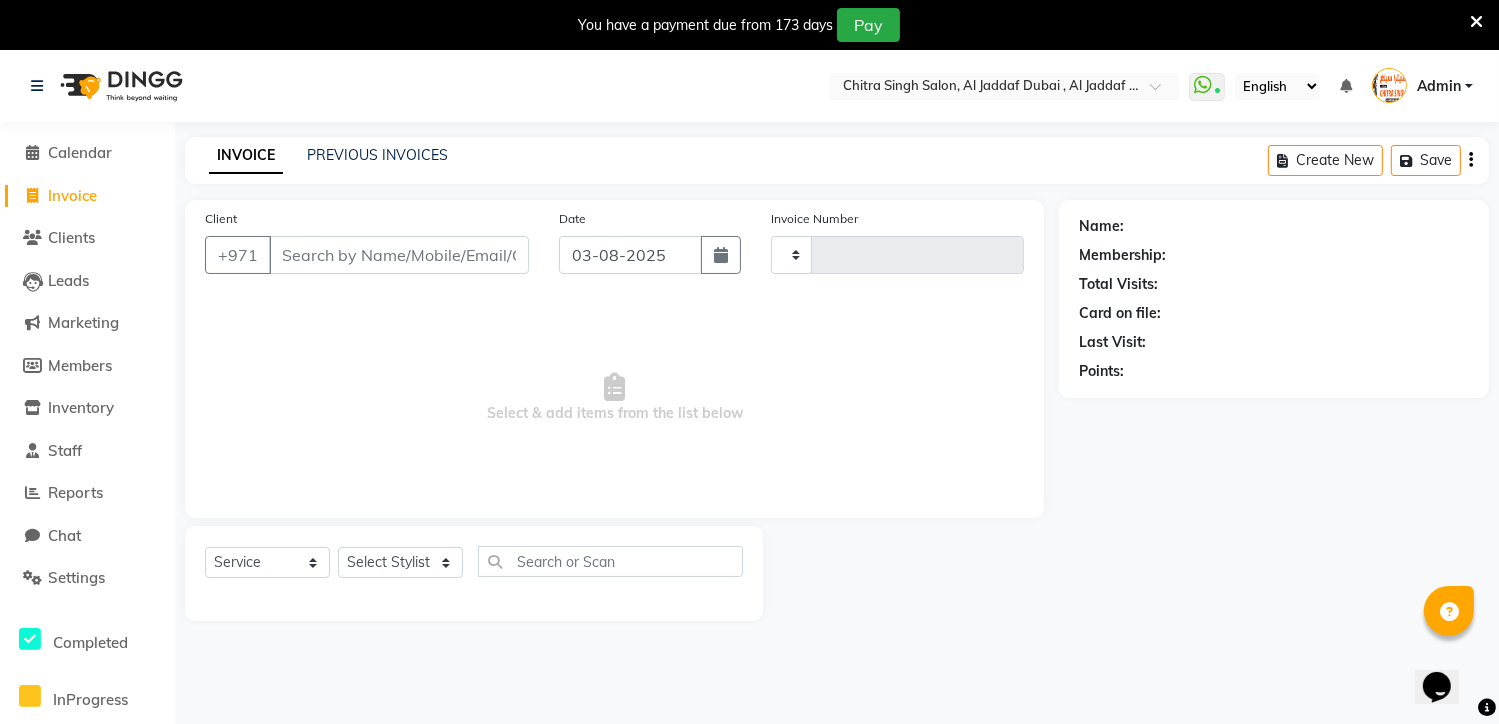 type on "1072" 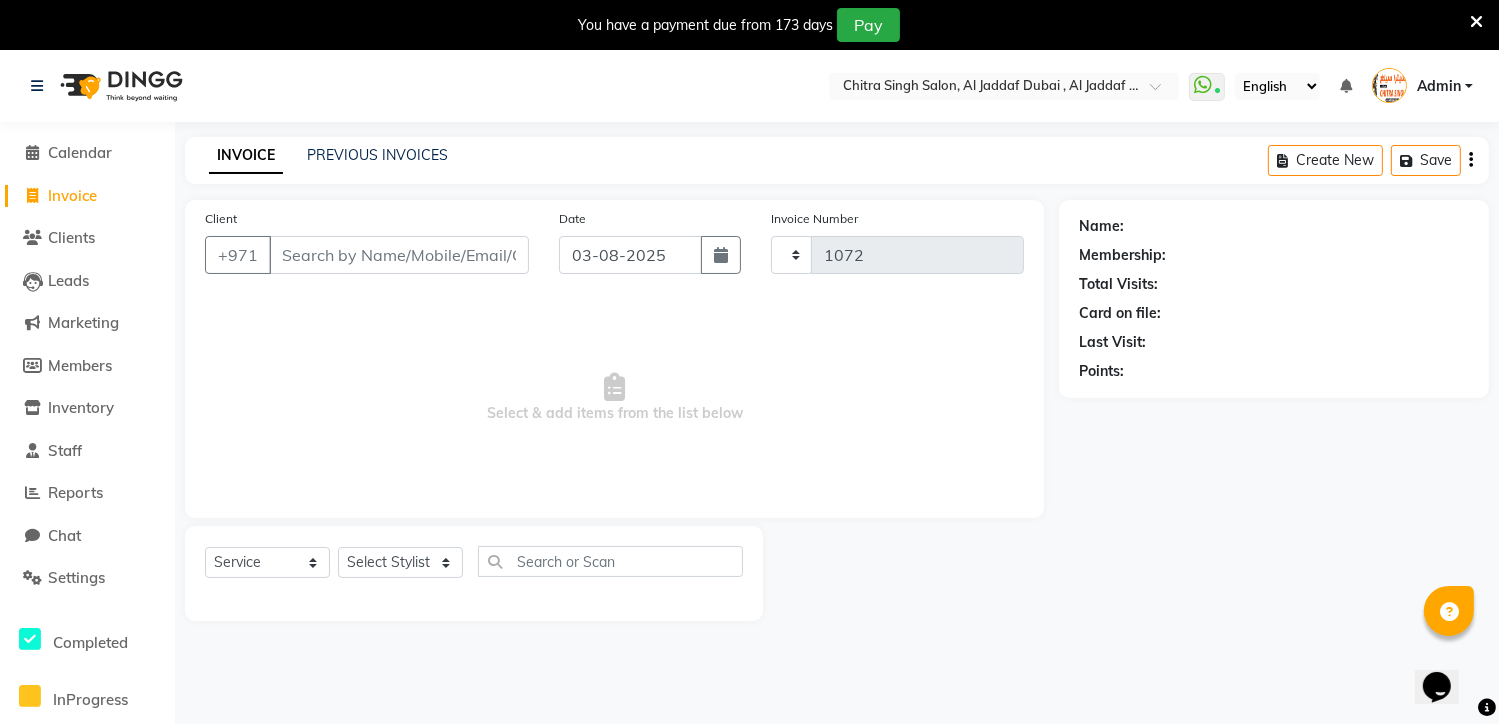 select on "4069" 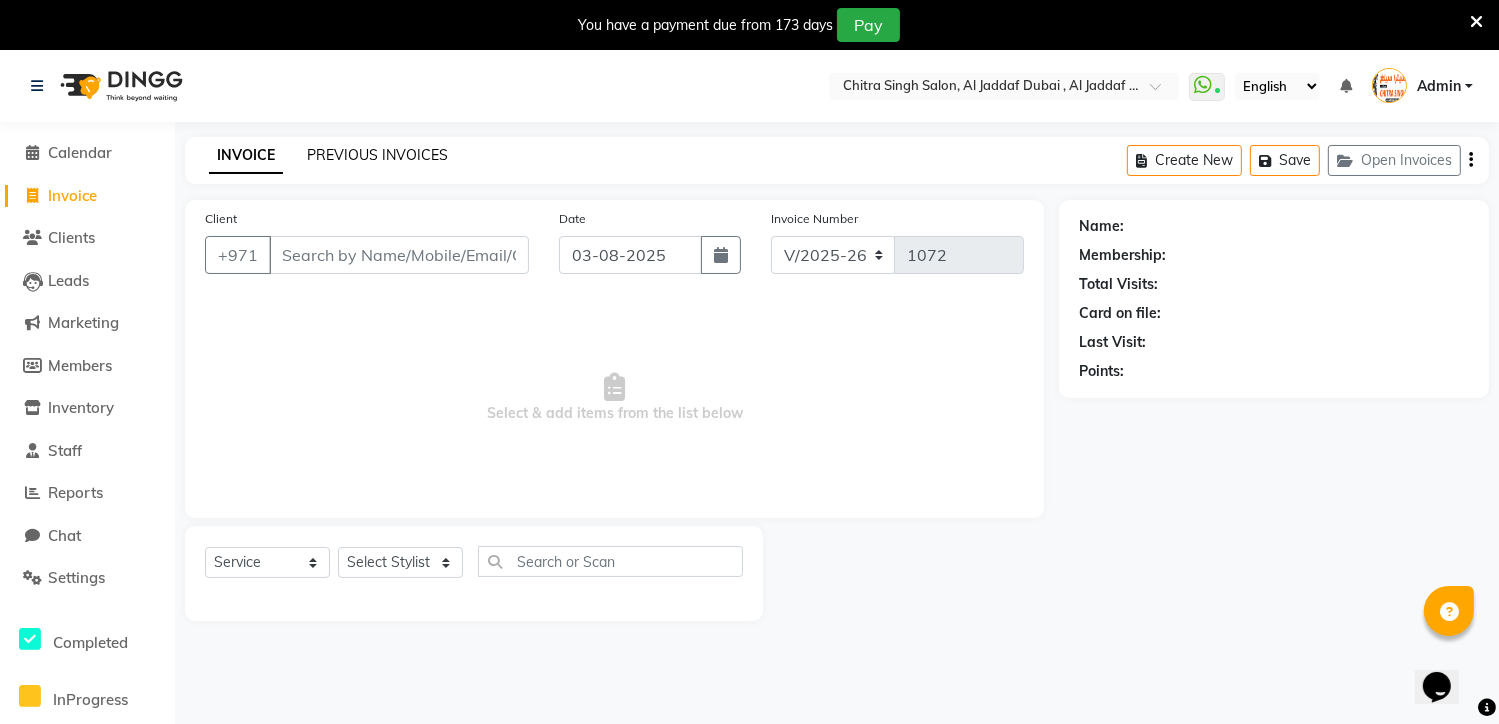 click on "PREVIOUS INVOICES" 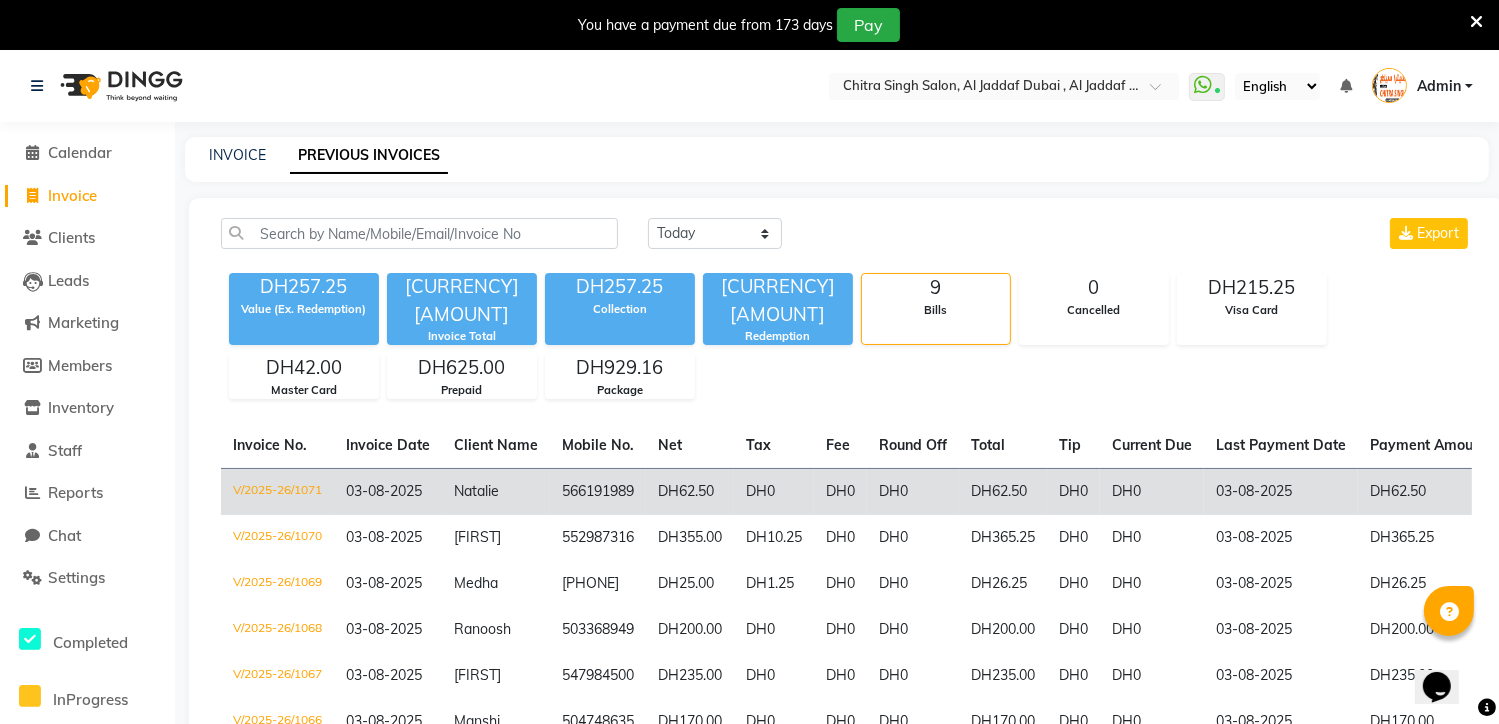 click on "03-08-2025" 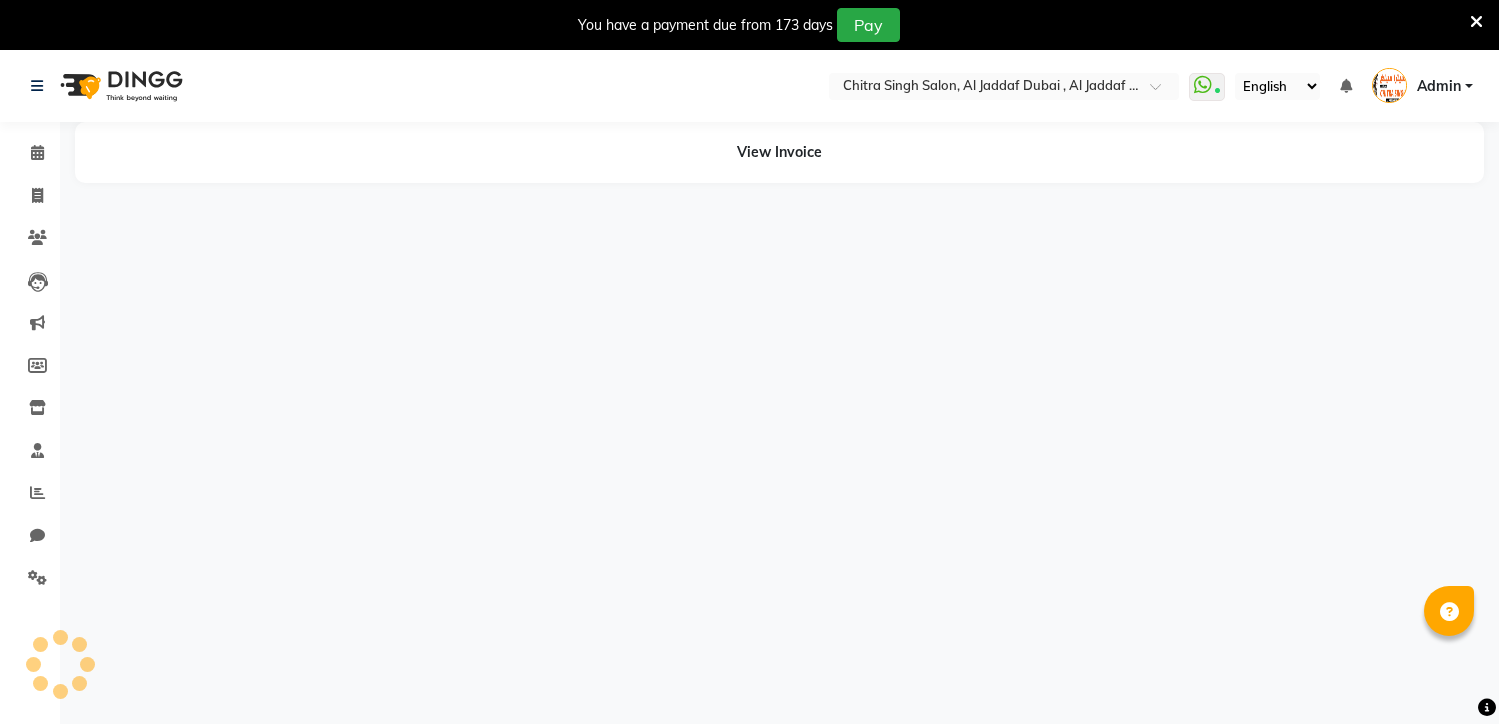 scroll, scrollTop: 0, scrollLeft: 0, axis: both 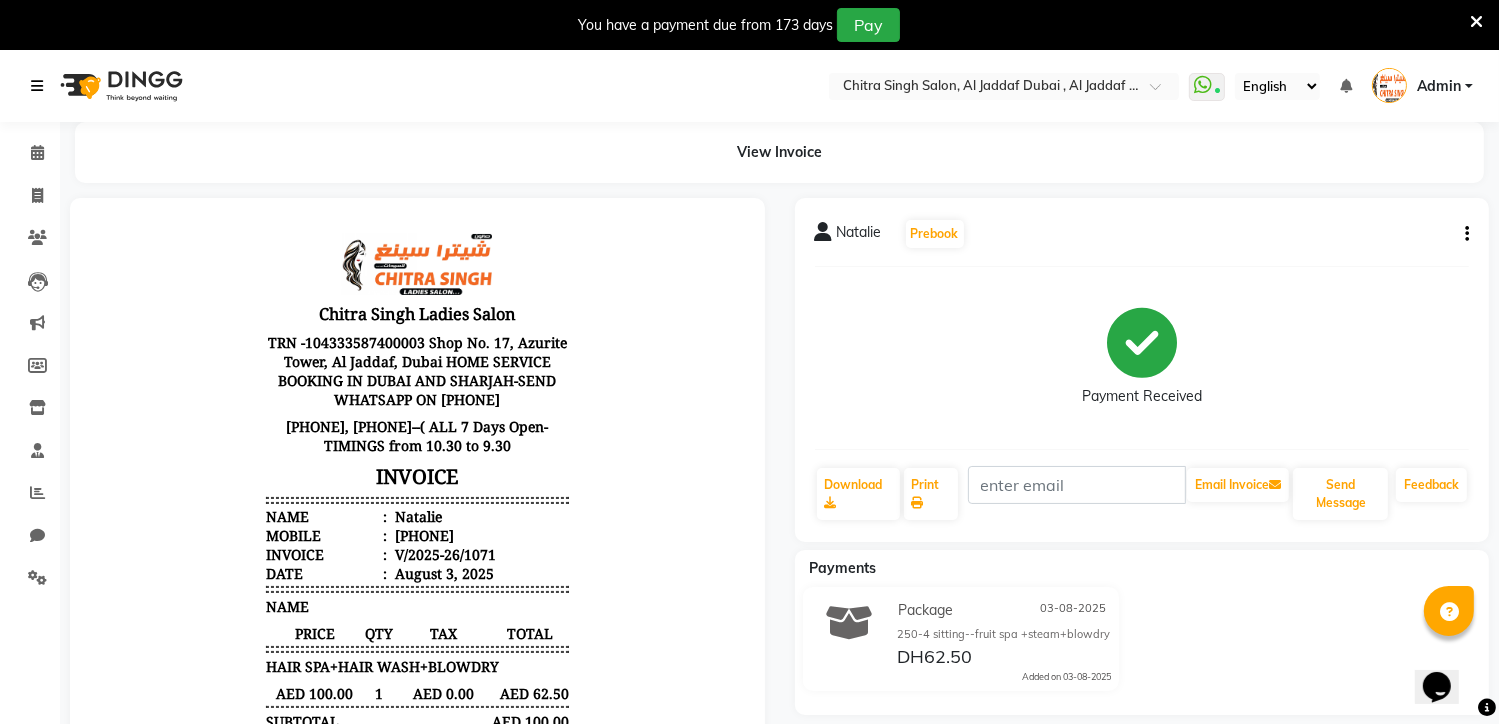click at bounding box center [37, 86] 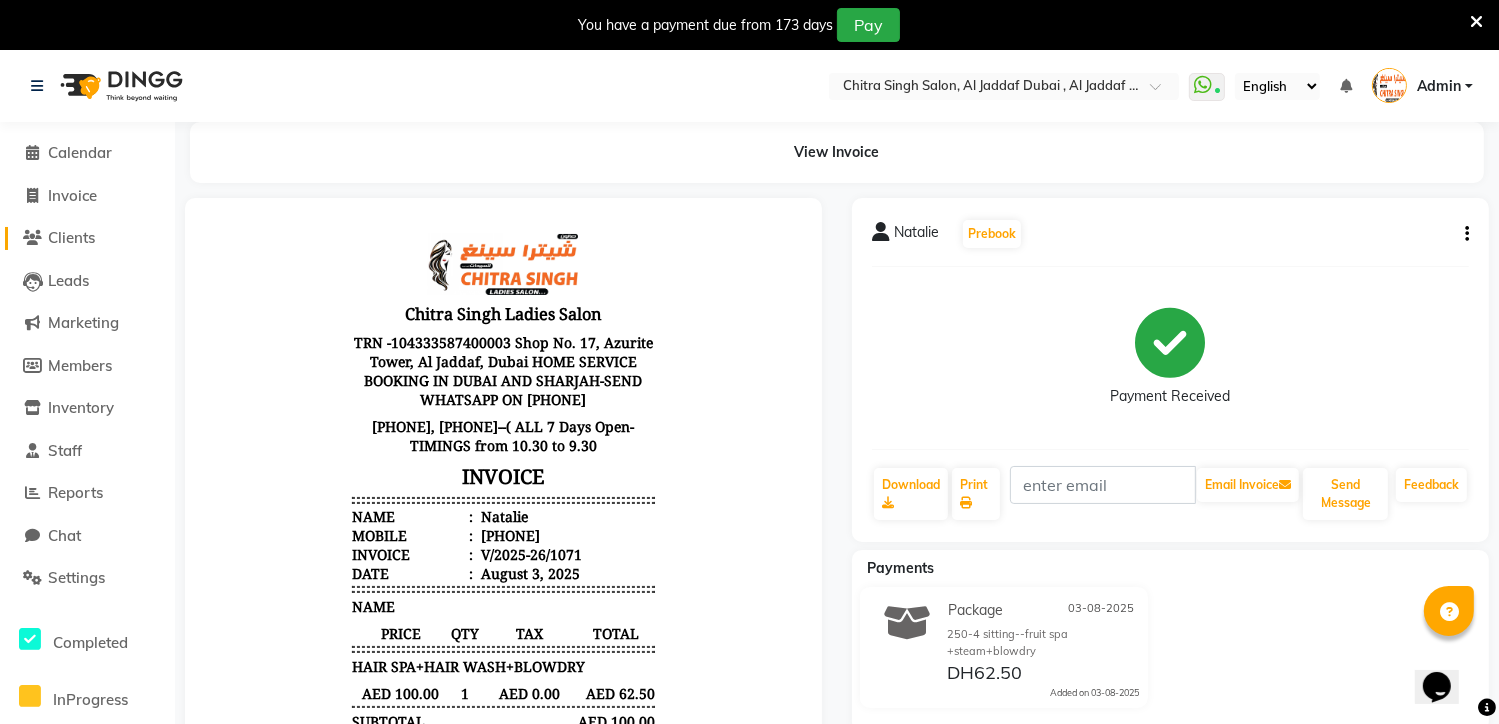 click on "Clients" 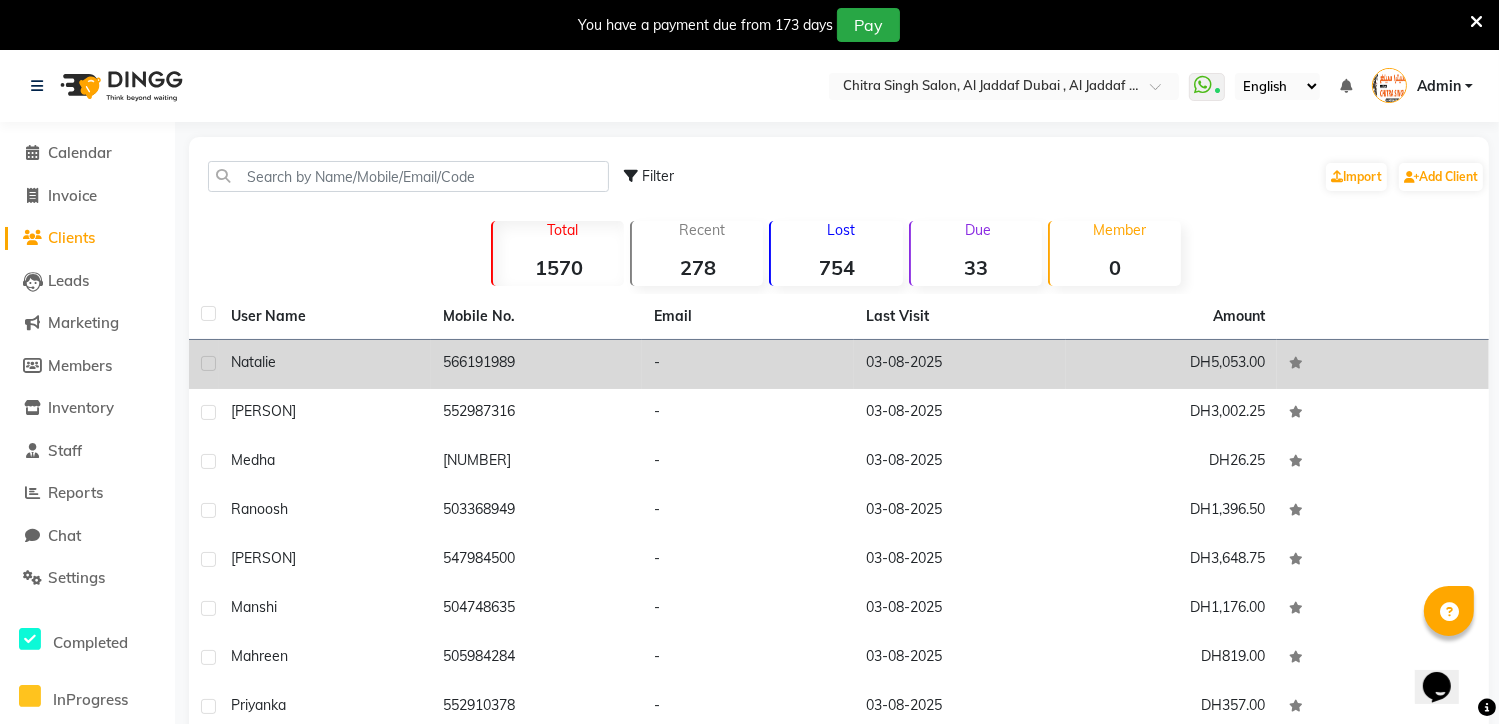 click on "Natalie" 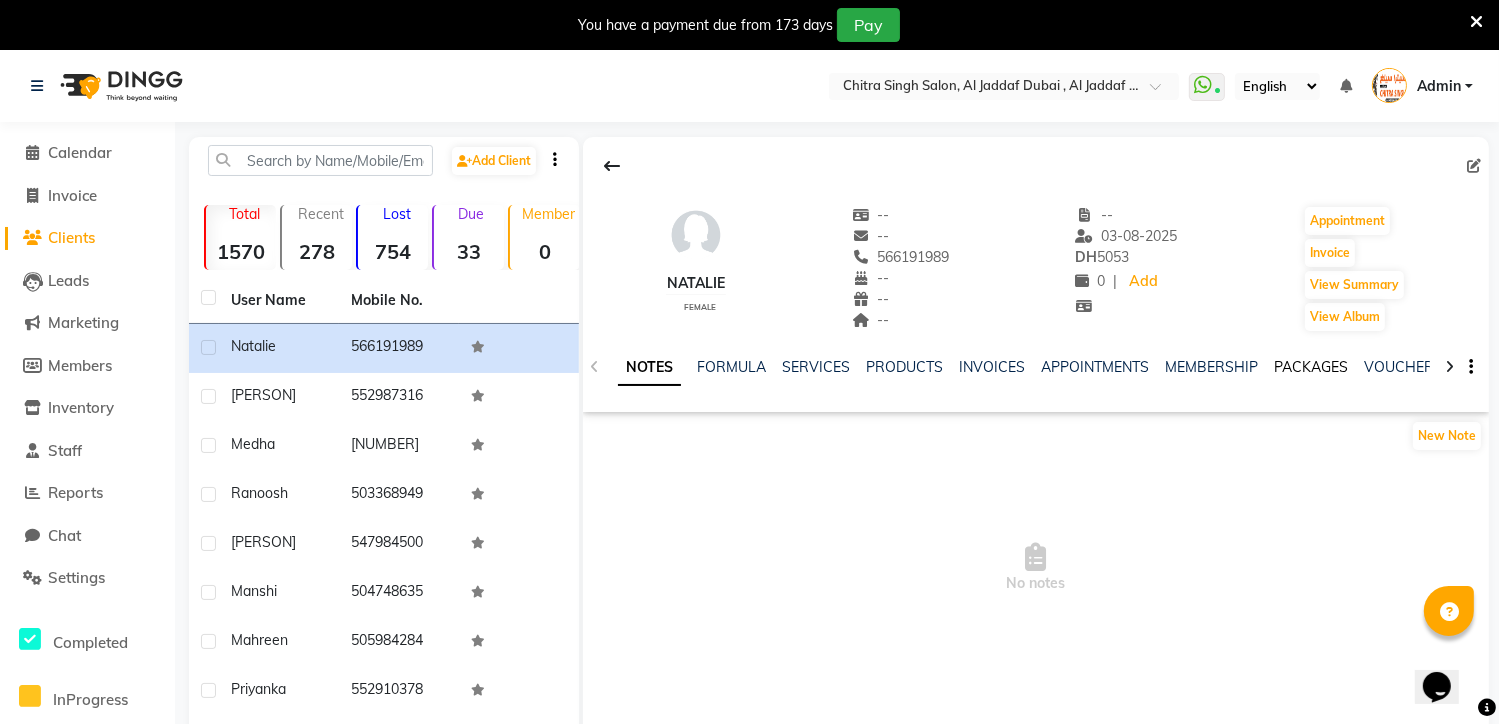 click on "PACKAGES" 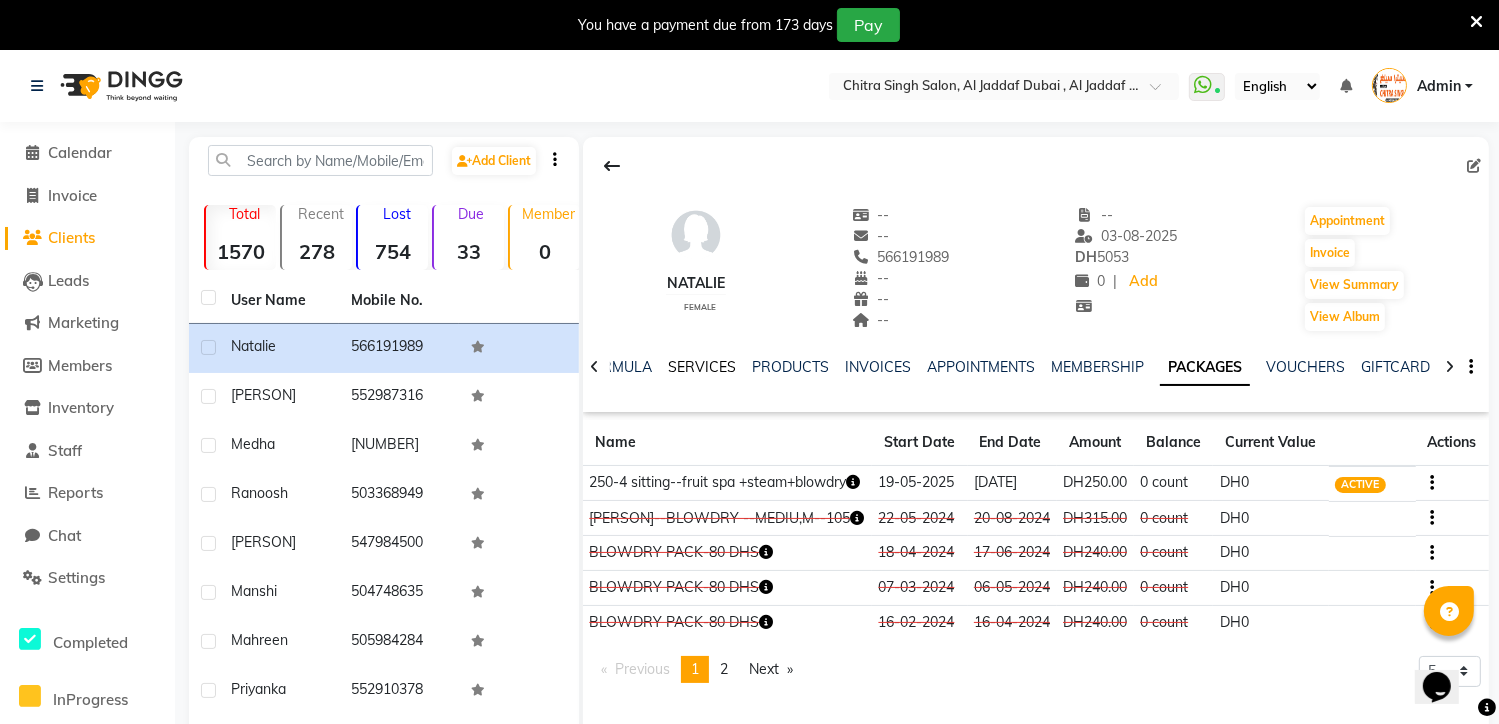 click on "SERVICES" 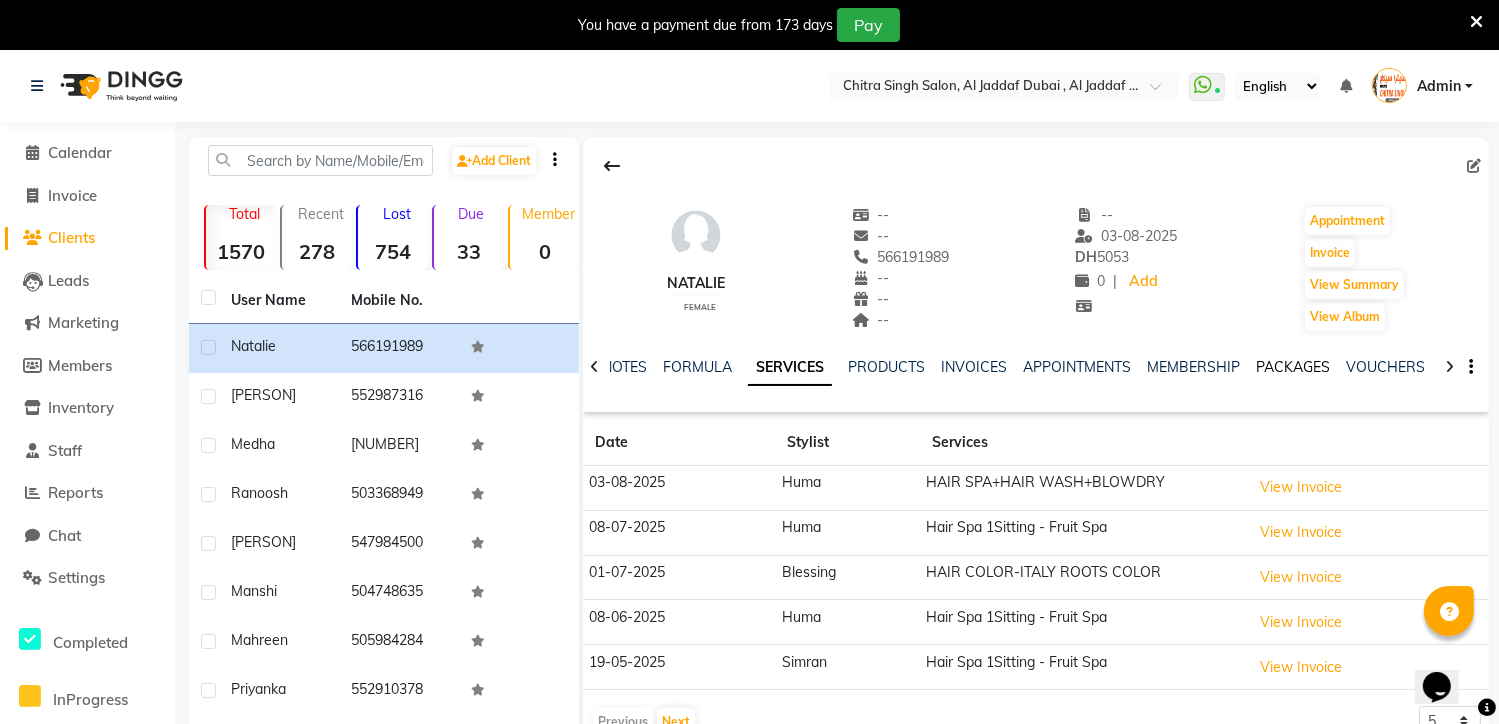 click on "PACKAGES" 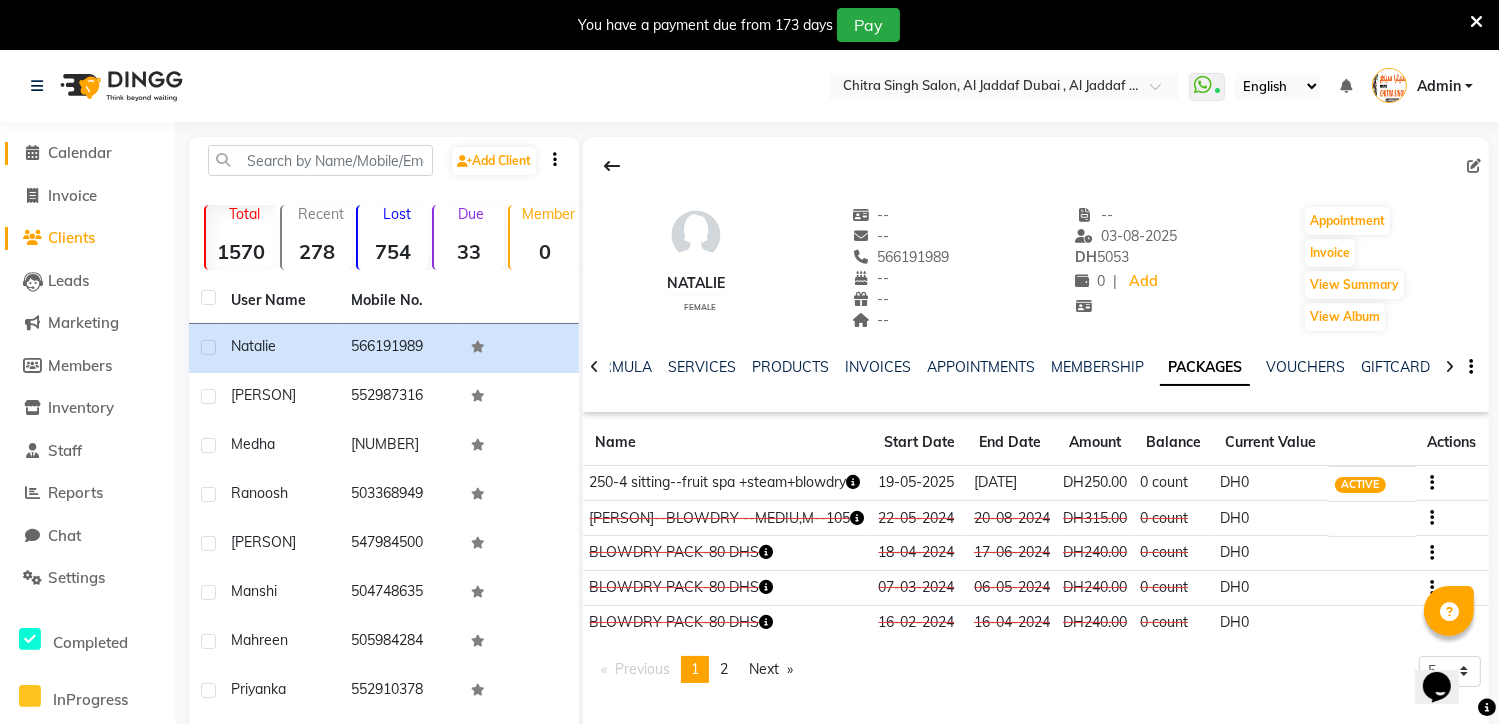 click 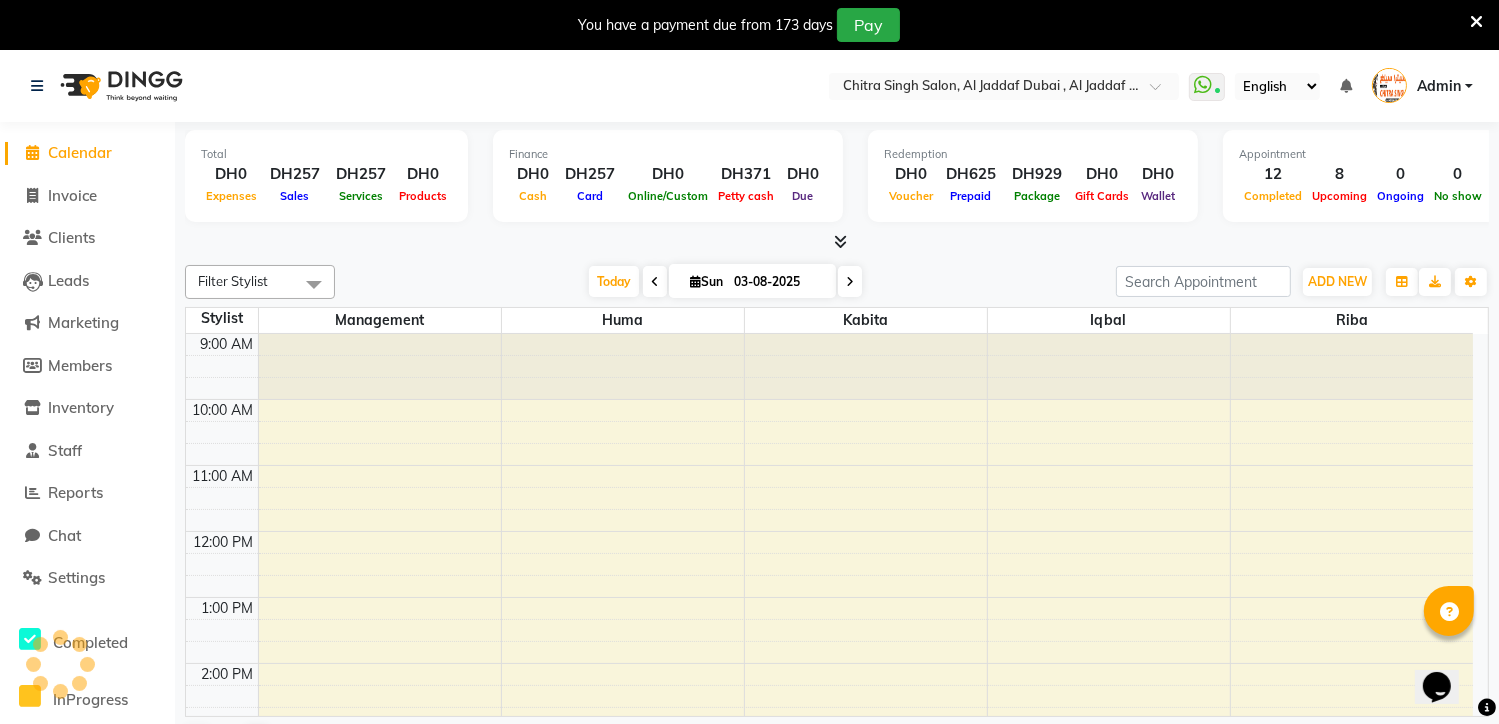 scroll, scrollTop: 0, scrollLeft: 0, axis: both 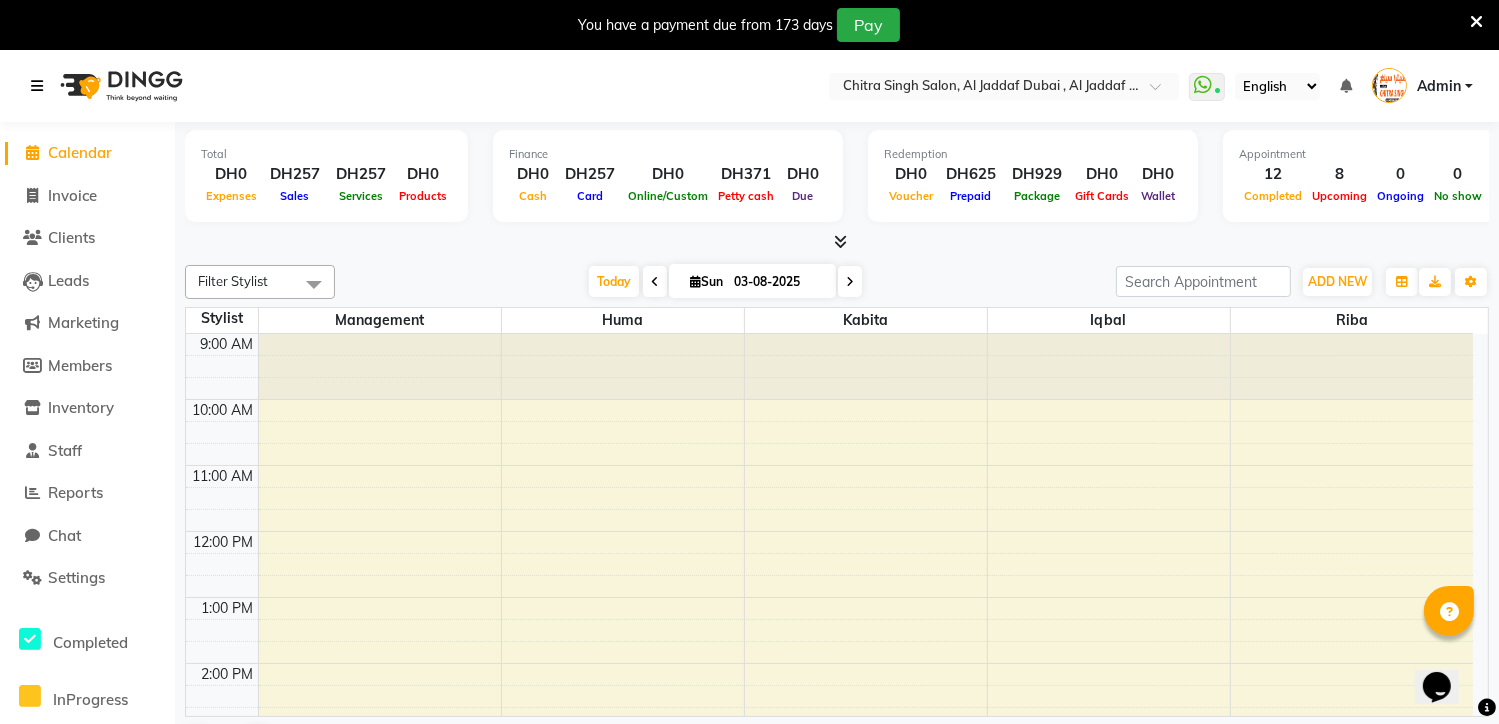 click at bounding box center [37, 86] 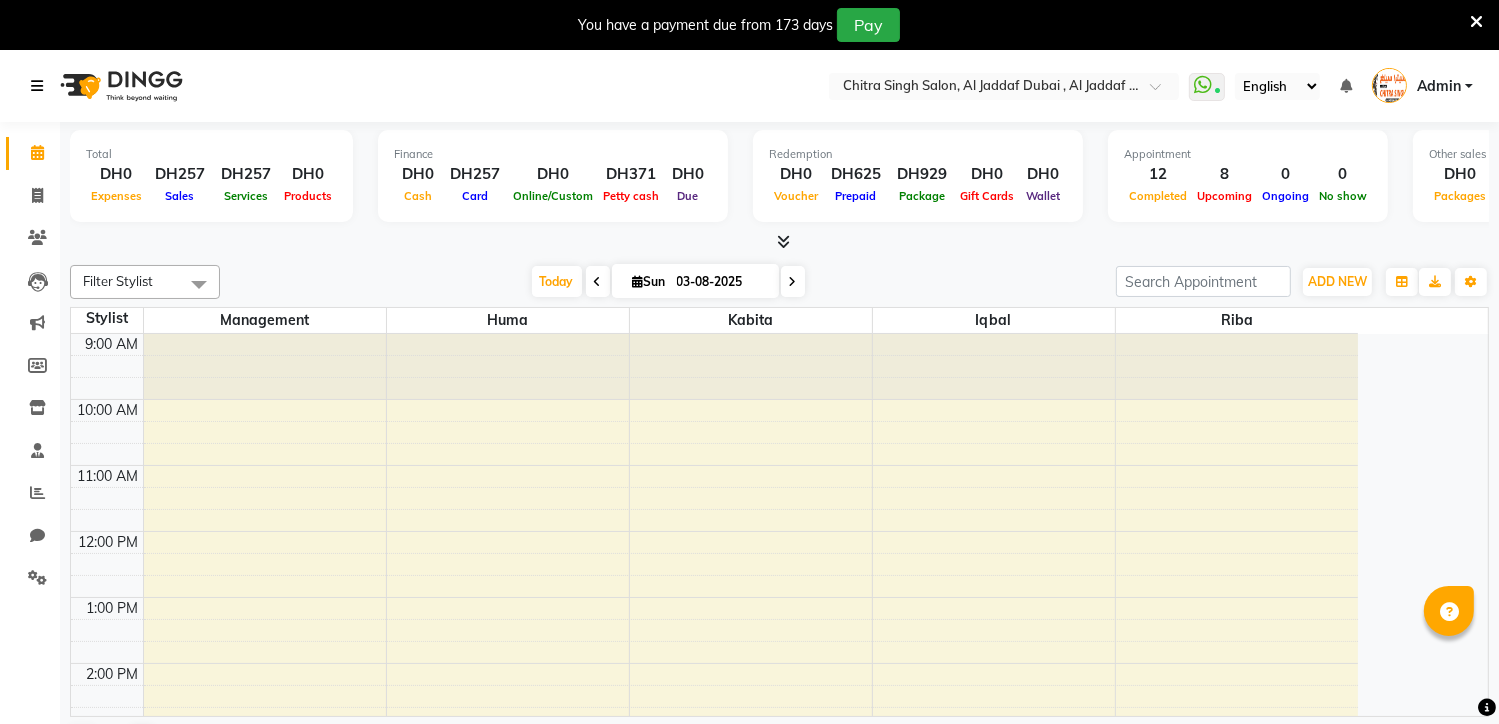 click at bounding box center (37, 86) 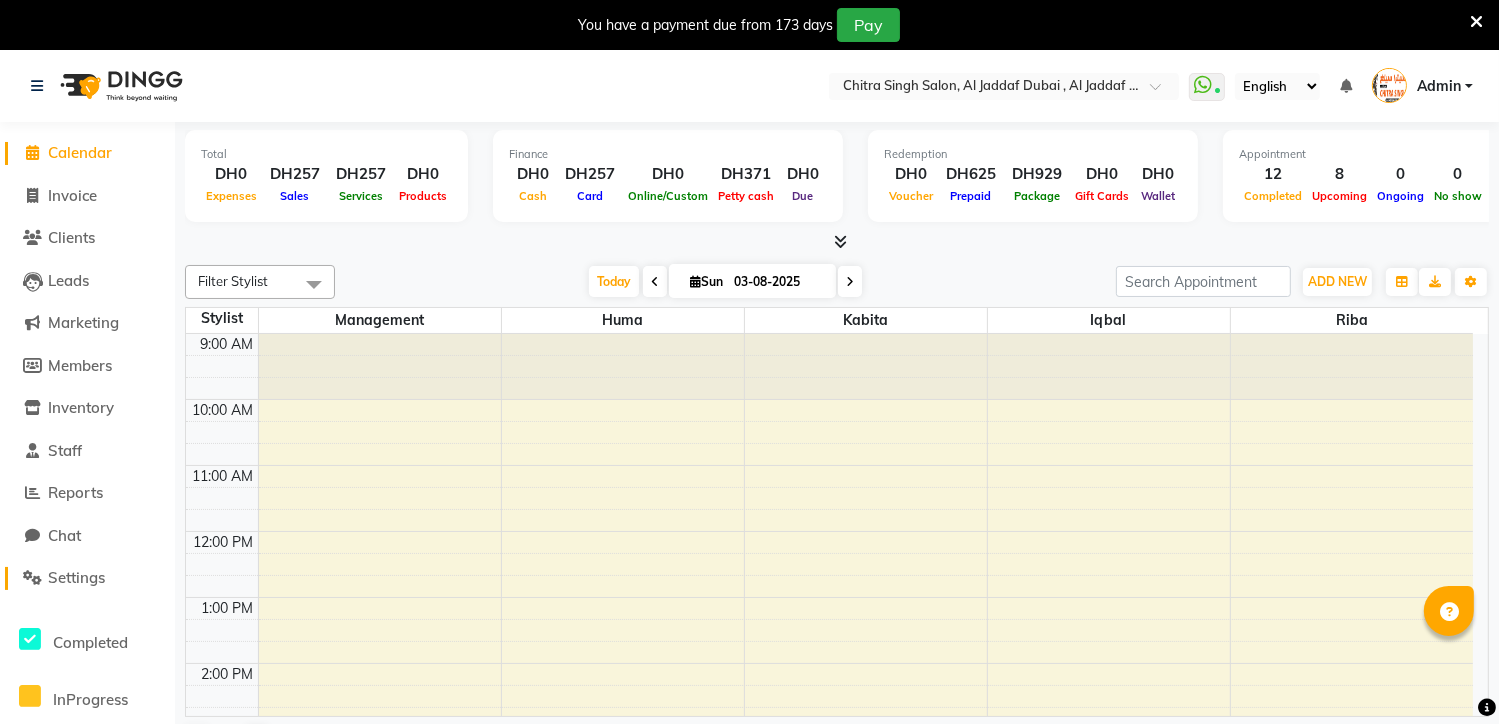 click on "Settings" 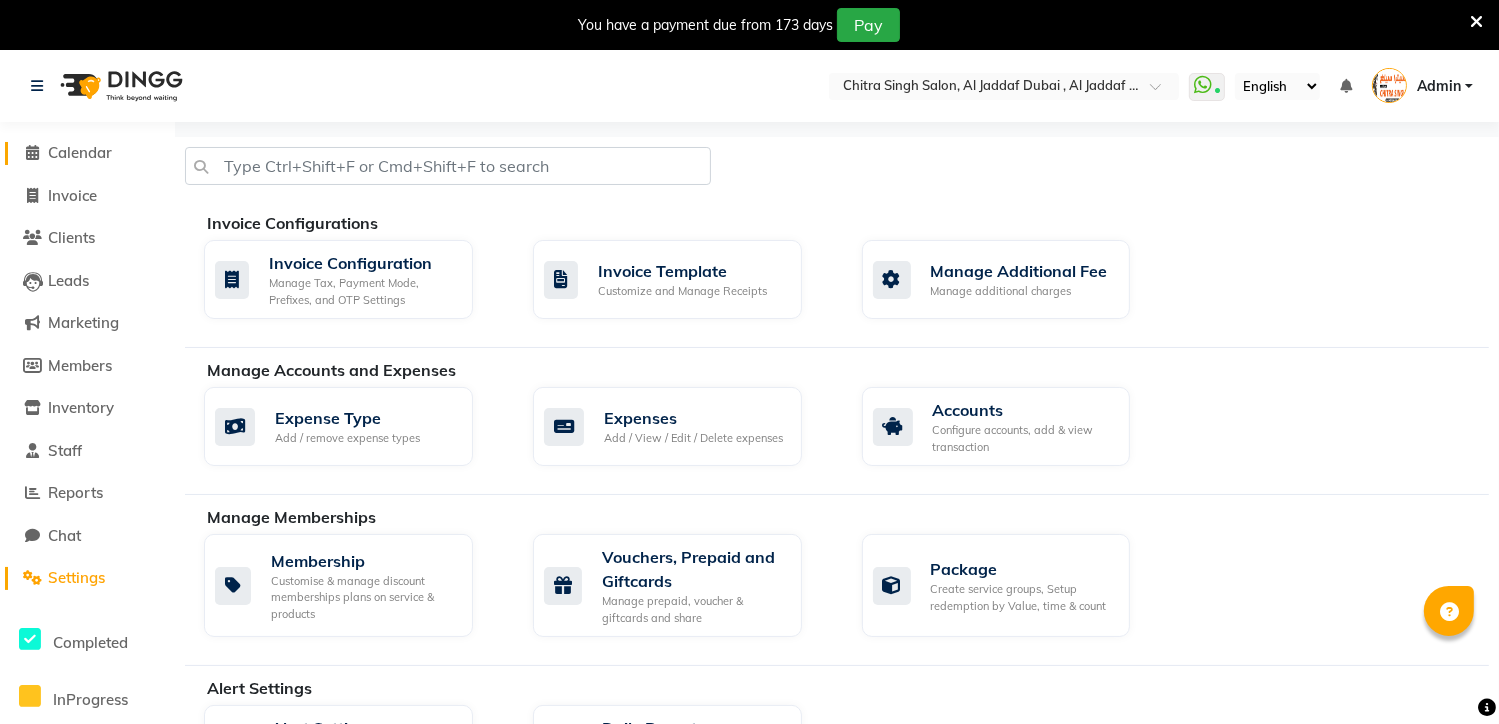 click 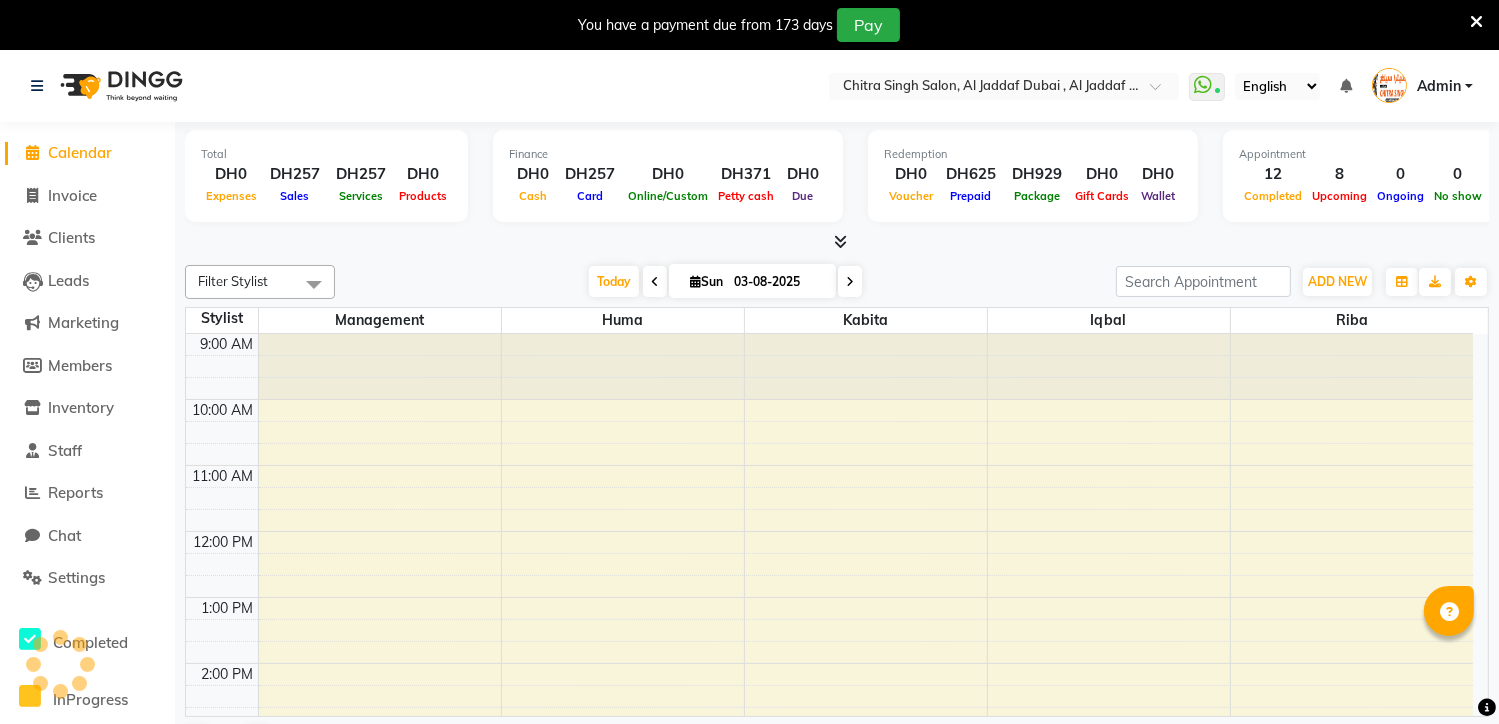 scroll, scrollTop: 0, scrollLeft: 0, axis: both 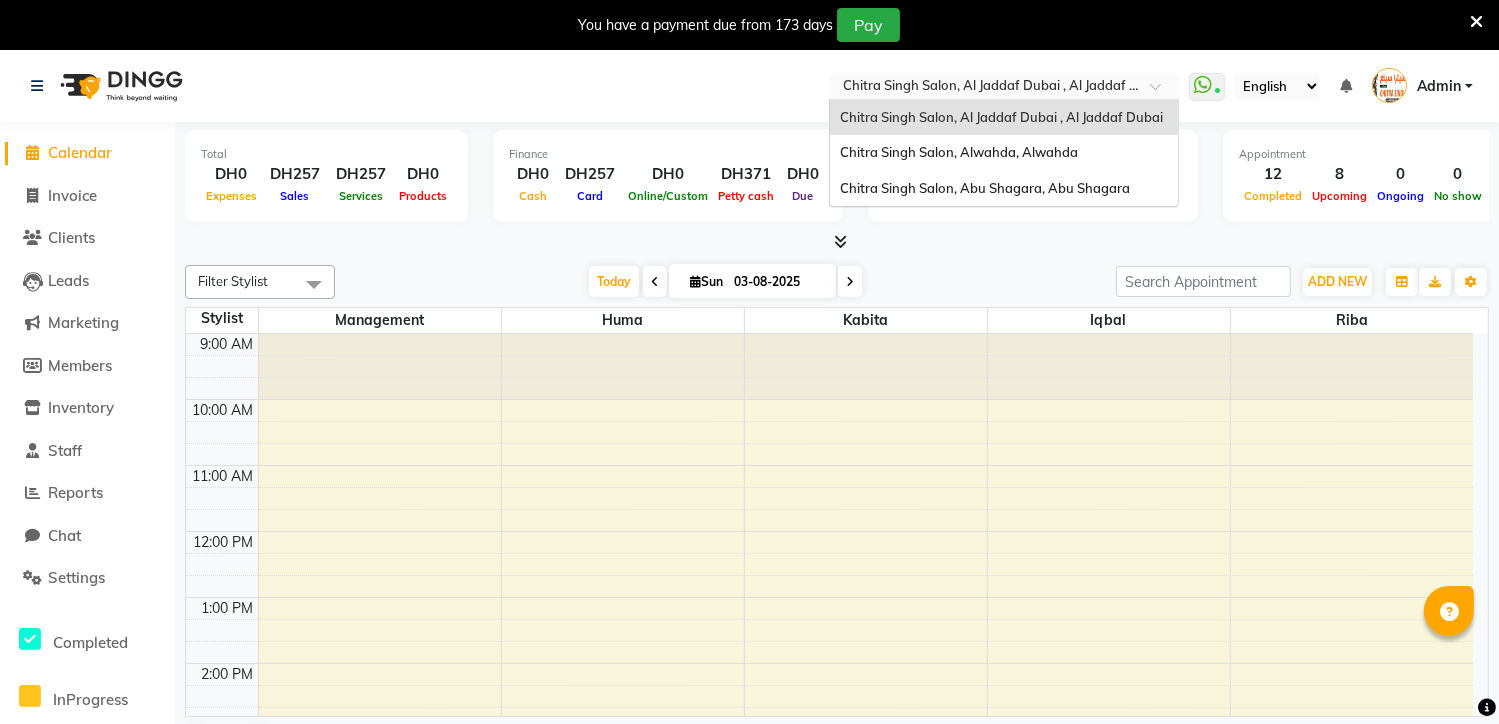 click at bounding box center [1004, 88] 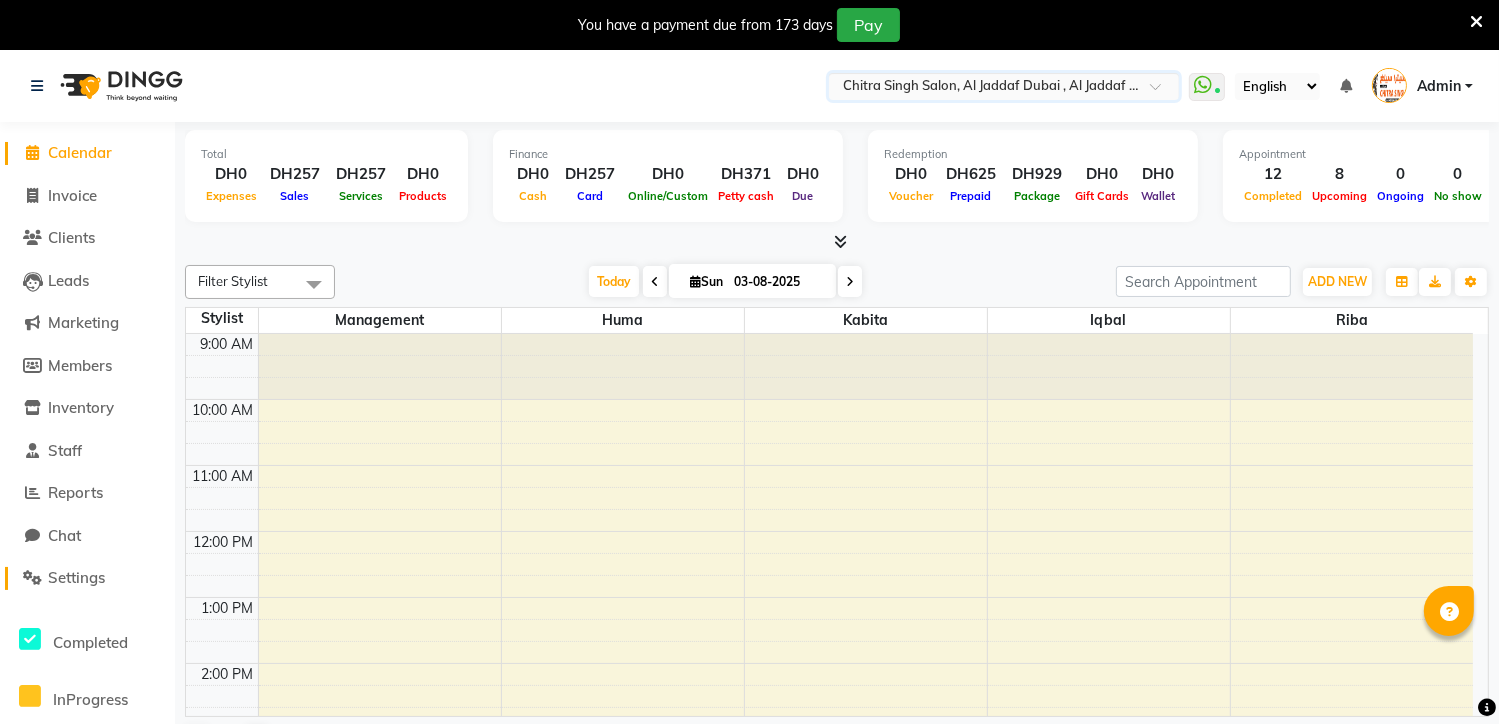click on "Settings" 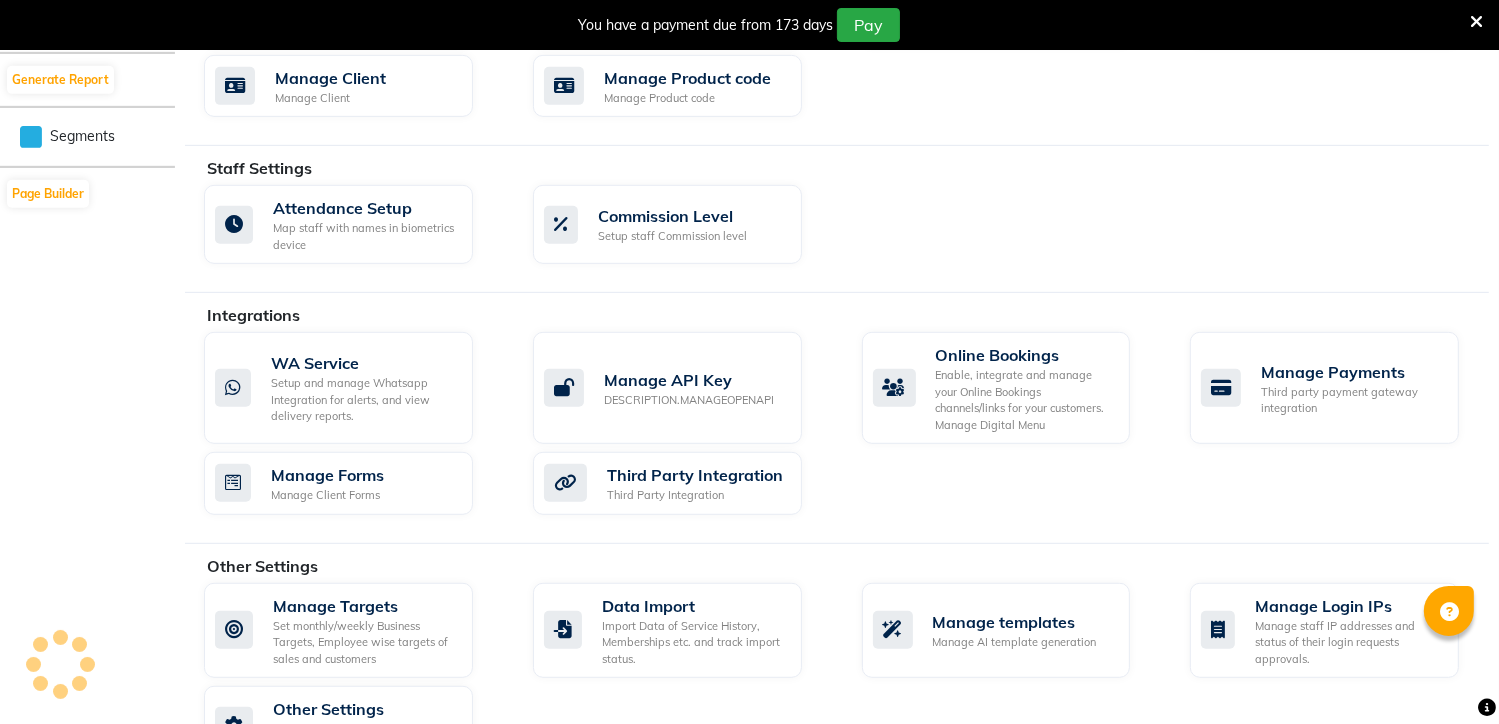 scroll, scrollTop: 1075, scrollLeft: 0, axis: vertical 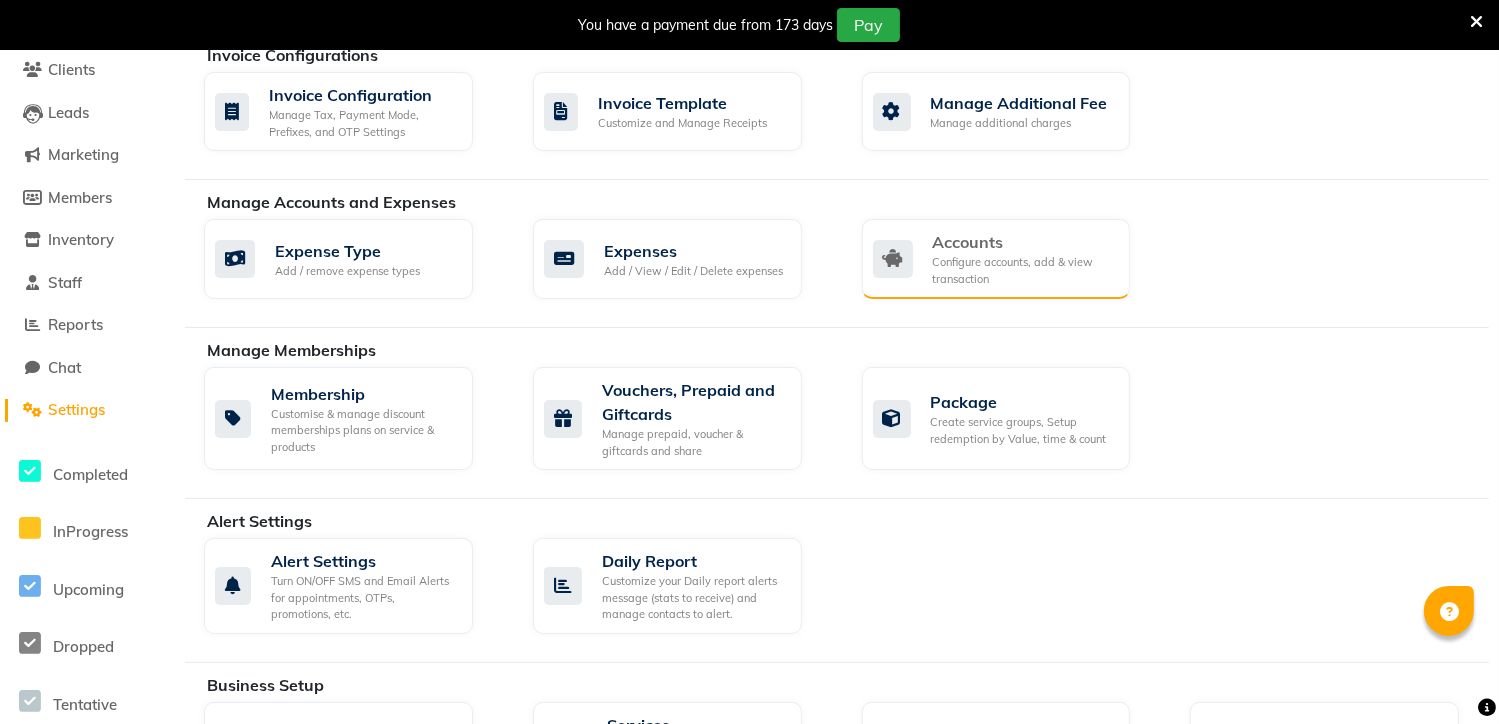 click on "Configure accounts, add & view transaction" 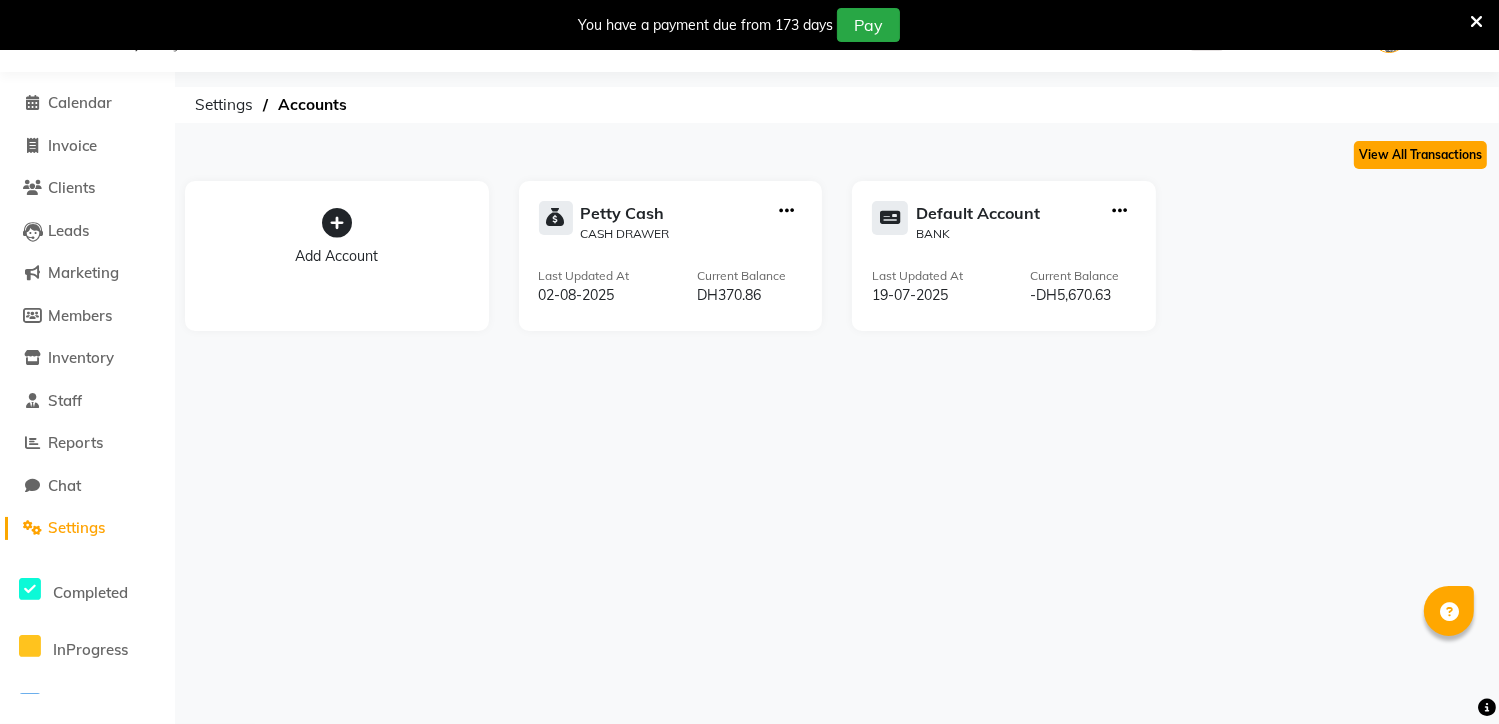 click on "View All Transactions" 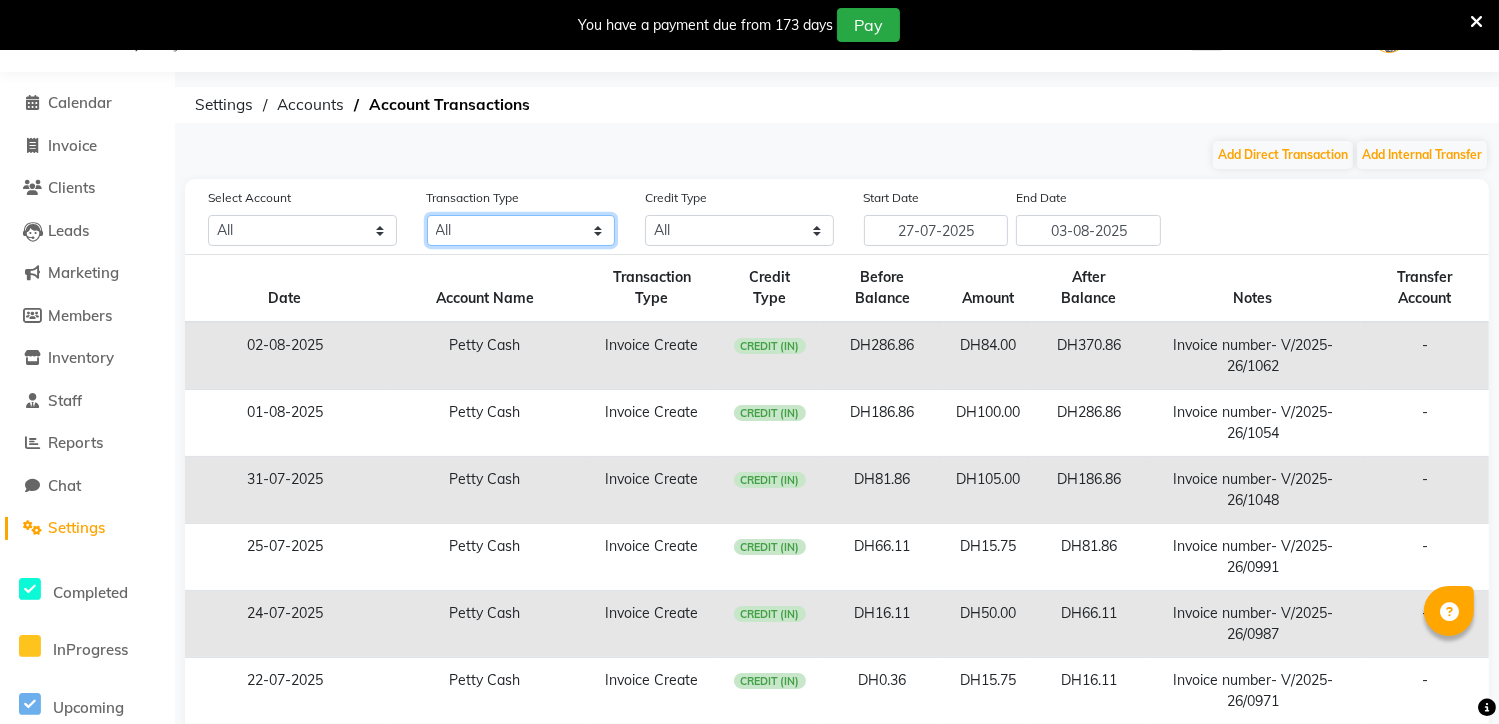 click on "All Direct Internal Transfer Expense Invoice Daily Register" 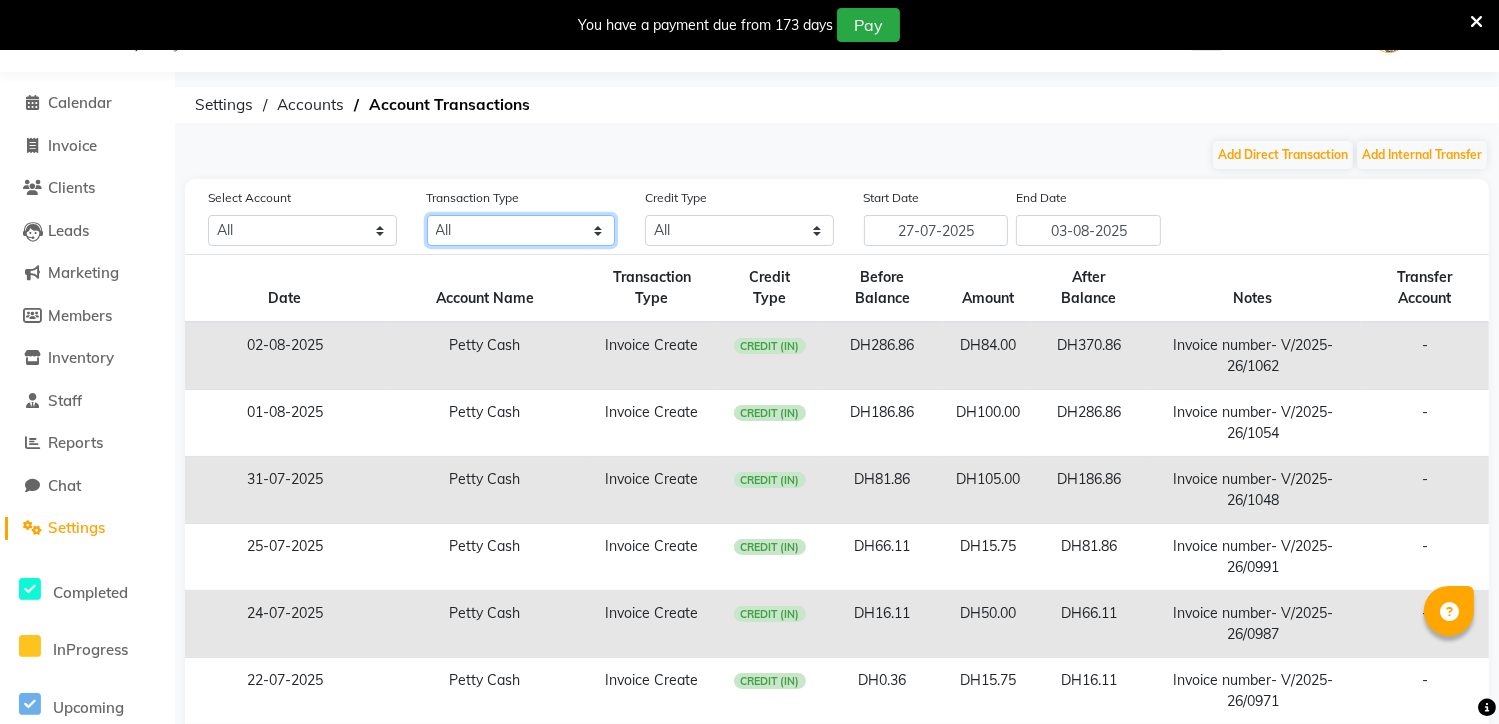 select on "INTERNAL" 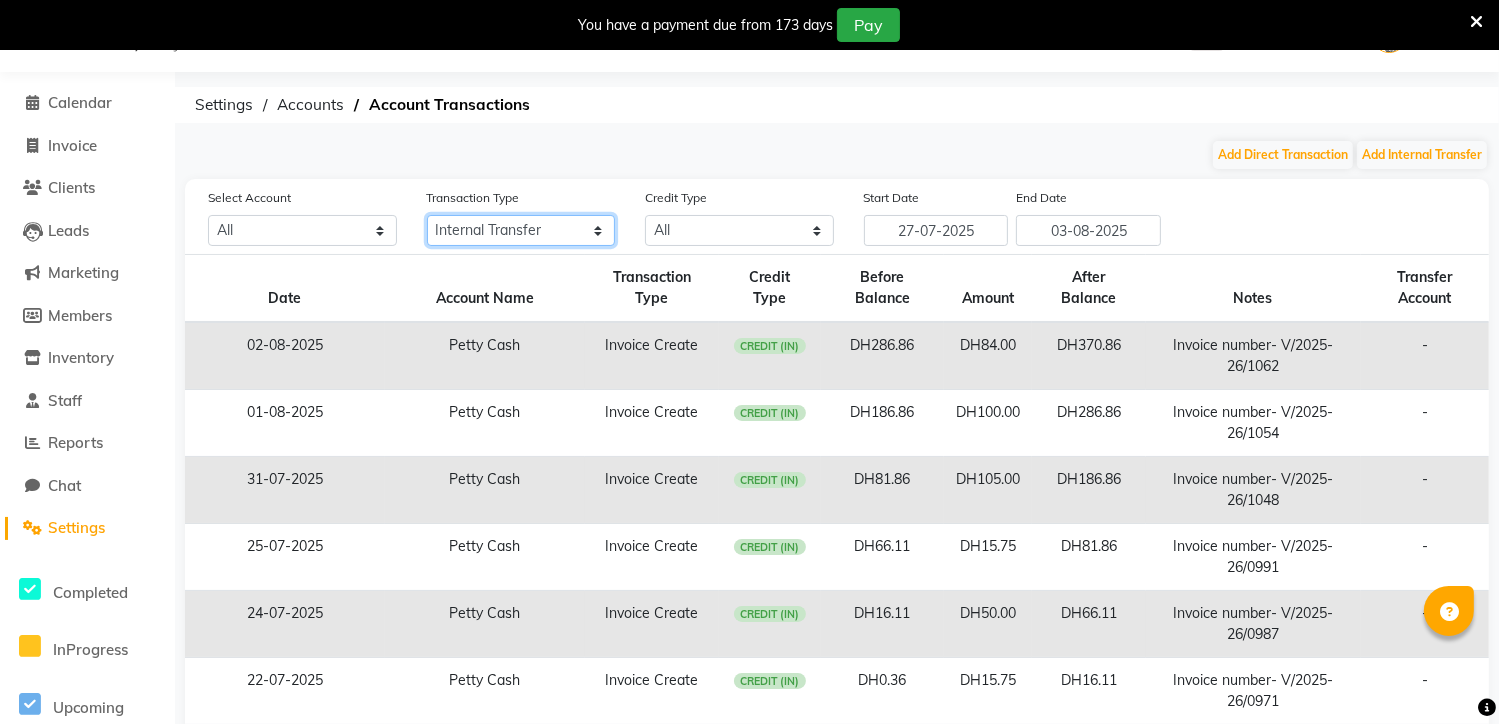 click on "All Direct Internal Transfer Expense Invoice Daily Register" 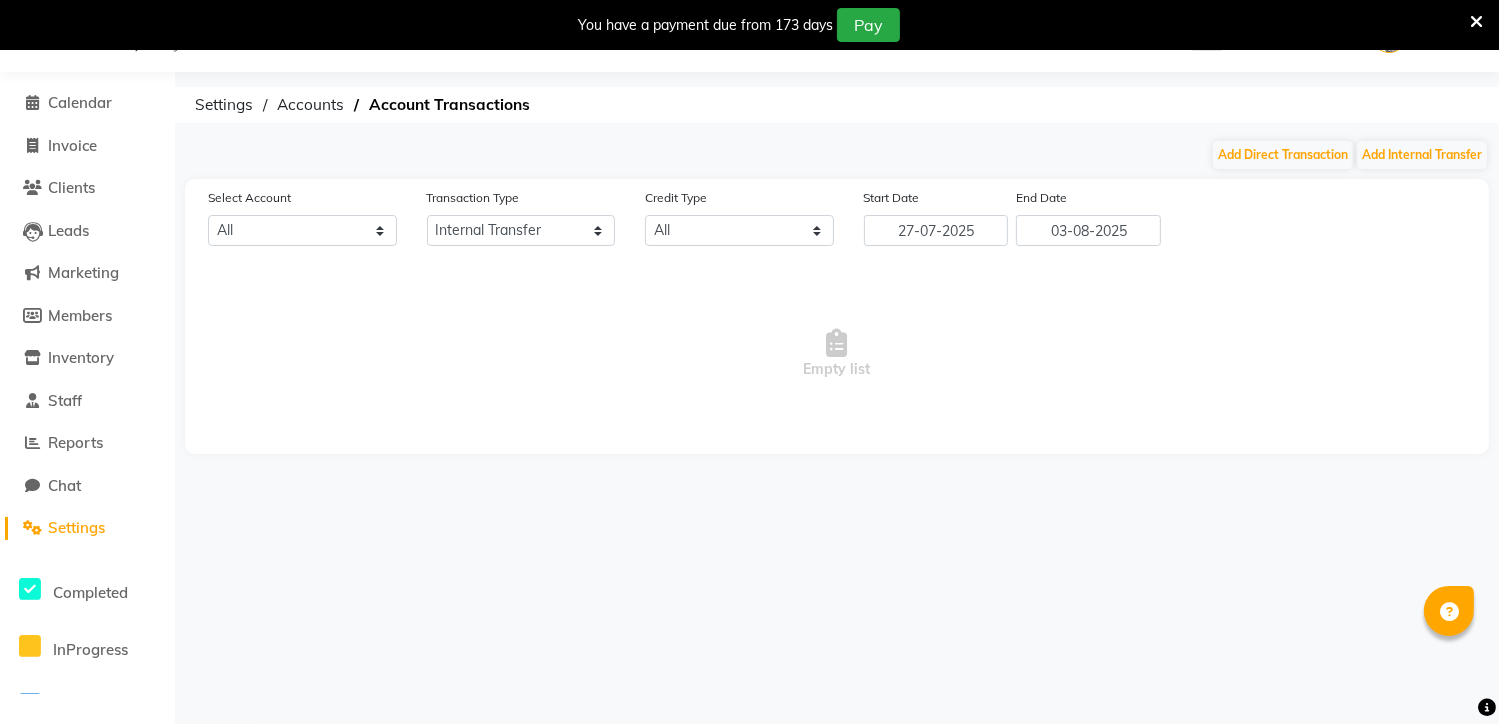 click on "Add Direct Transaction Add Internal Transfer Select Account All Petty cash Default account Transaction Type All Direct Internal Transfer Expense Invoice Daily Register Credit Type All Credit (IN) Debit (OUT) Start Date 27-07-2025 End Date 03-08-2025  Empty list" 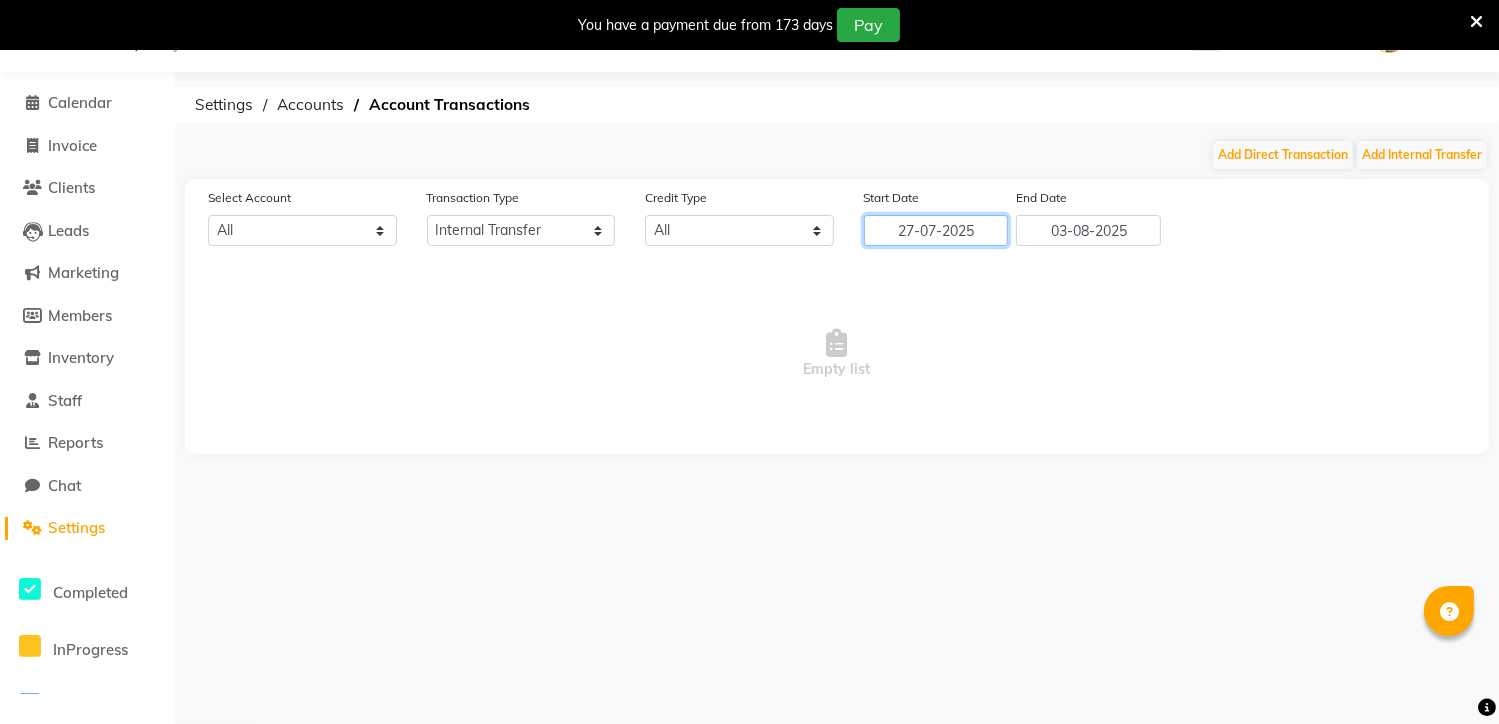 click on "27-07-2025" 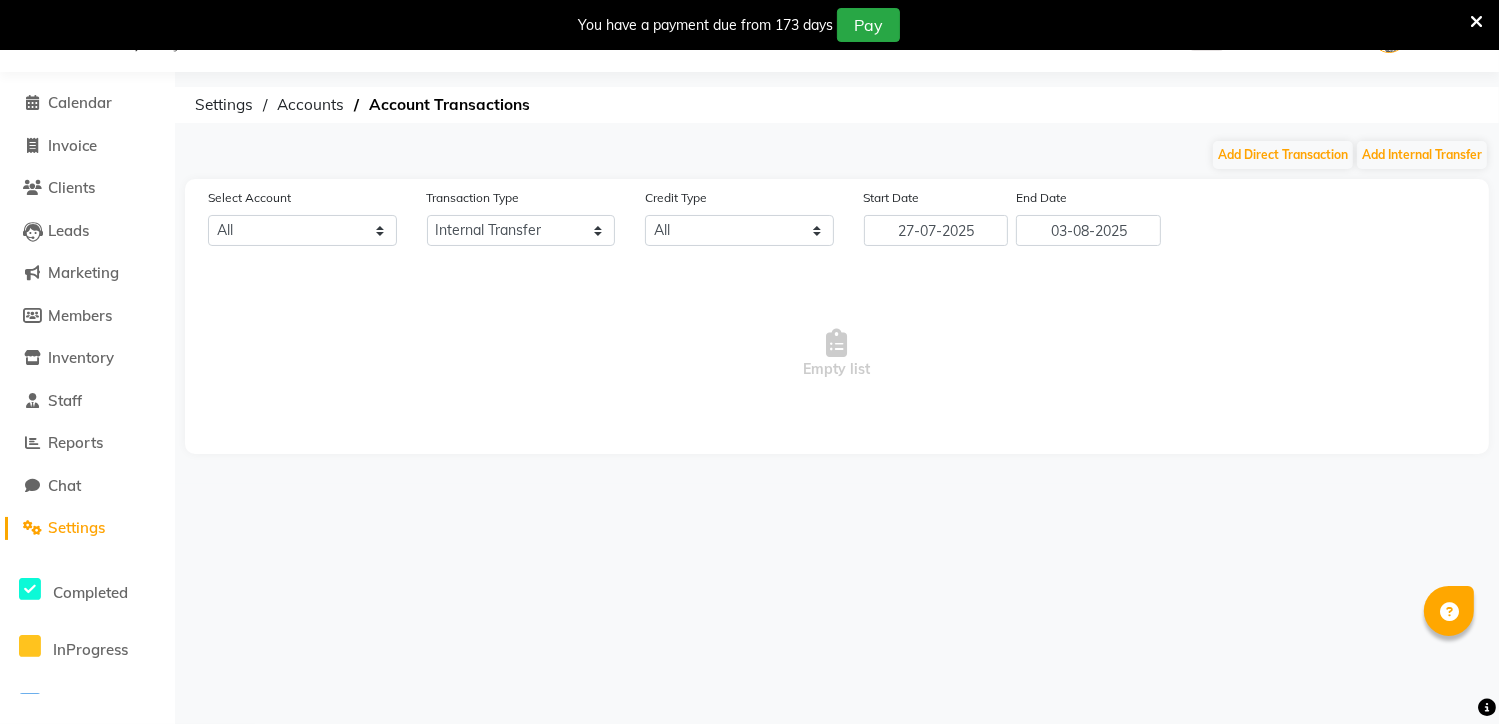 select on "7" 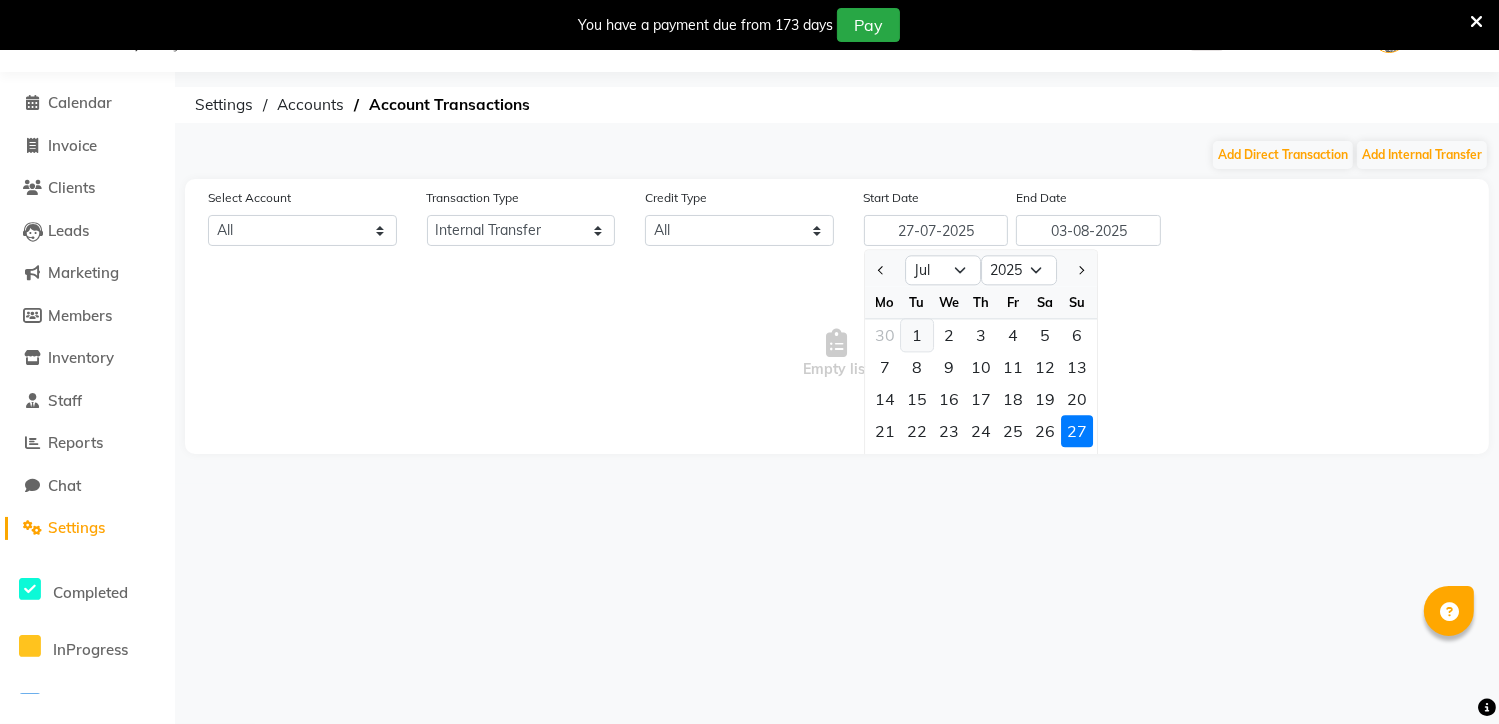click on "1" 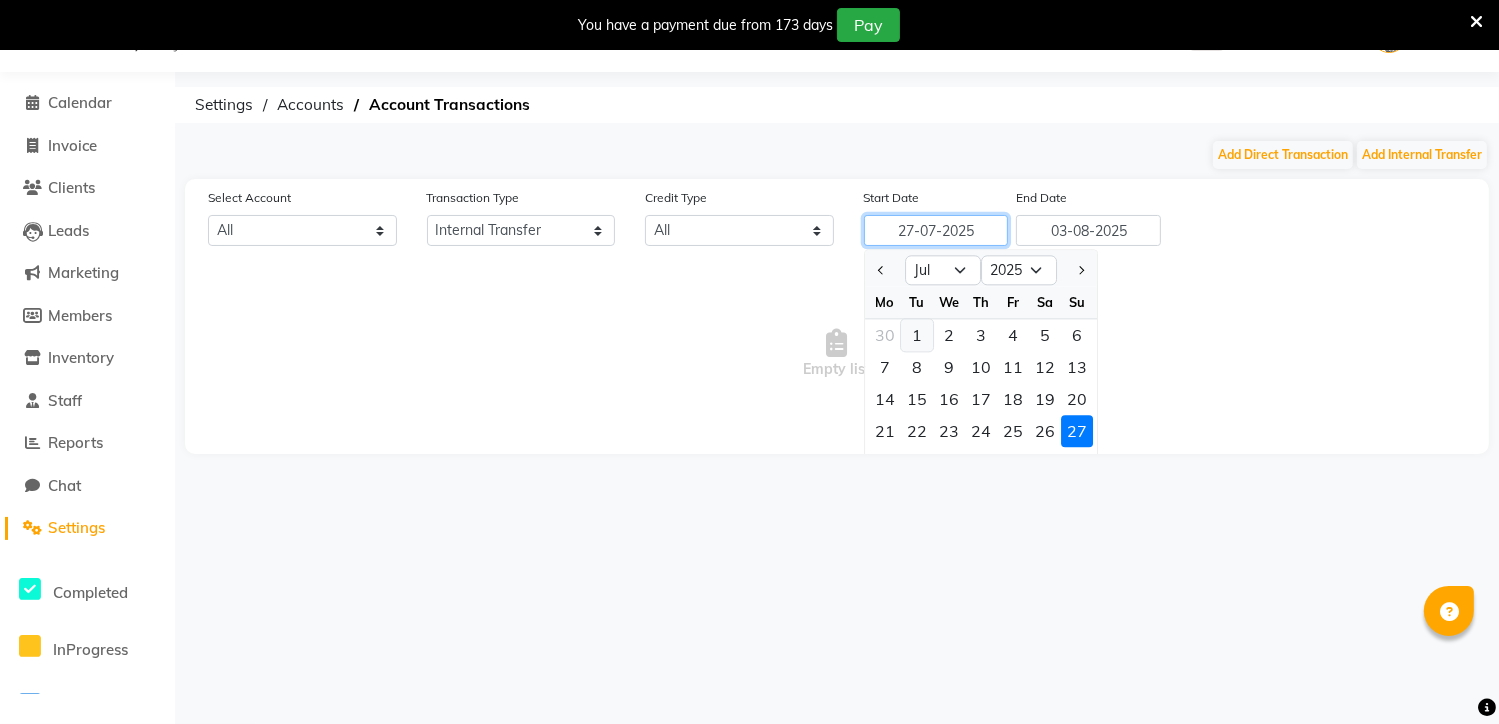 type on "01-07-2025" 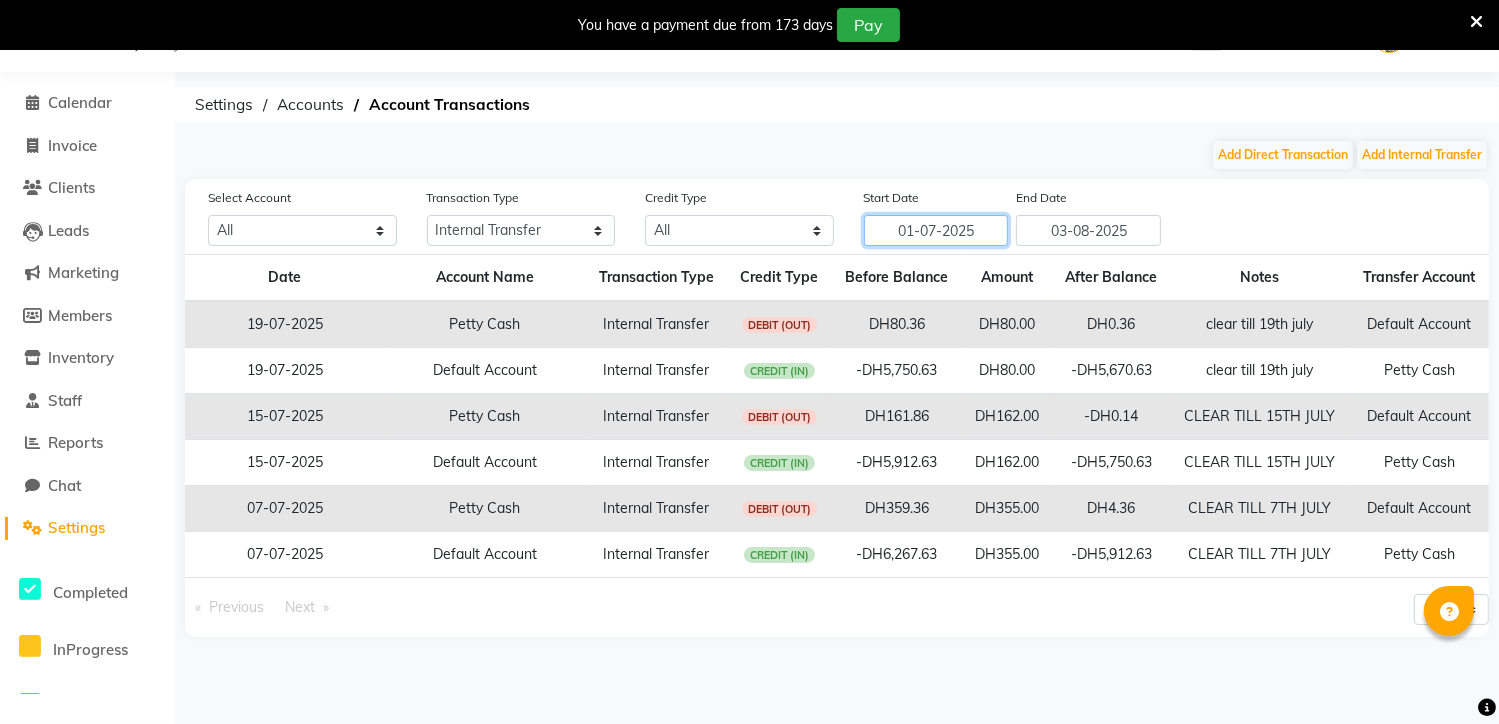 scroll, scrollTop: 10, scrollLeft: 0, axis: vertical 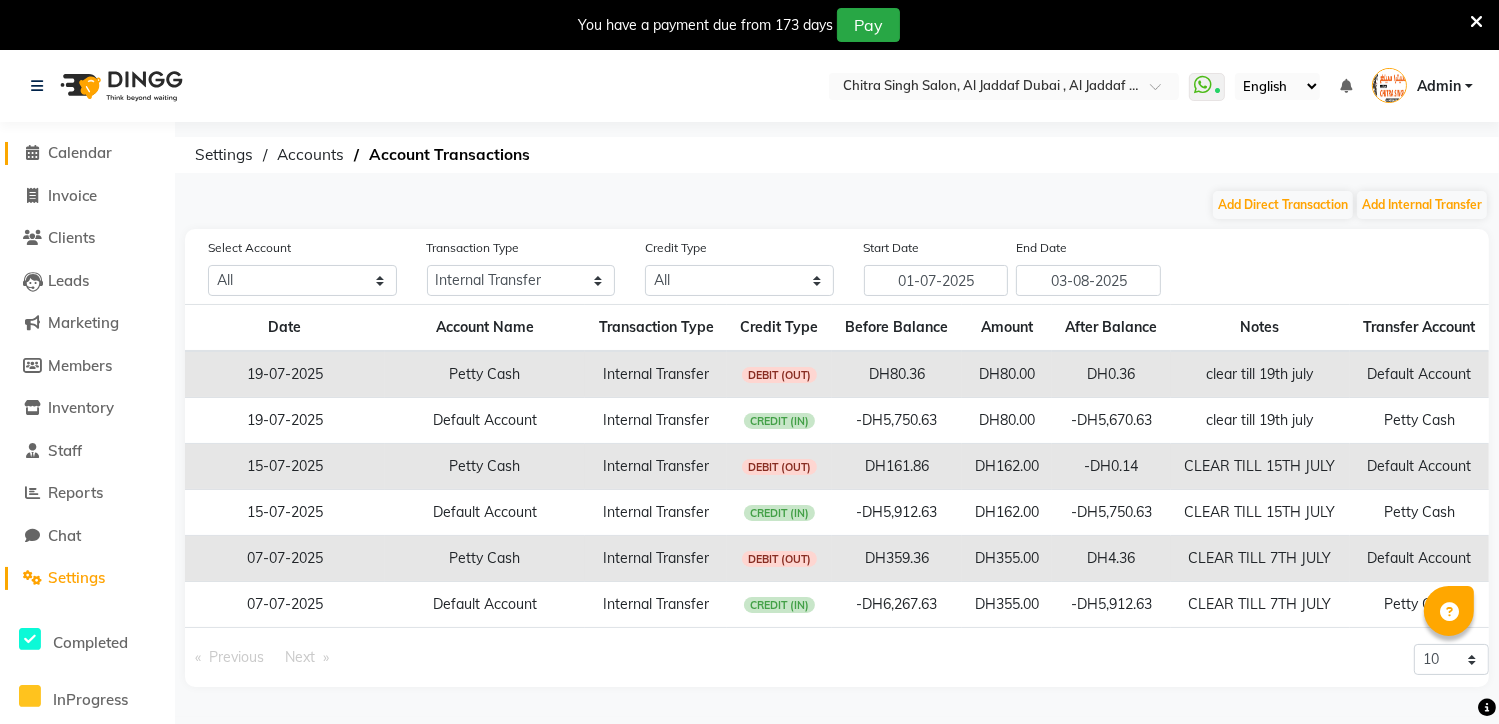 click 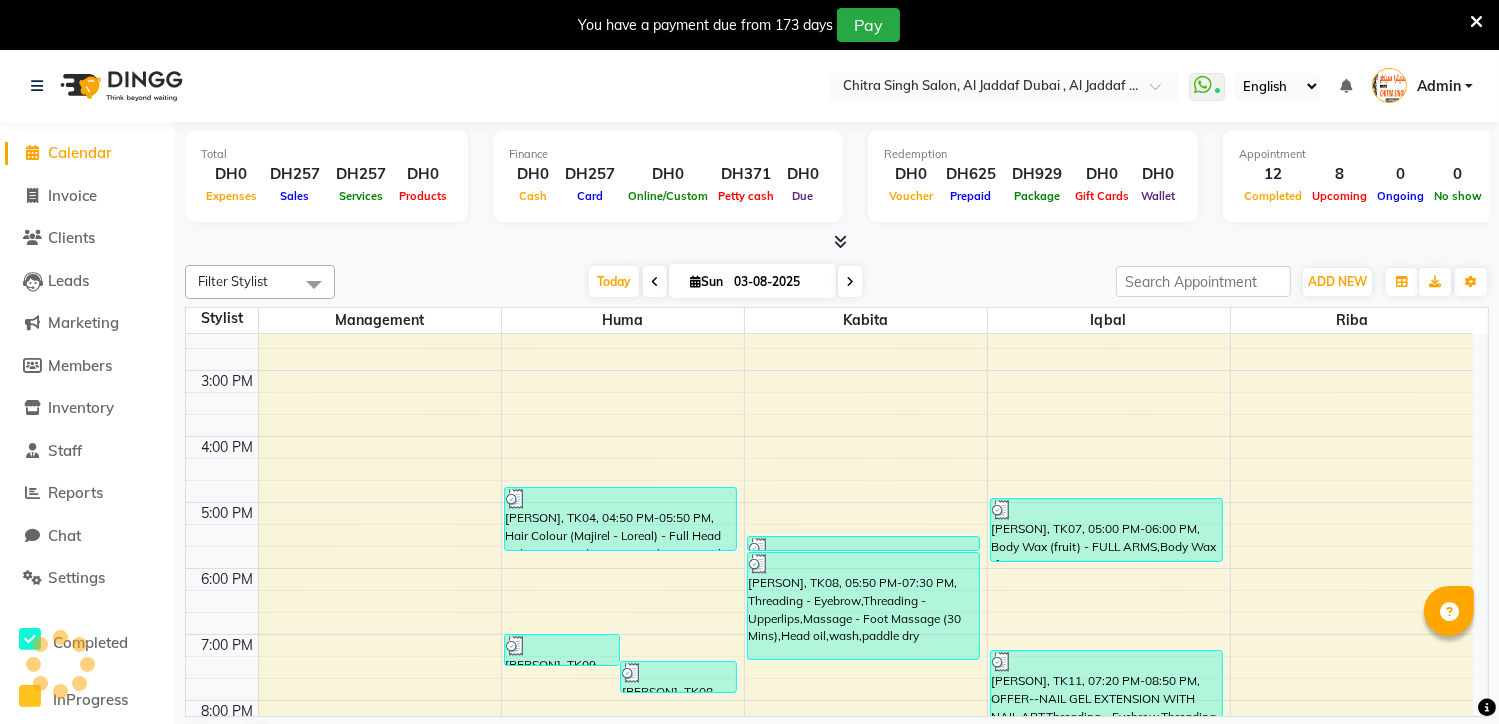 scroll, scrollTop: 0, scrollLeft: 0, axis: both 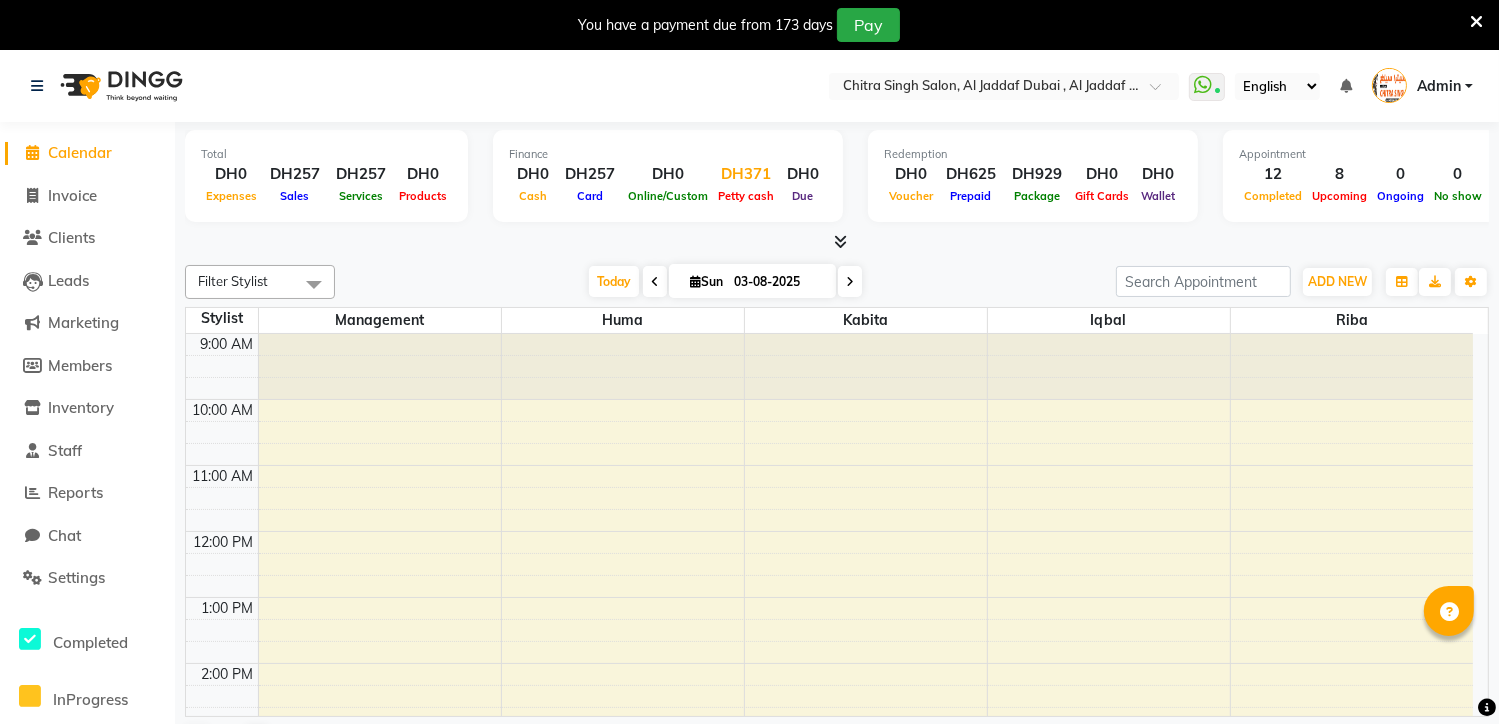 click on "DH371" at bounding box center [746, 174] 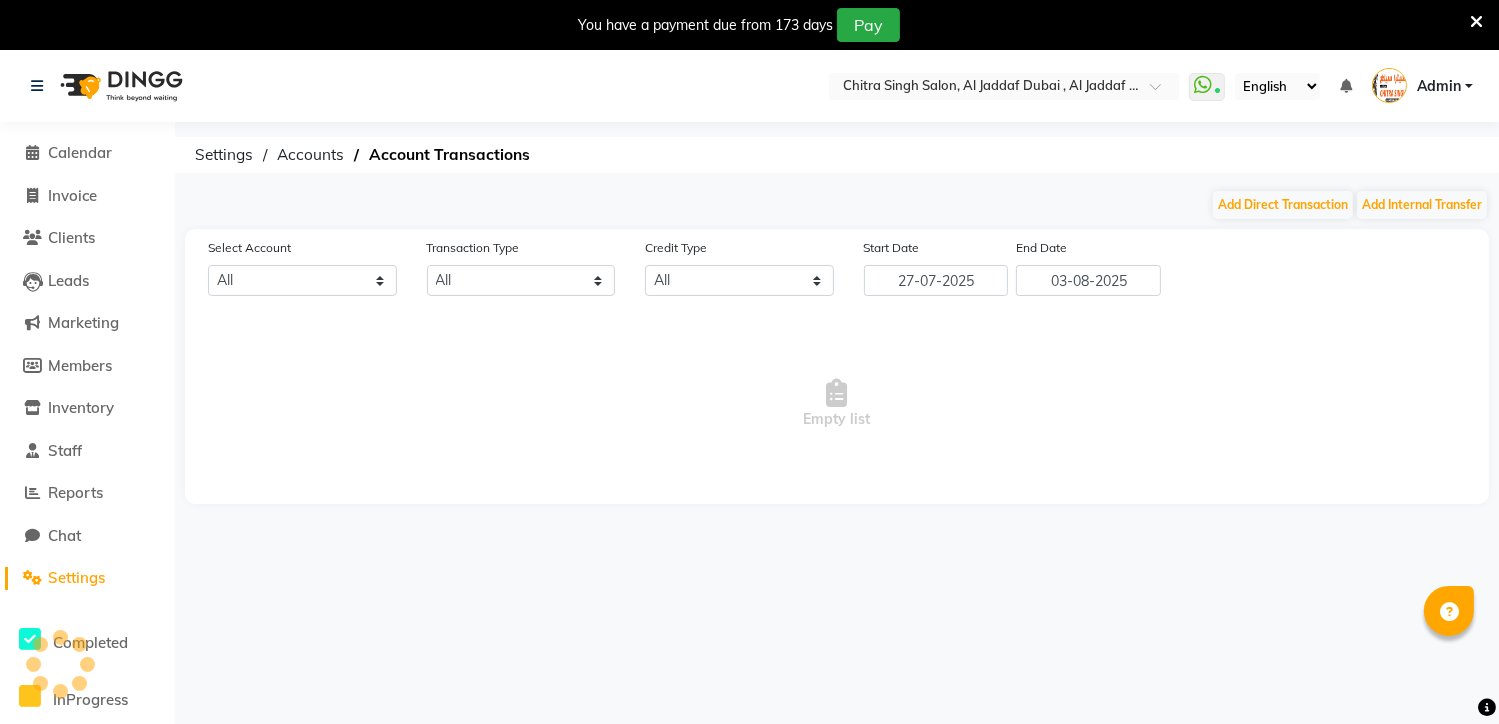 select on "2885" 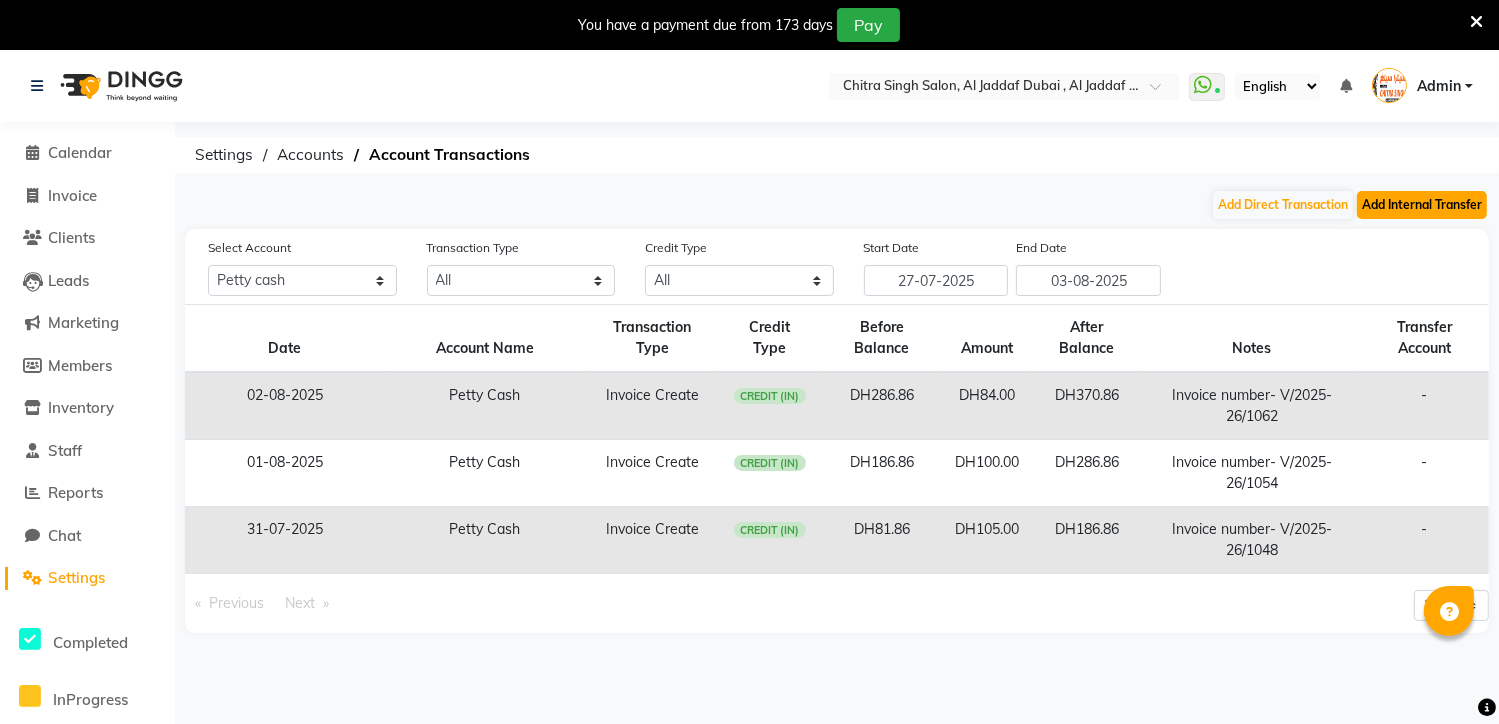click on "Add Internal Transfer" 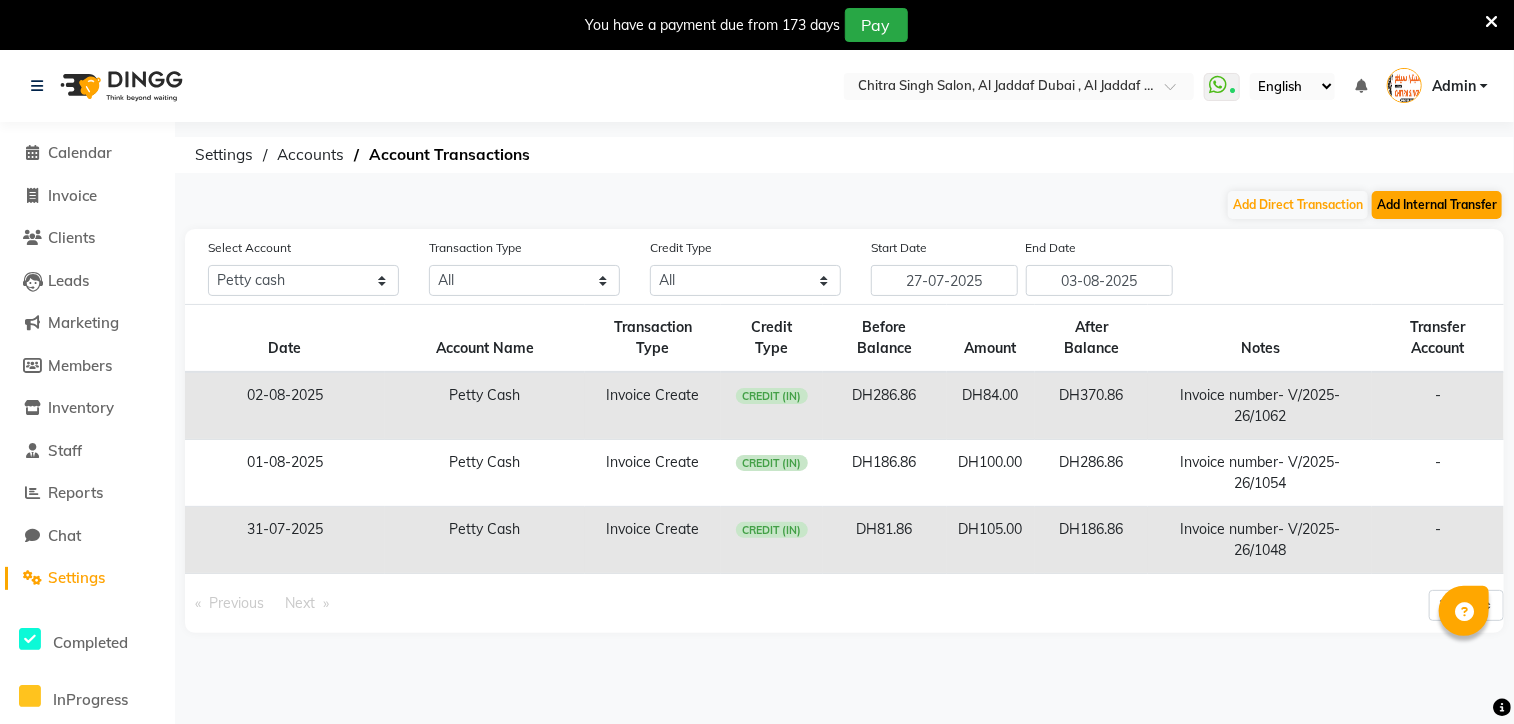 select on "internal transfer" 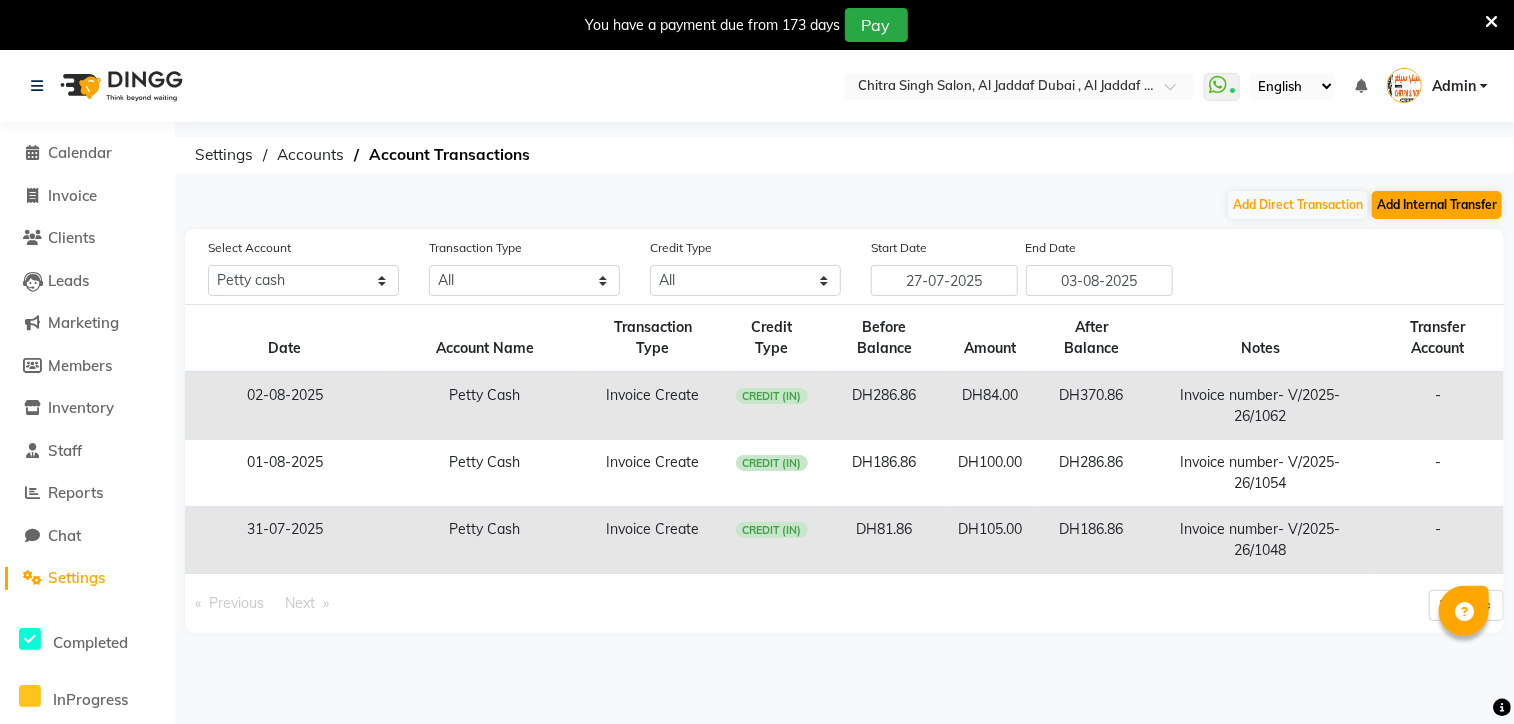select on "2885" 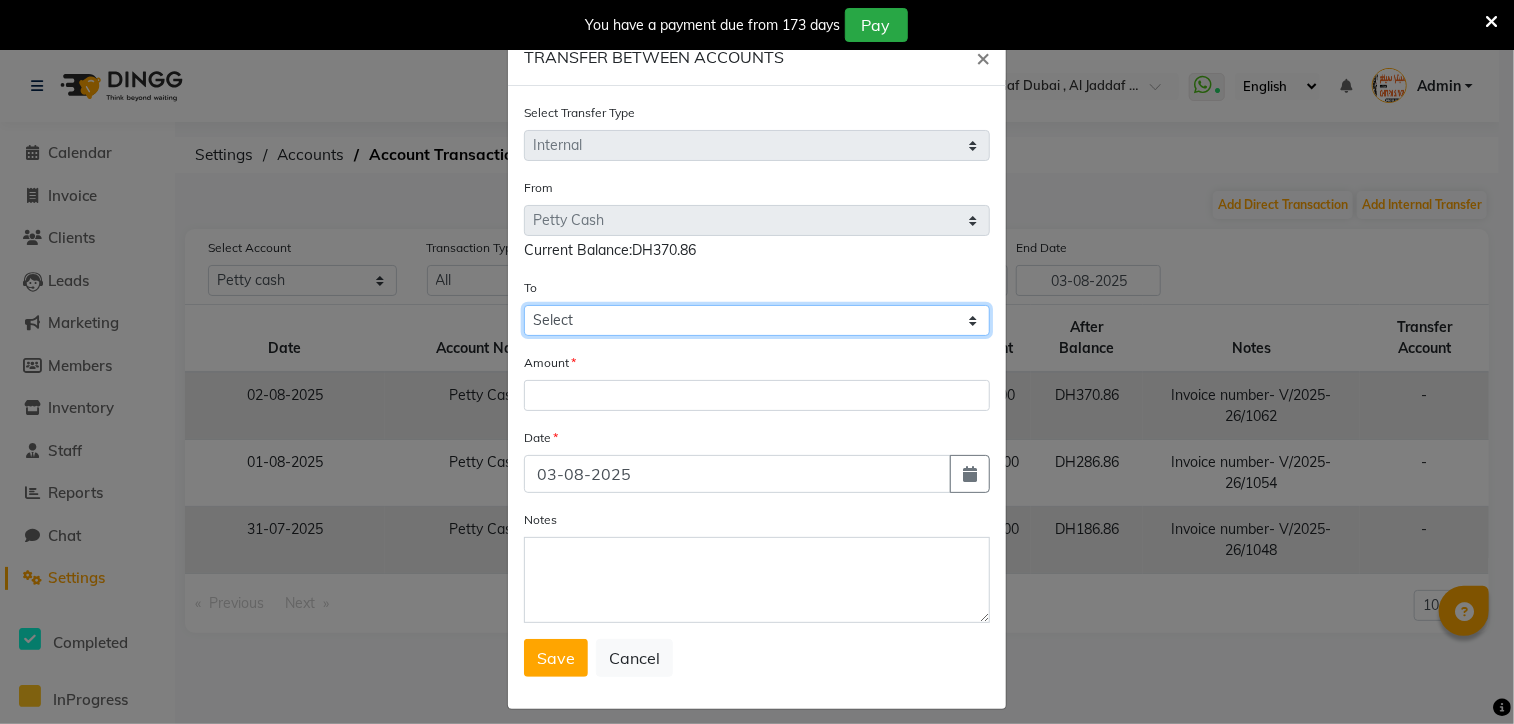 click on "Select Petty Cash Default Account" 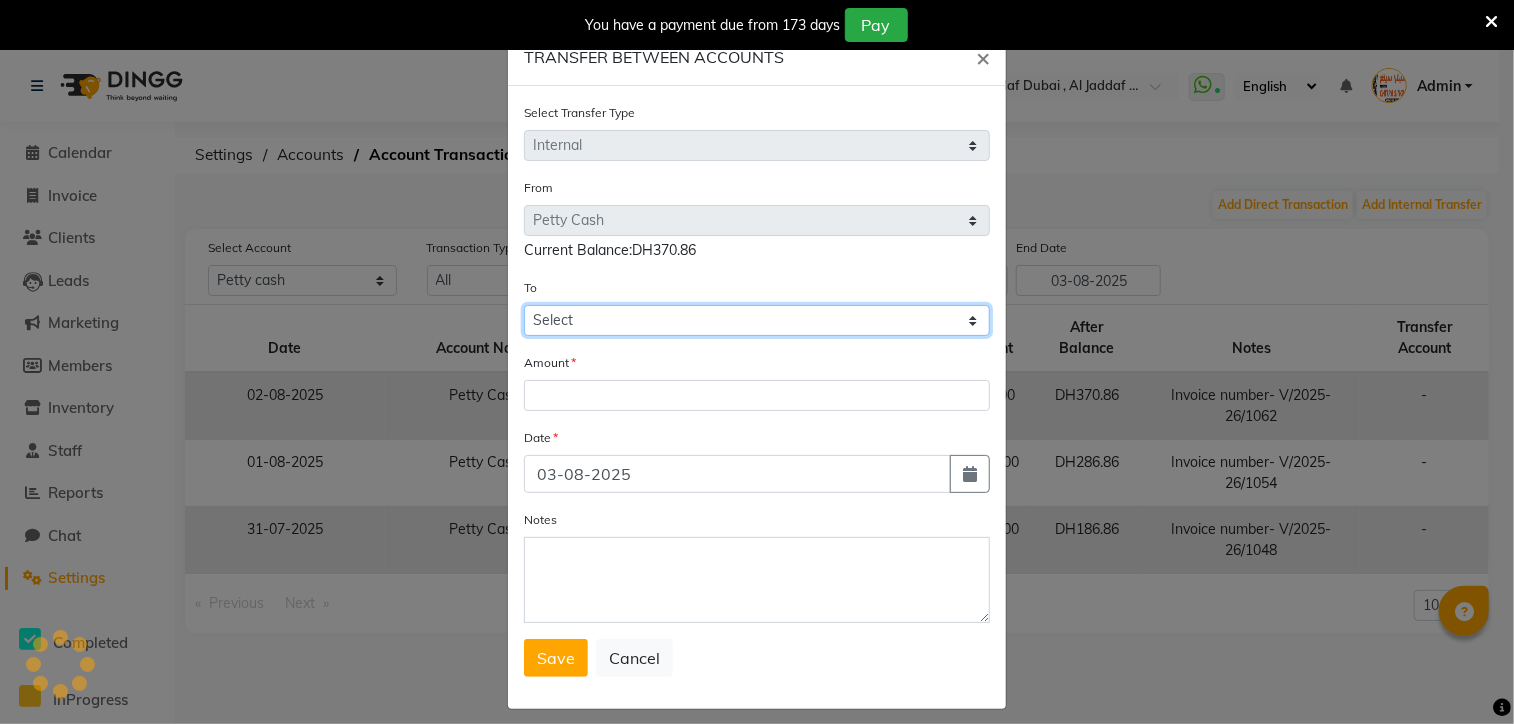 select on "2886" 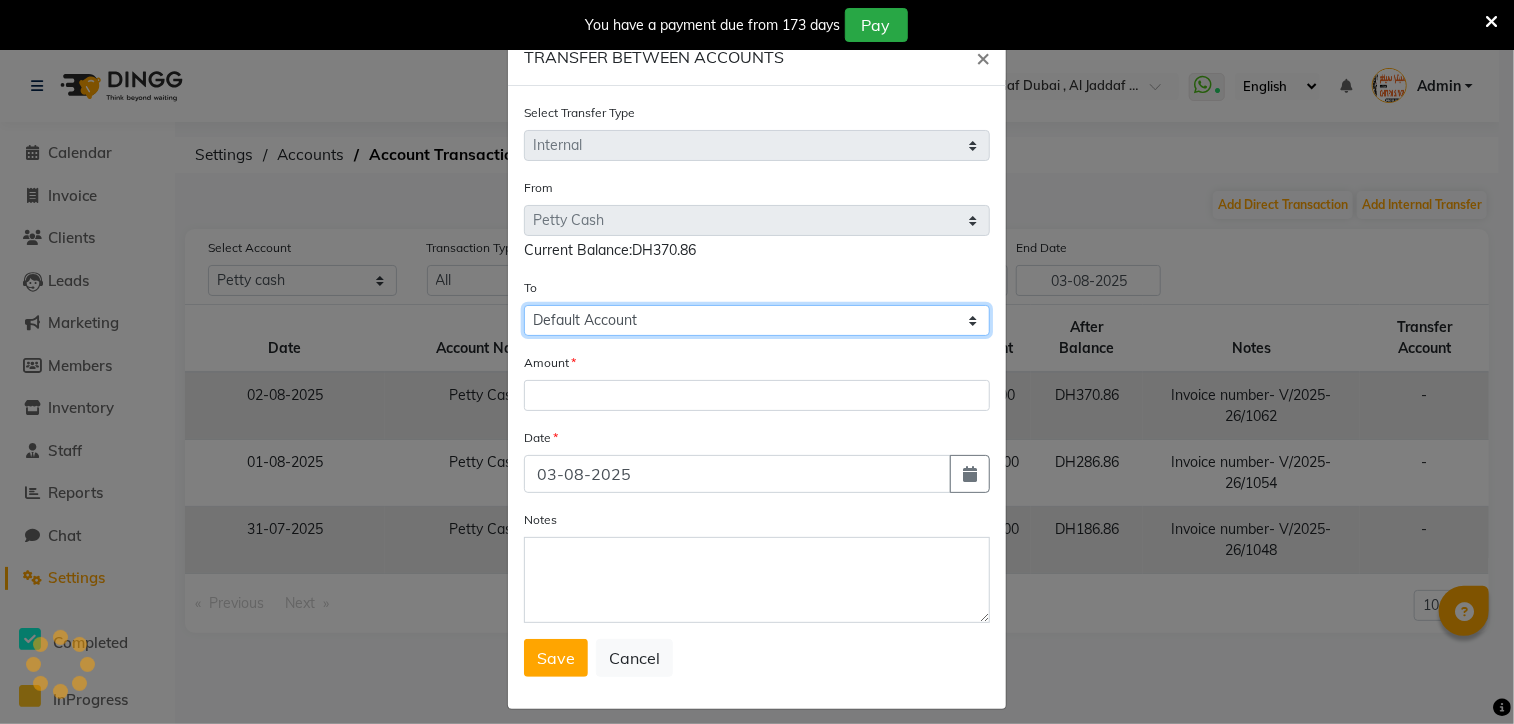 click on "Select Petty Cash Default Account" 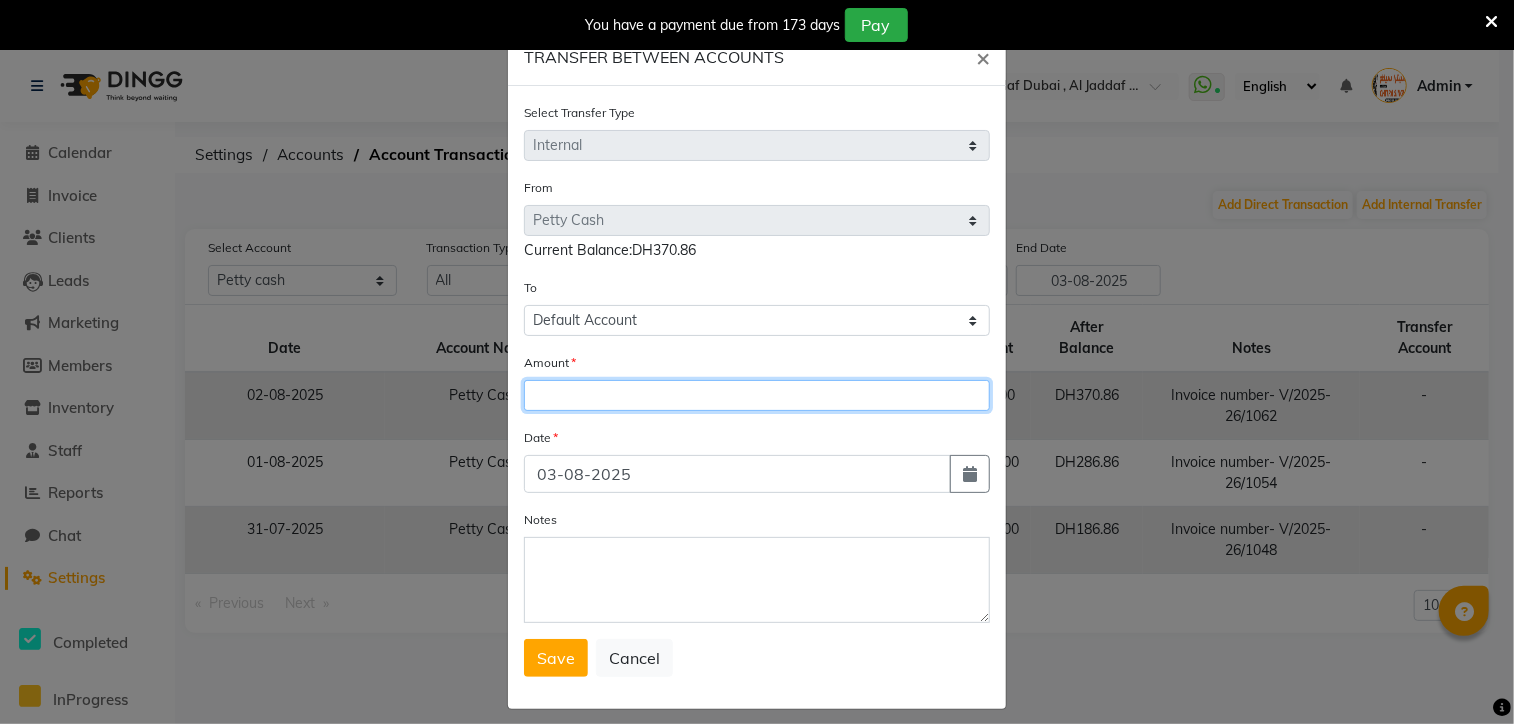 click 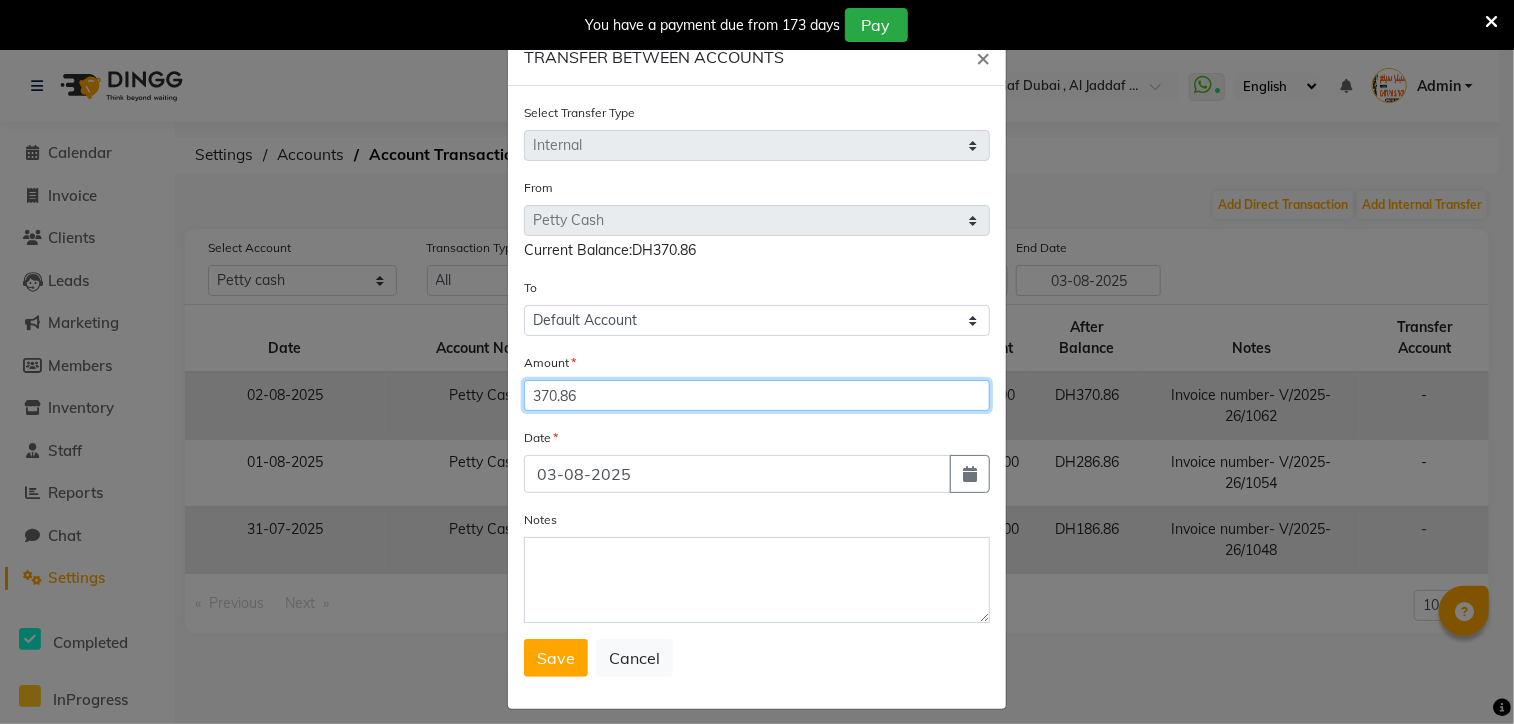 type on "370.86" 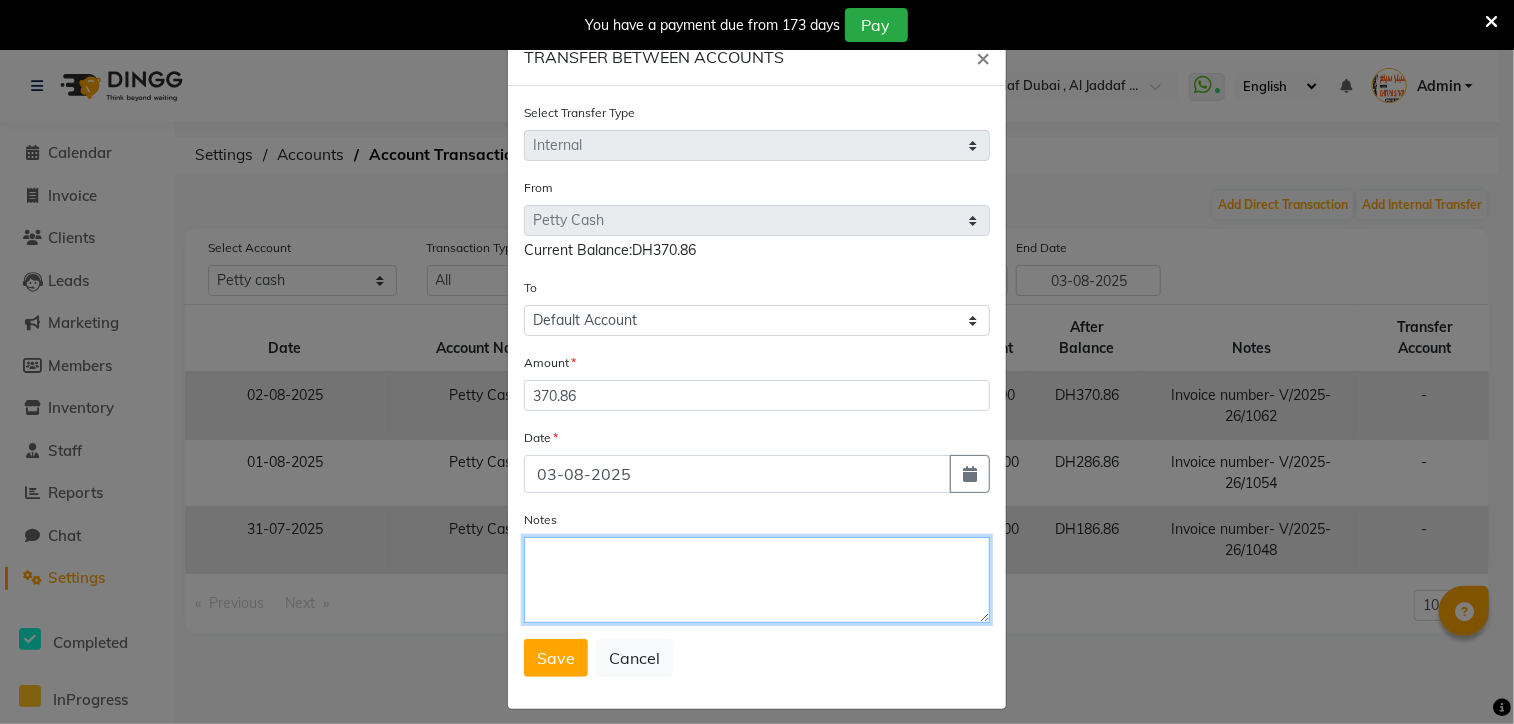 click on "Notes" at bounding box center (757, 580) 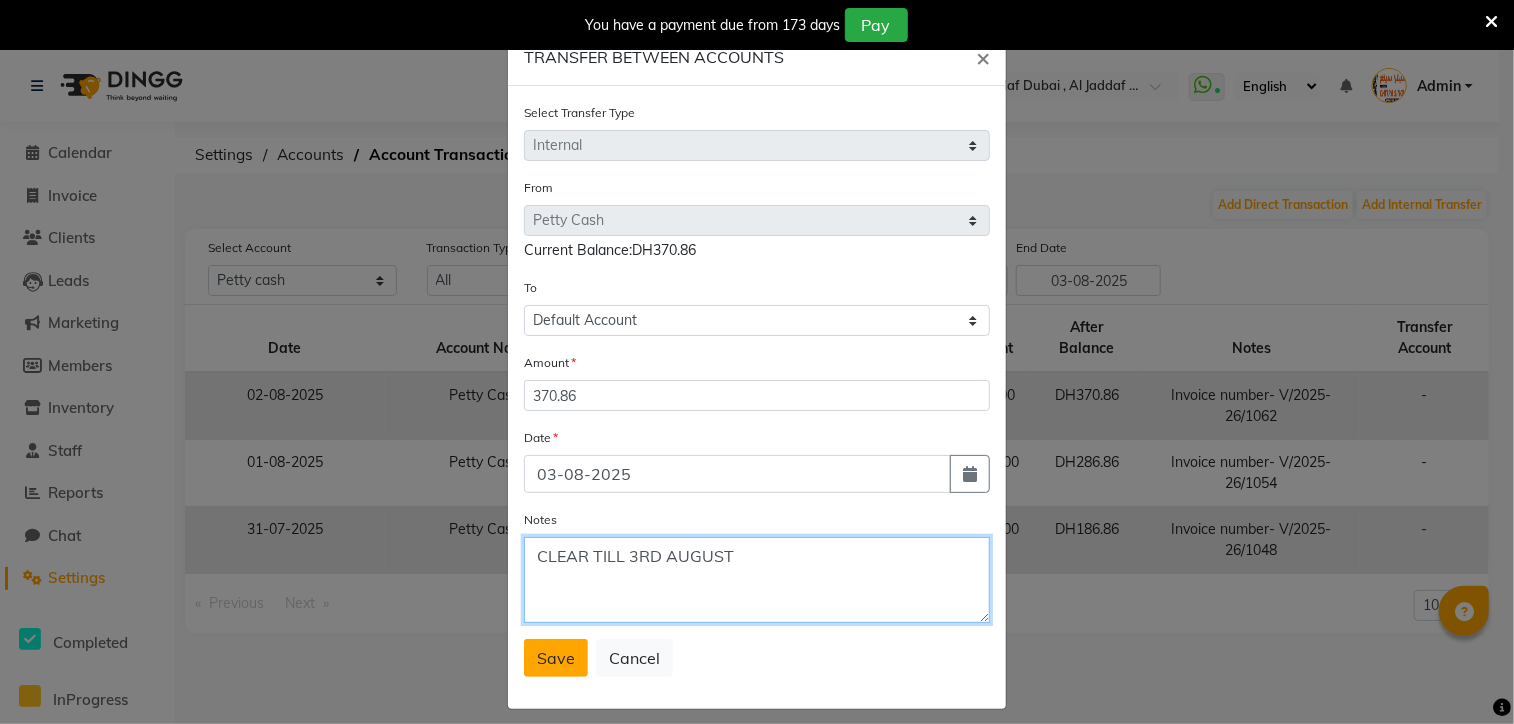 type on "CLEAR TILL 3RD AUGUST" 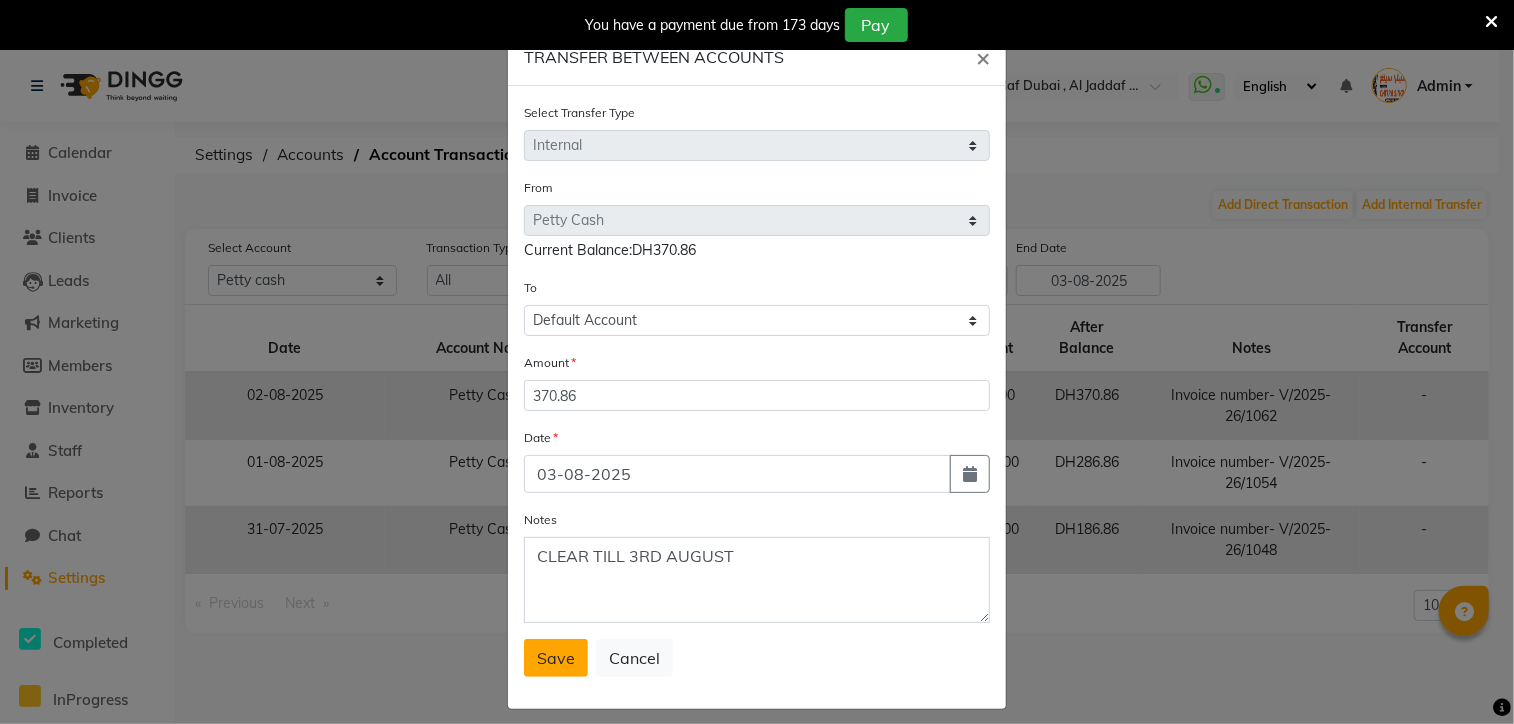click on "Save" at bounding box center (556, 658) 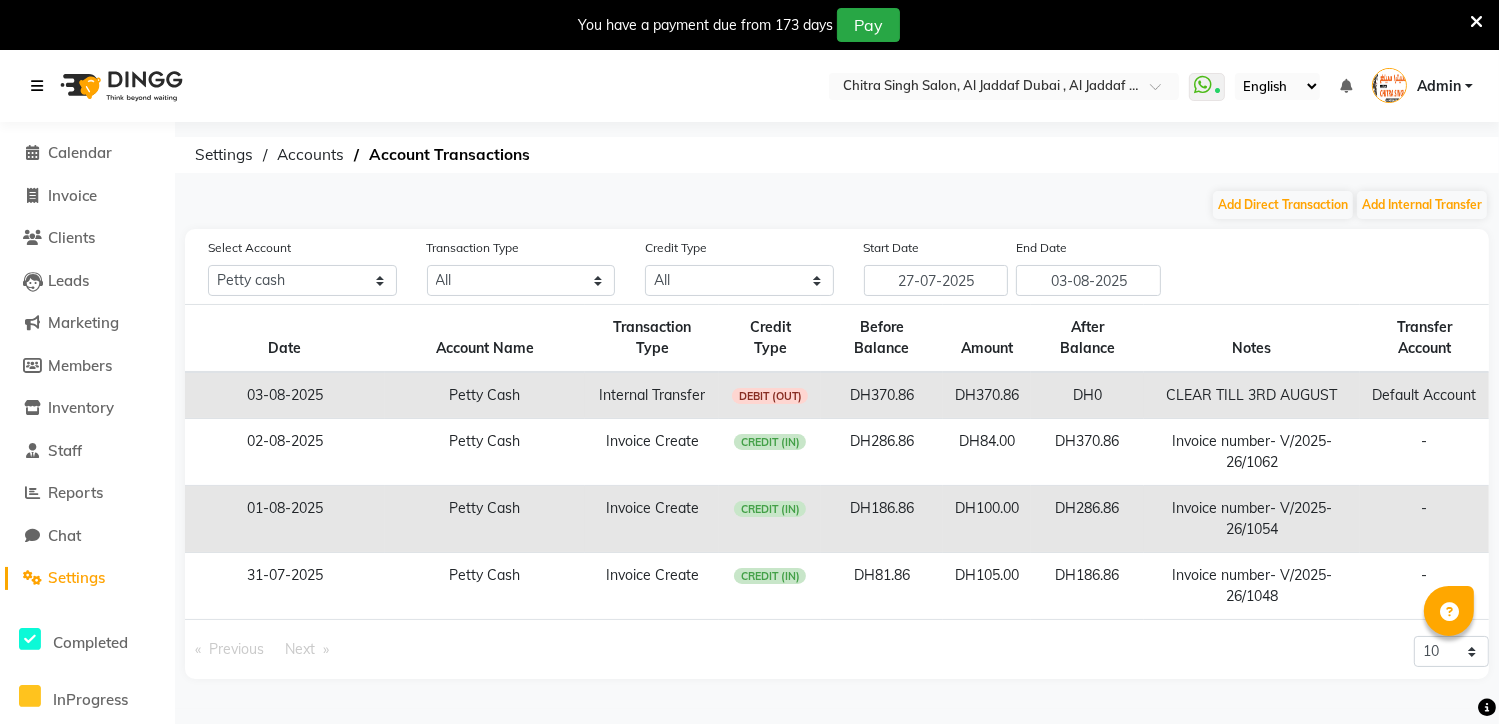 click at bounding box center [37, 86] 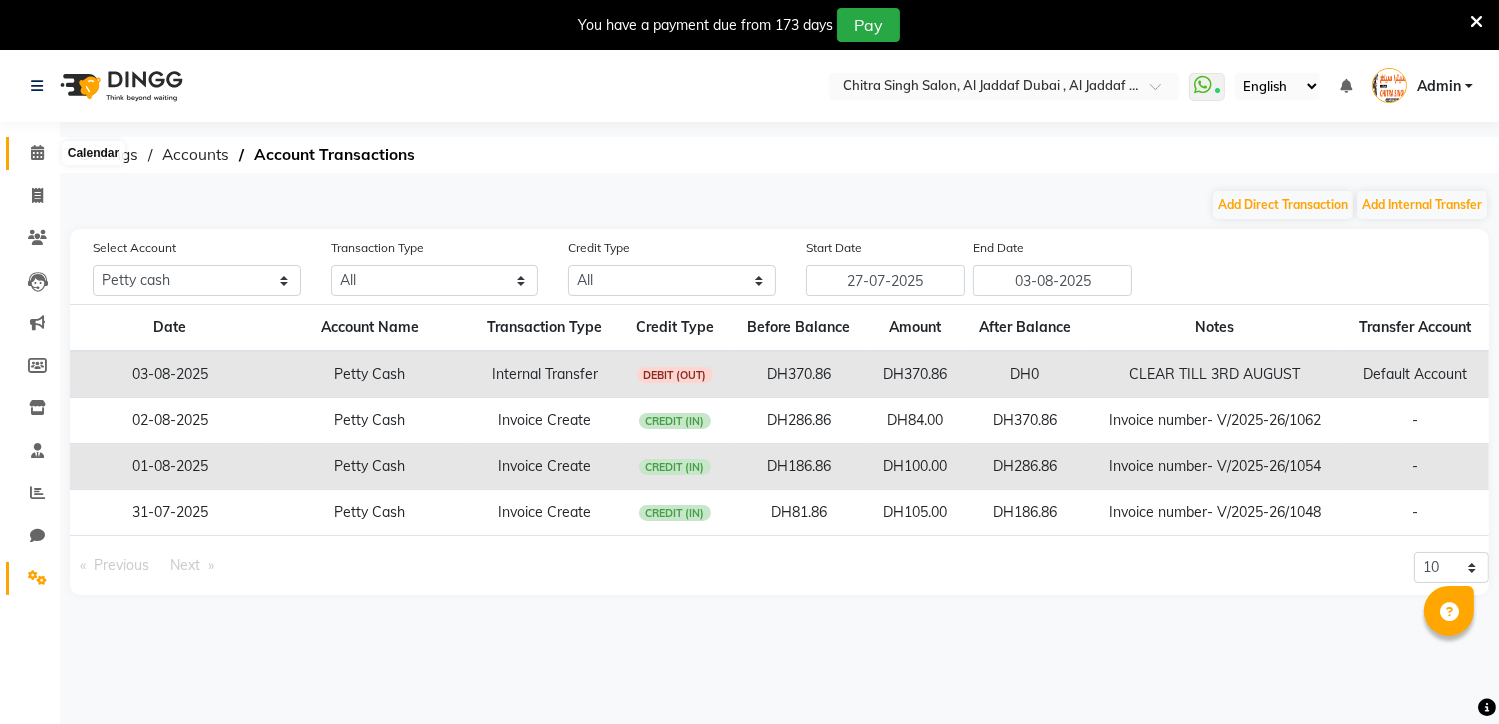 click 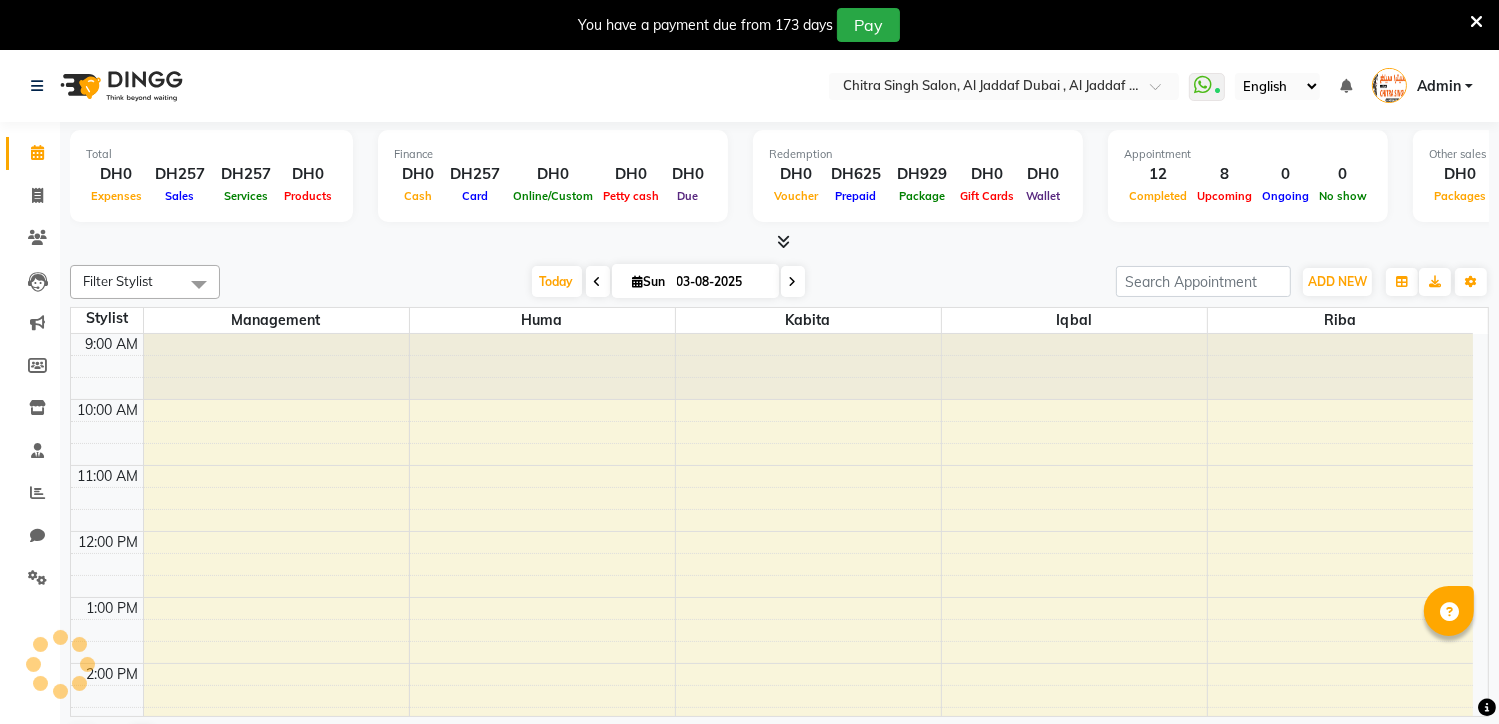 scroll, scrollTop: 0, scrollLeft: 0, axis: both 